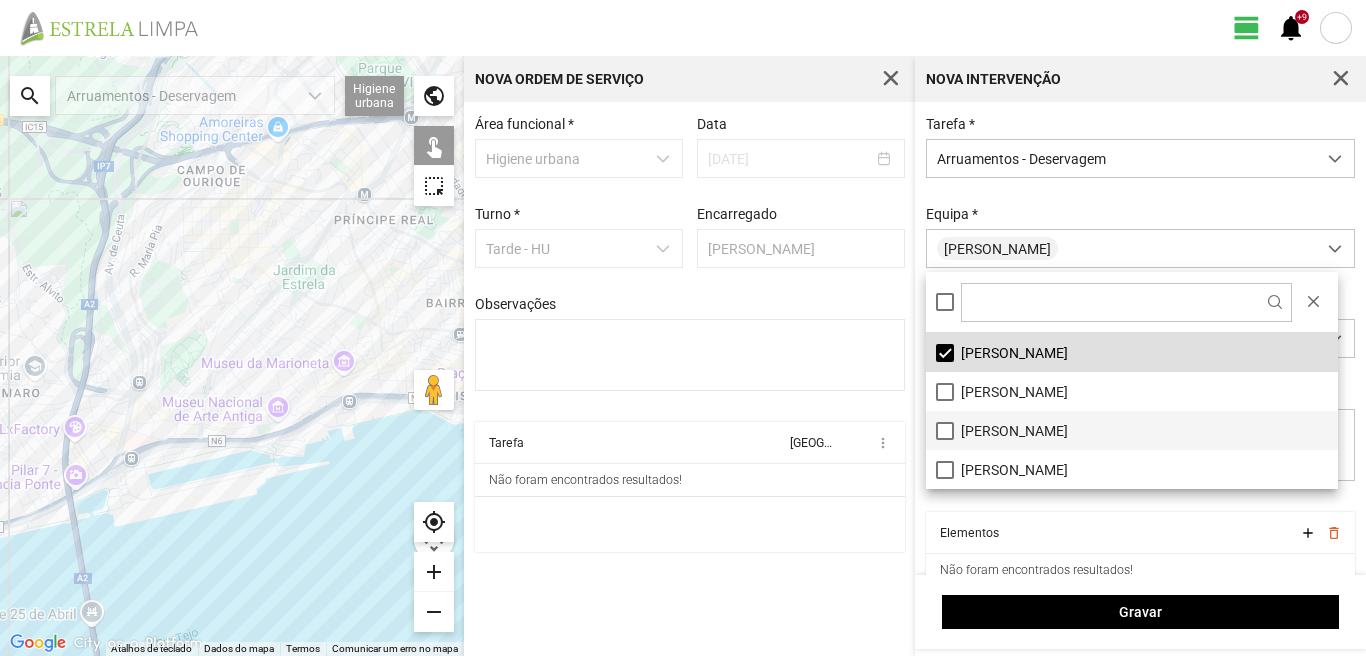 scroll, scrollTop: 0, scrollLeft: 0, axis: both 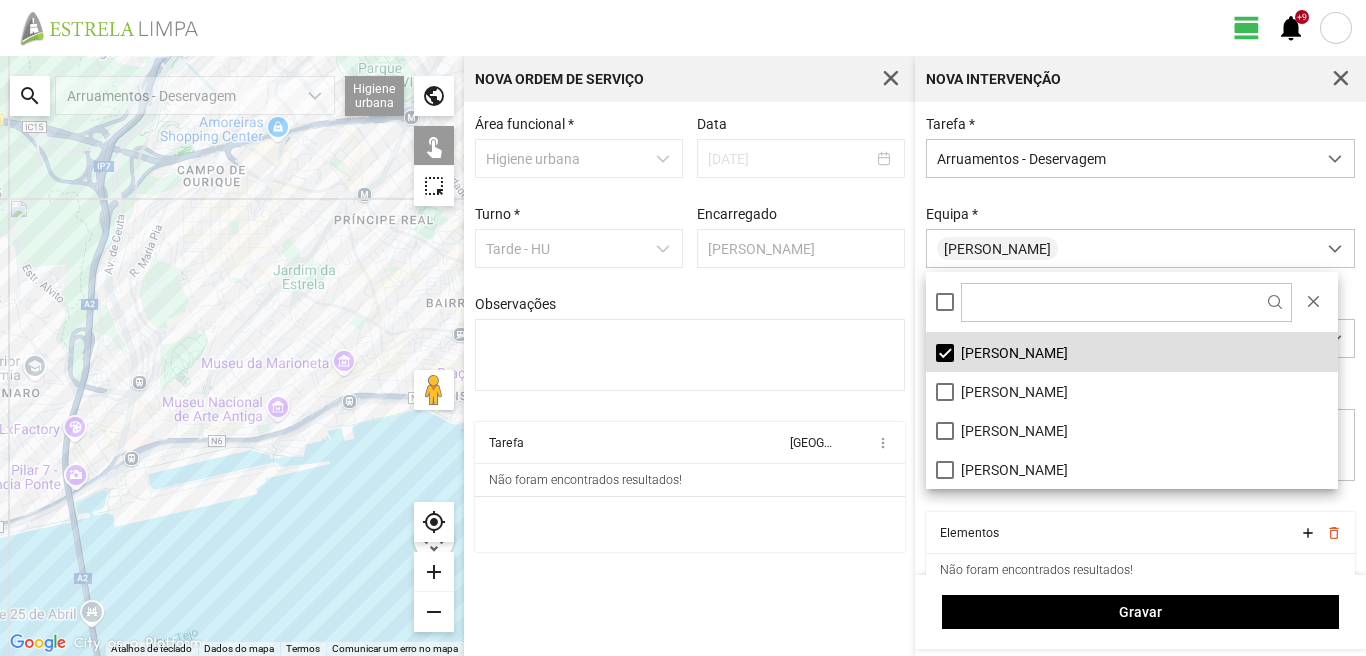click on "view_day   +9   notifications" 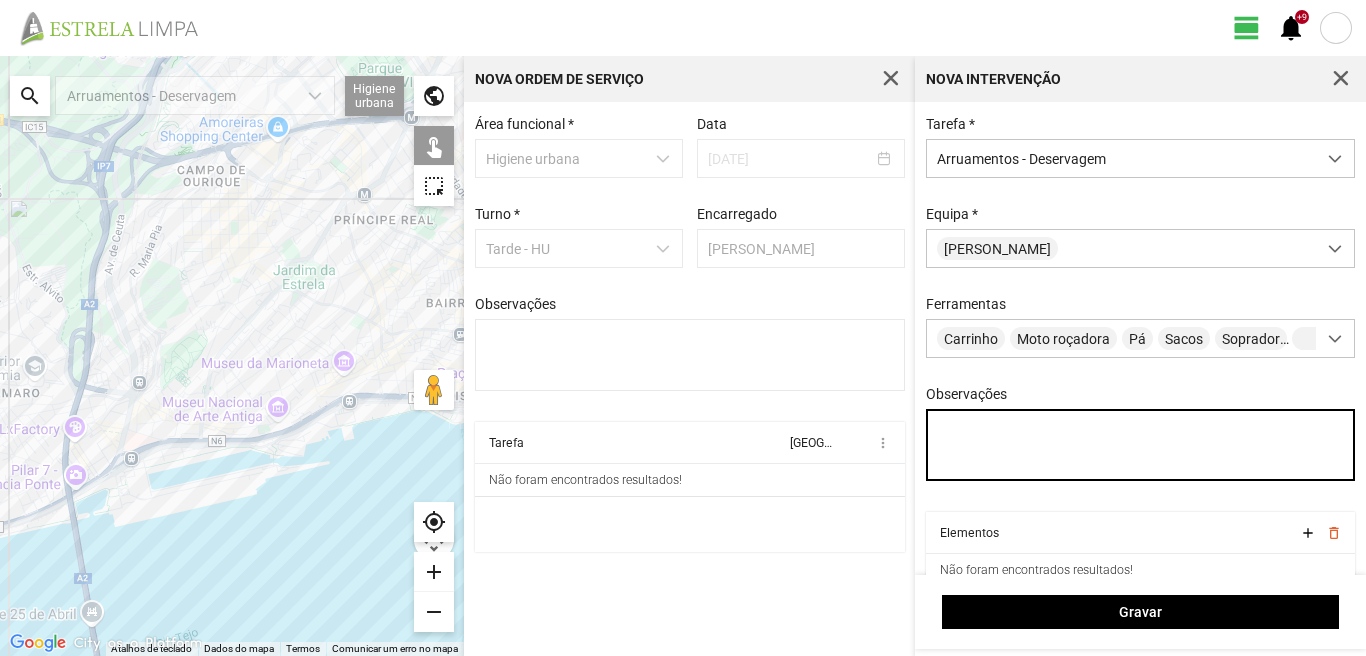 click on "Observações" at bounding box center [1141, 445] 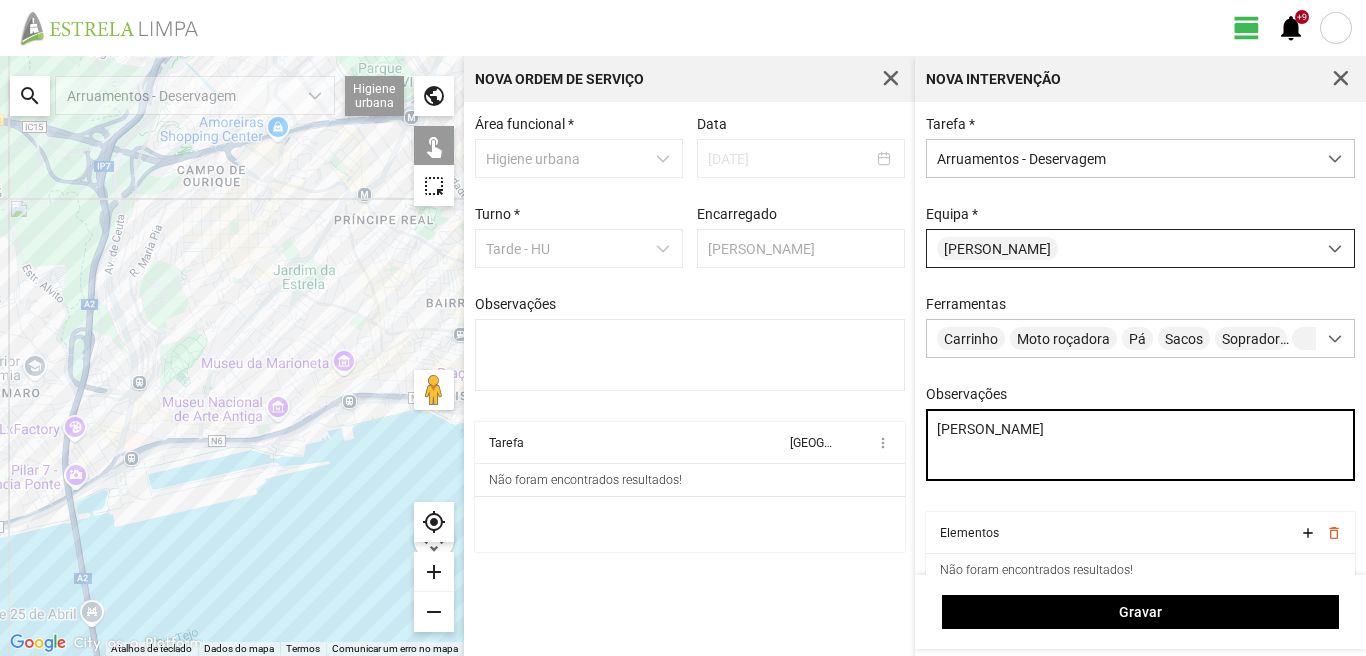 type on "[PERSON_NAME]" 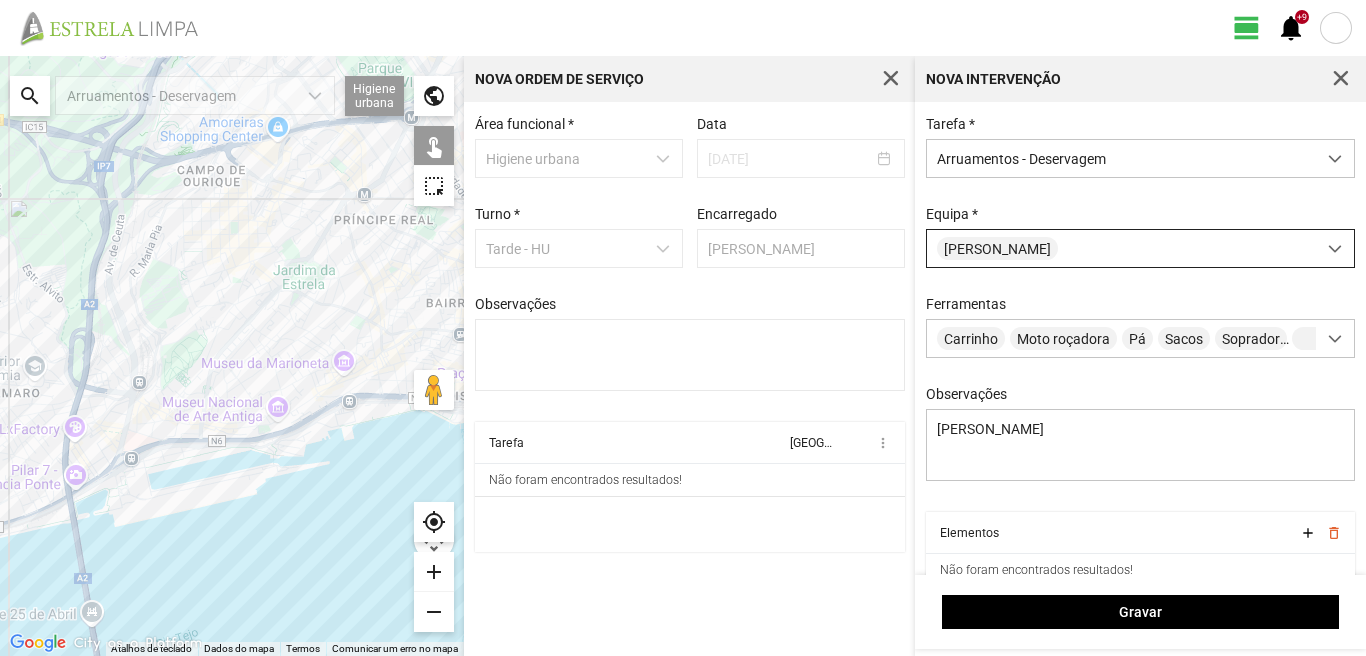 click at bounding box center (1335, 249) 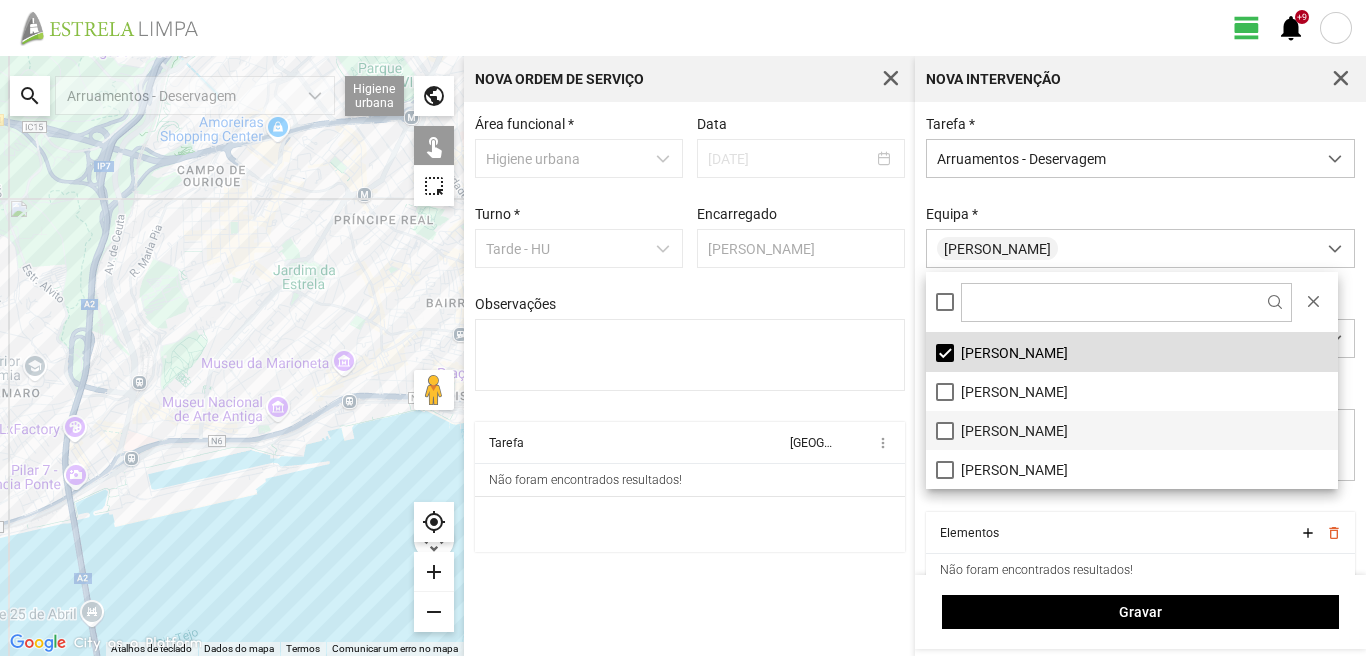 click on "[PERSON_NAME]" at bounding box center (1132, 430) 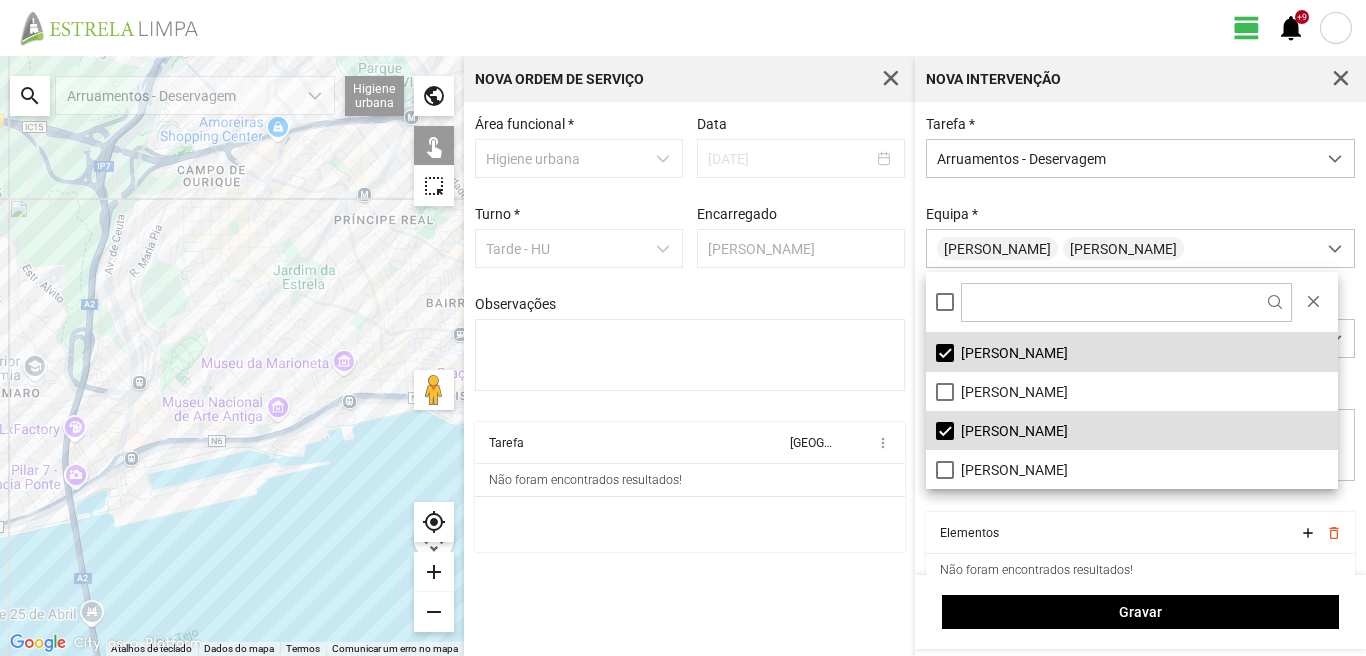 click on "search" 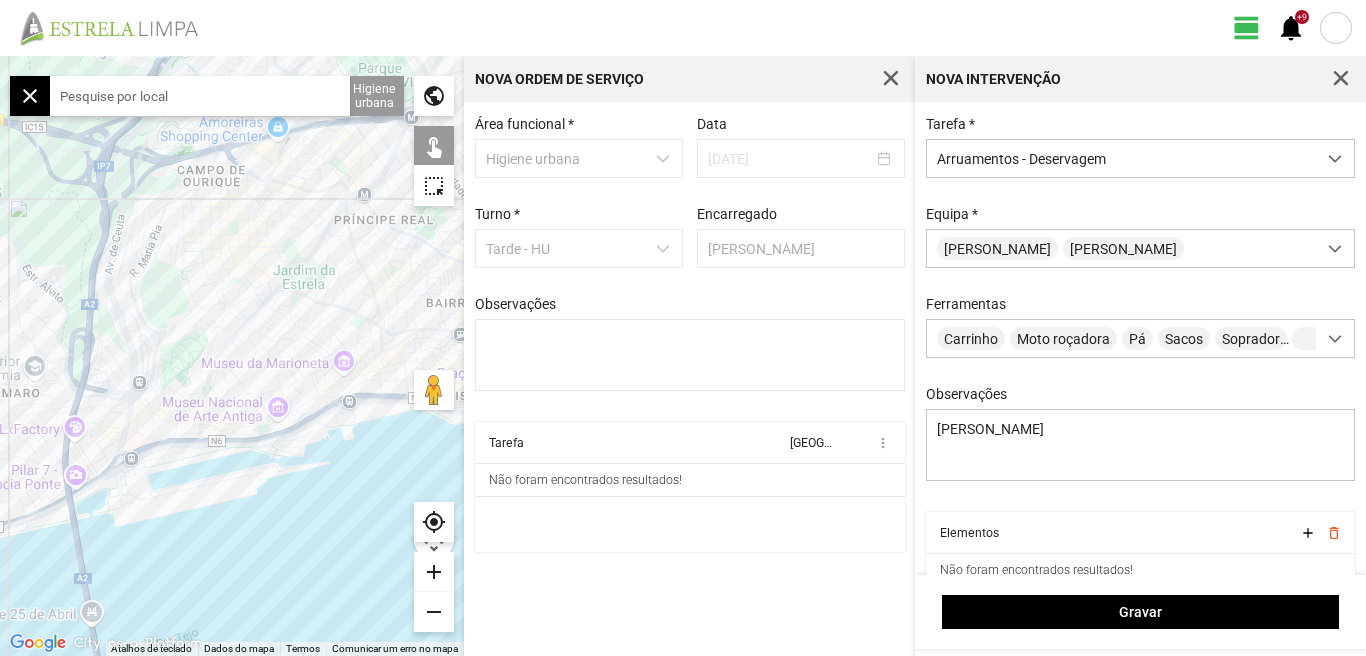click 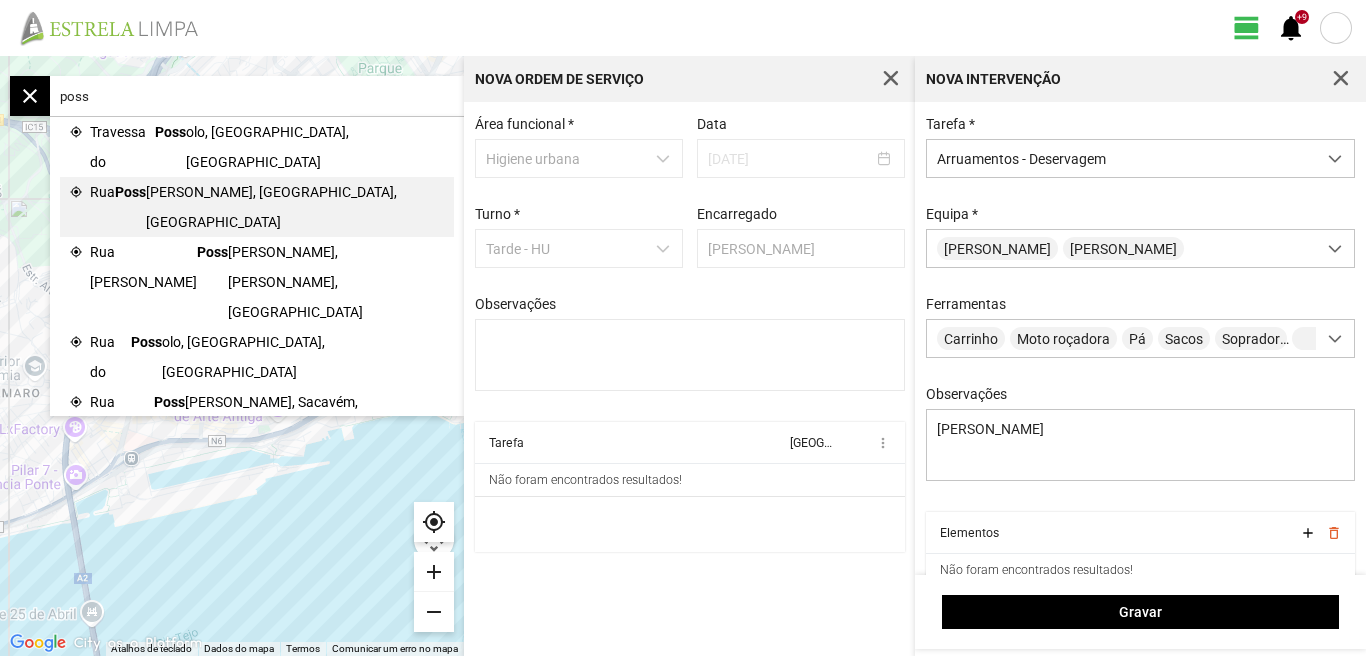 click on "[PERSON_NAME], [GEOGRAPHIC_DATA], [GEOGRAPHIC_DATA]" 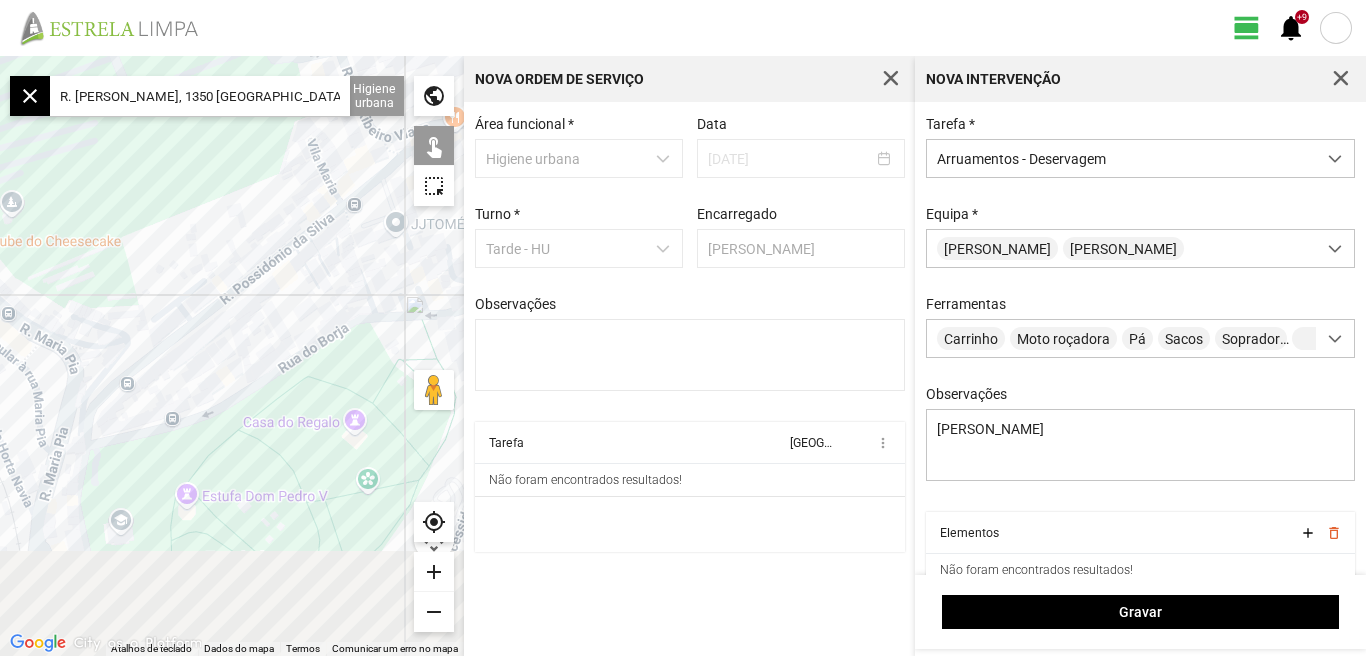 drag, startPoint x: 228, startPoint y: 373, endPoint x: 297, endPoint y: 309, distance: 94.11163 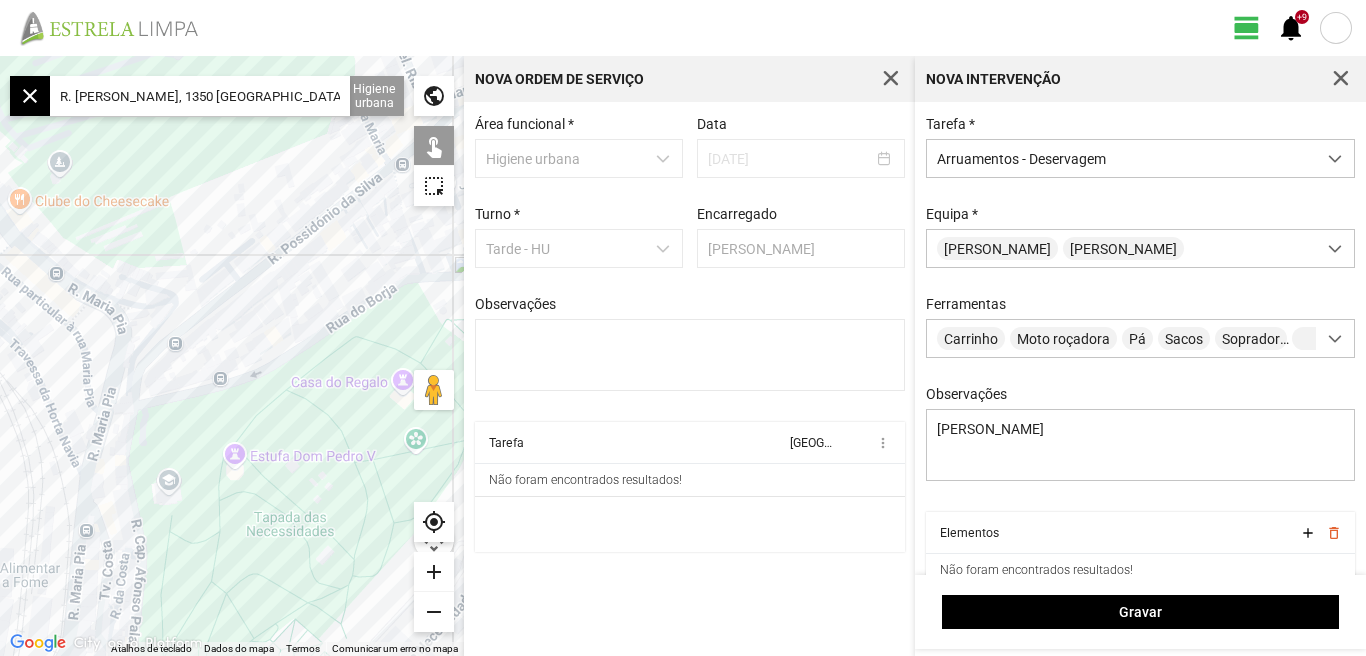 drag, startPoint x: 250, startPoint y: 340, endPoint x: 294, endPoint y: 306, distance: 55.605755 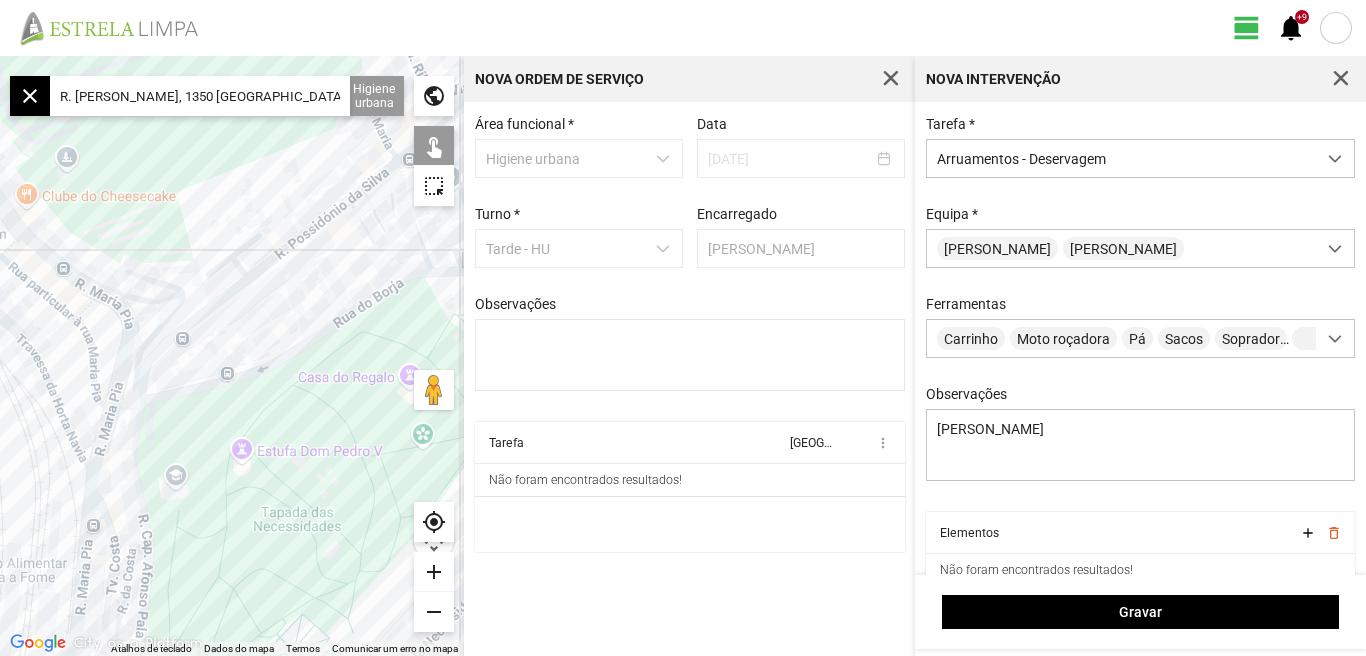 click on "Para navegar, prima as teclas de seta." 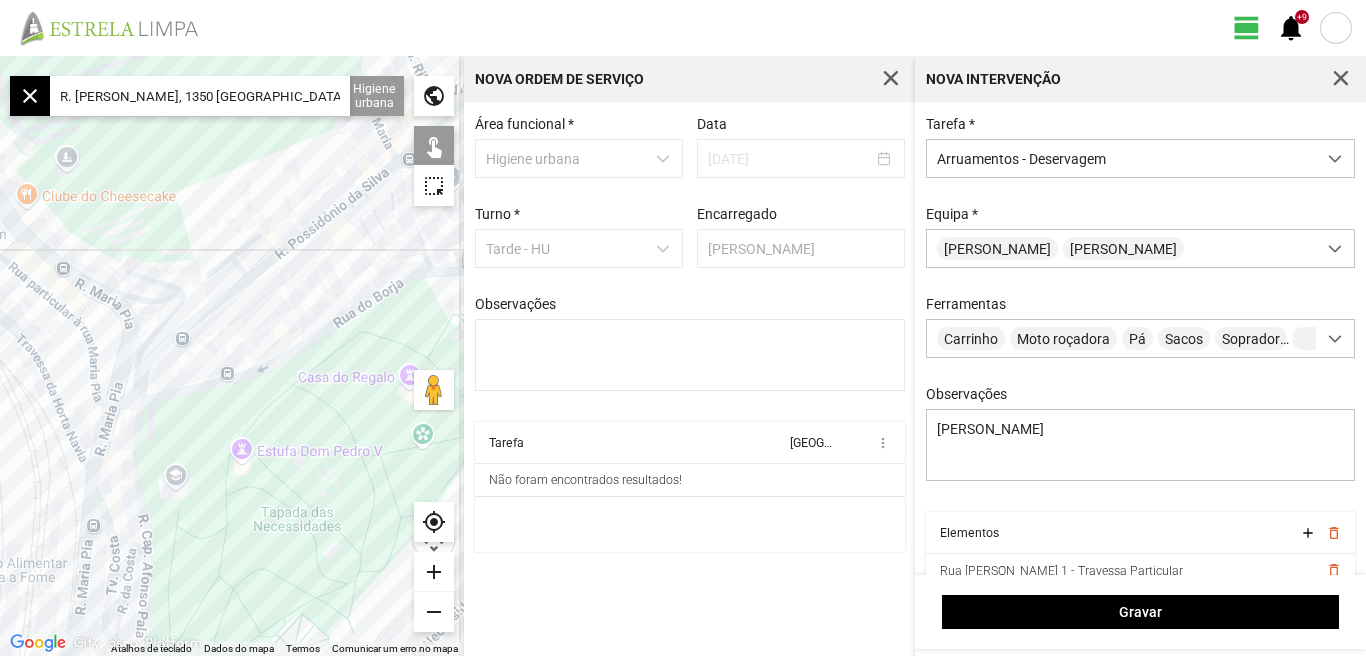 click on "add" 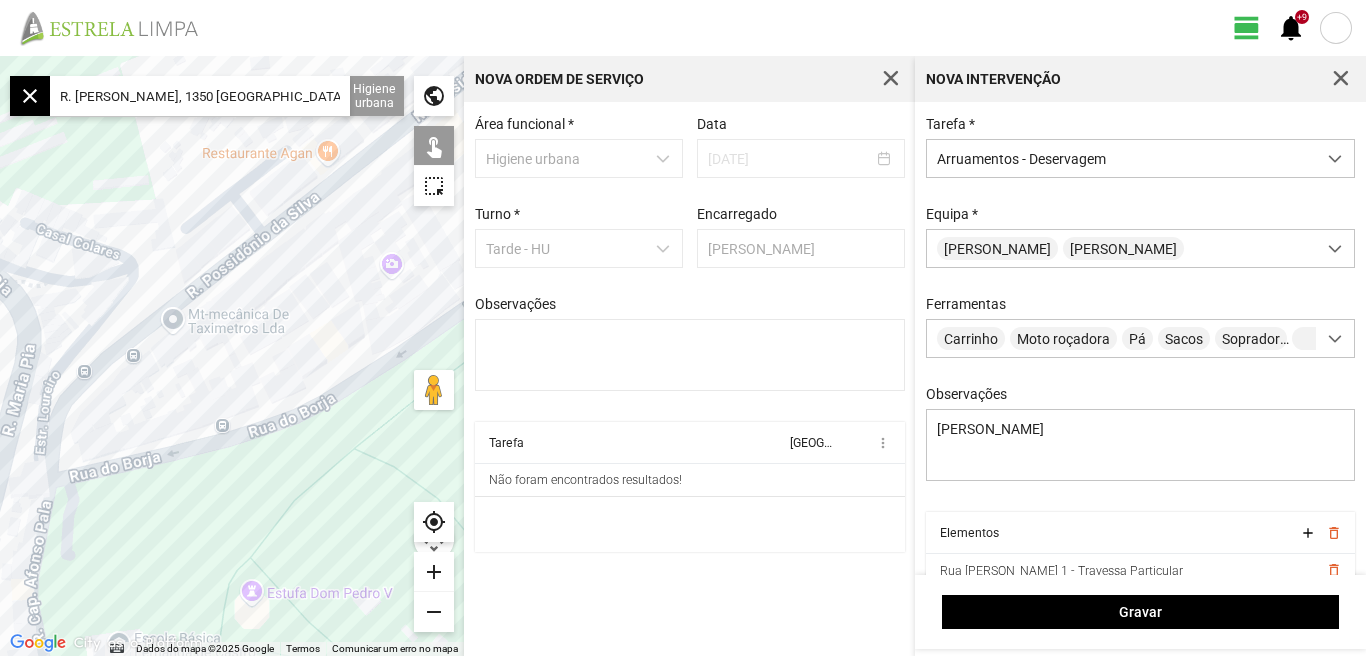 drag, startPoint x: 314, startPoint y: 256, endPoint x: 308, endPoint y: 387, distance: 131.13733 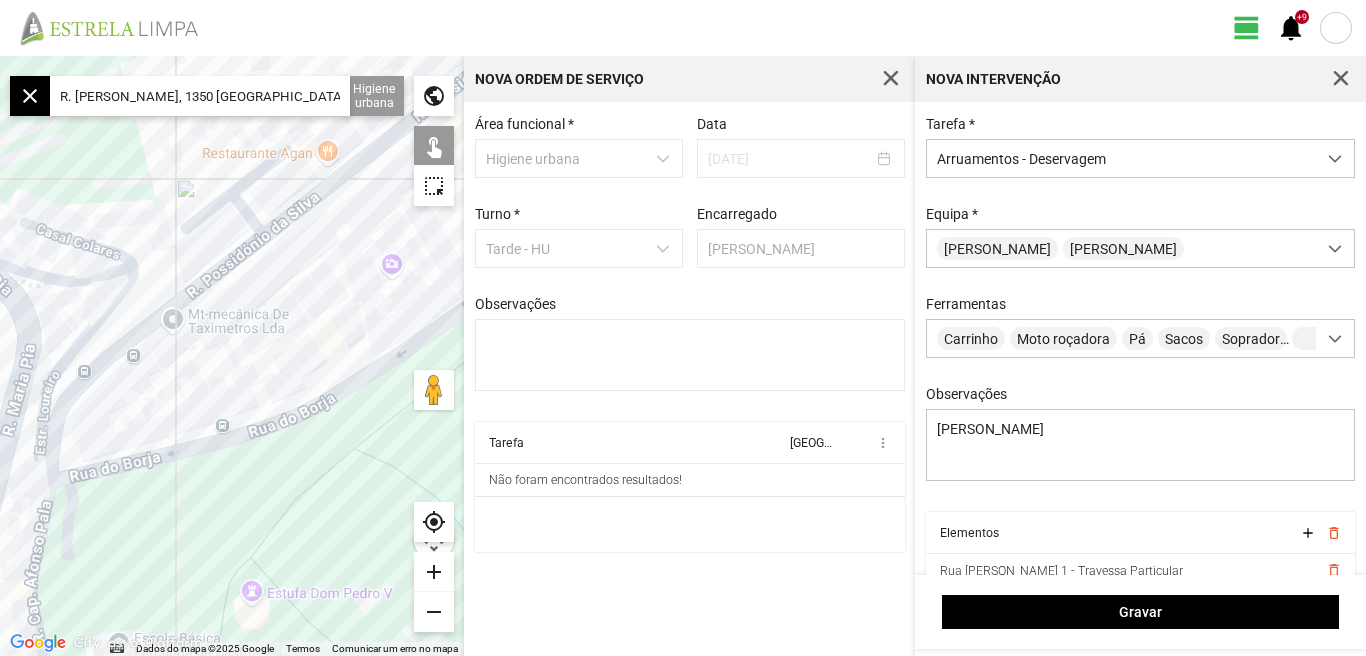 click on "Para navegar, prima as teclas de seta." 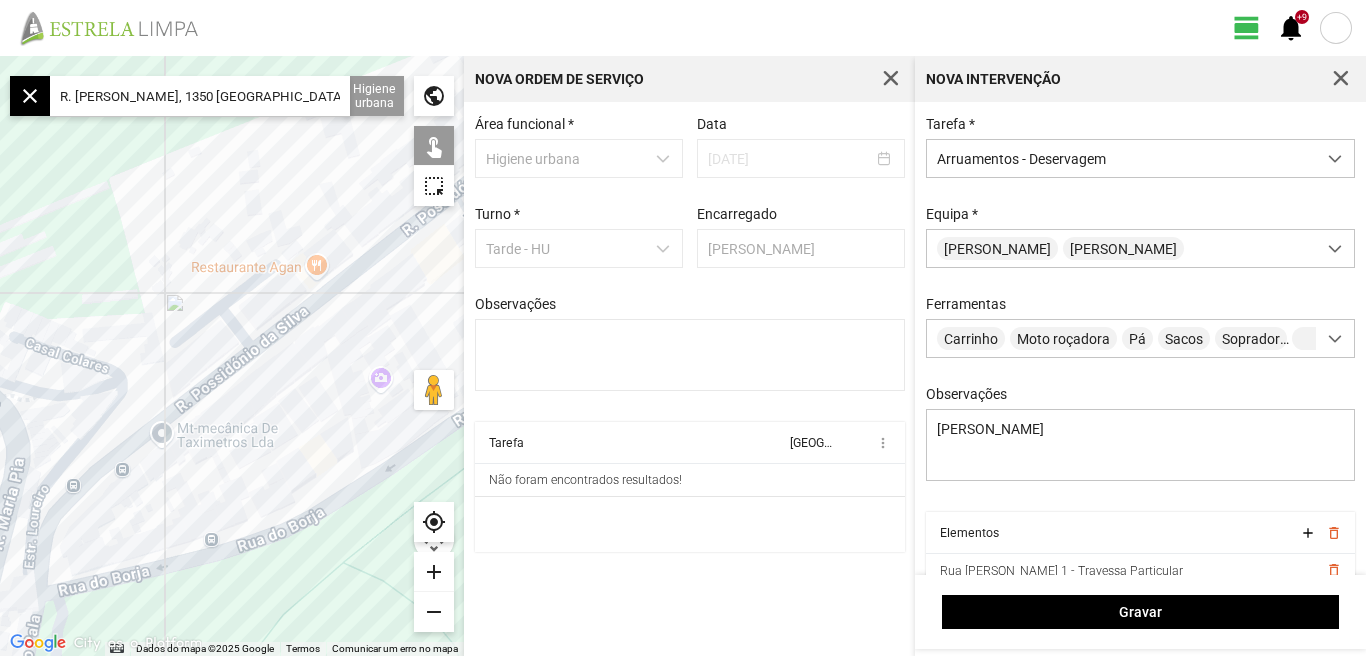 click on "Para navegar, prima as teclas de seta." 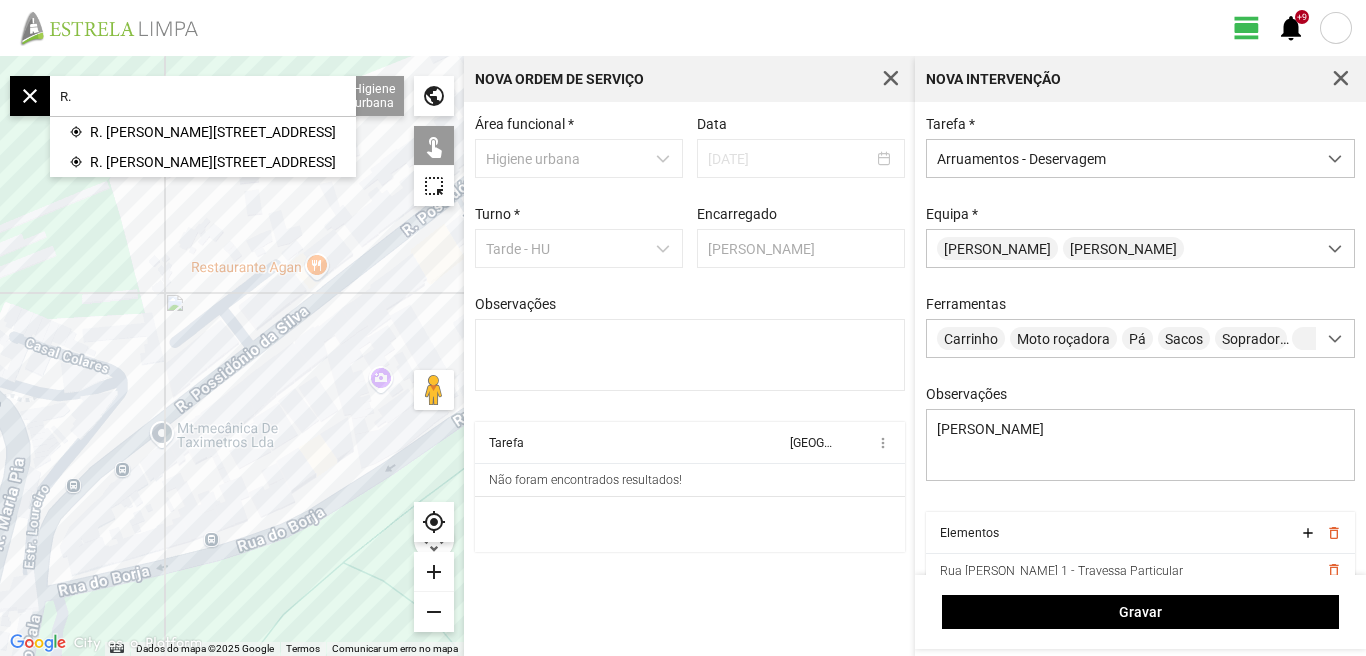 type on "R" 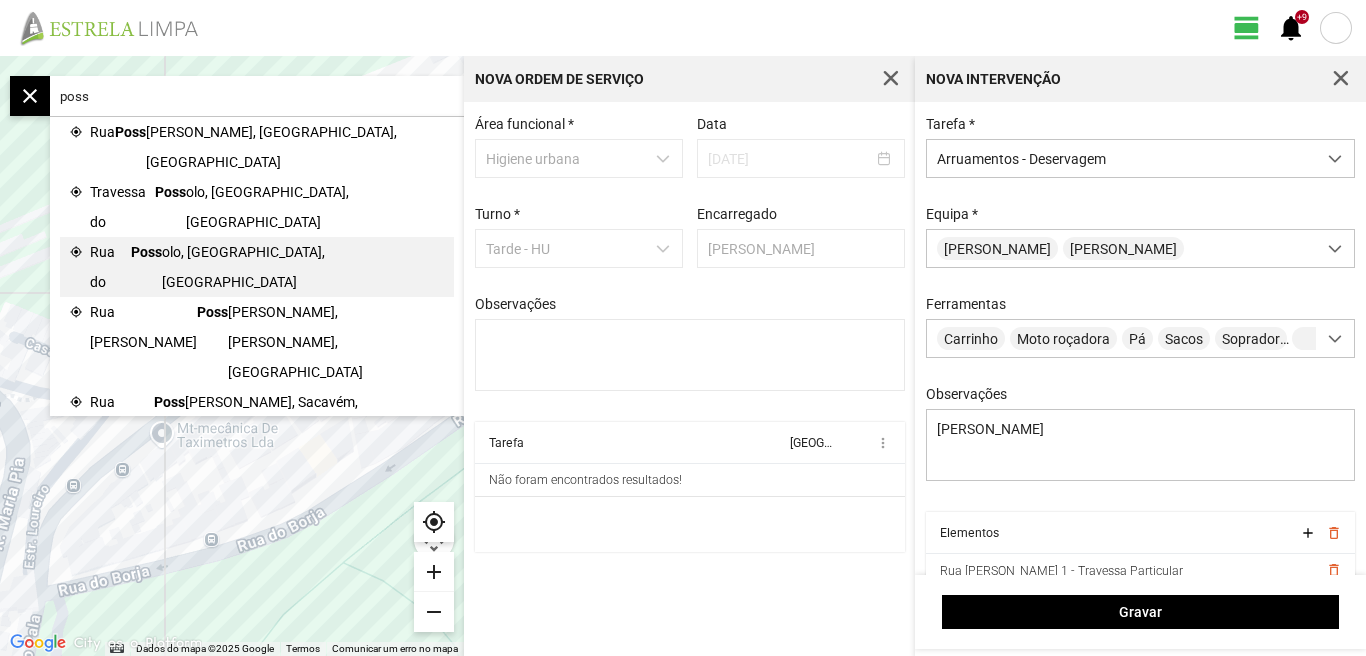 click on "Rua do" 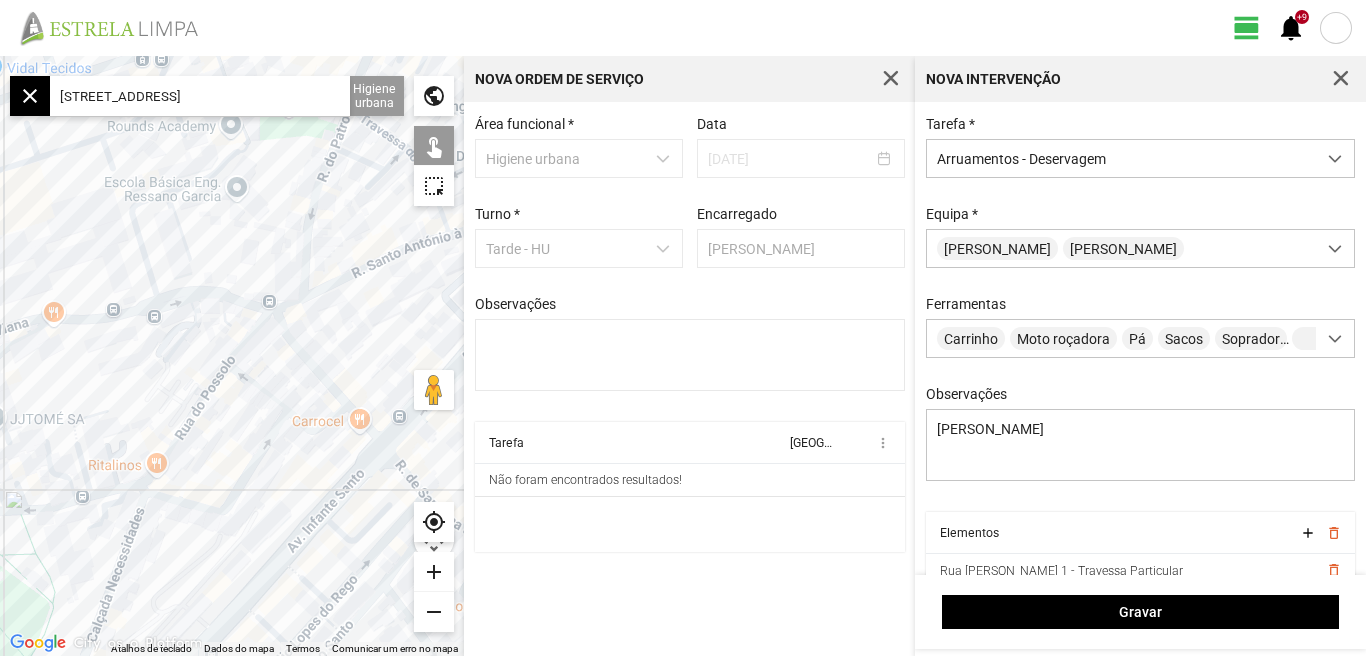 click on "add" 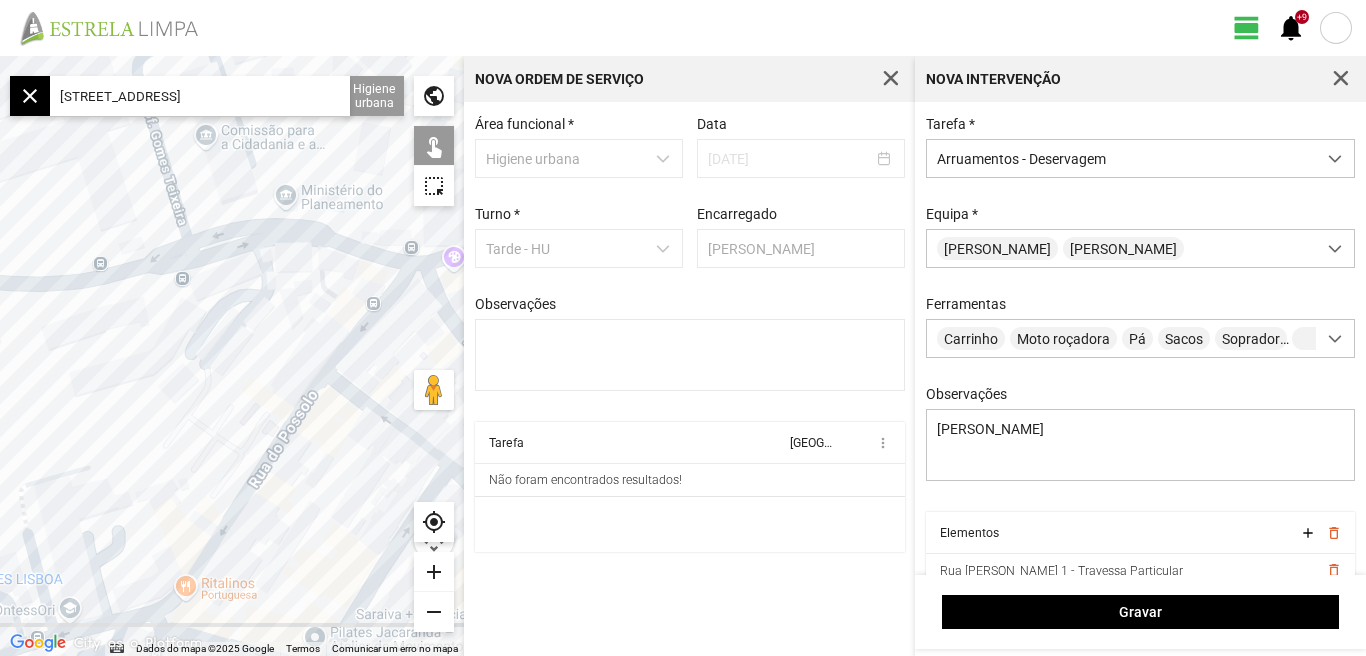 drag, startPoint x: 281, startPoint y: 323, endPoint x: 337, endPoint y: 326, distance: 56.0803 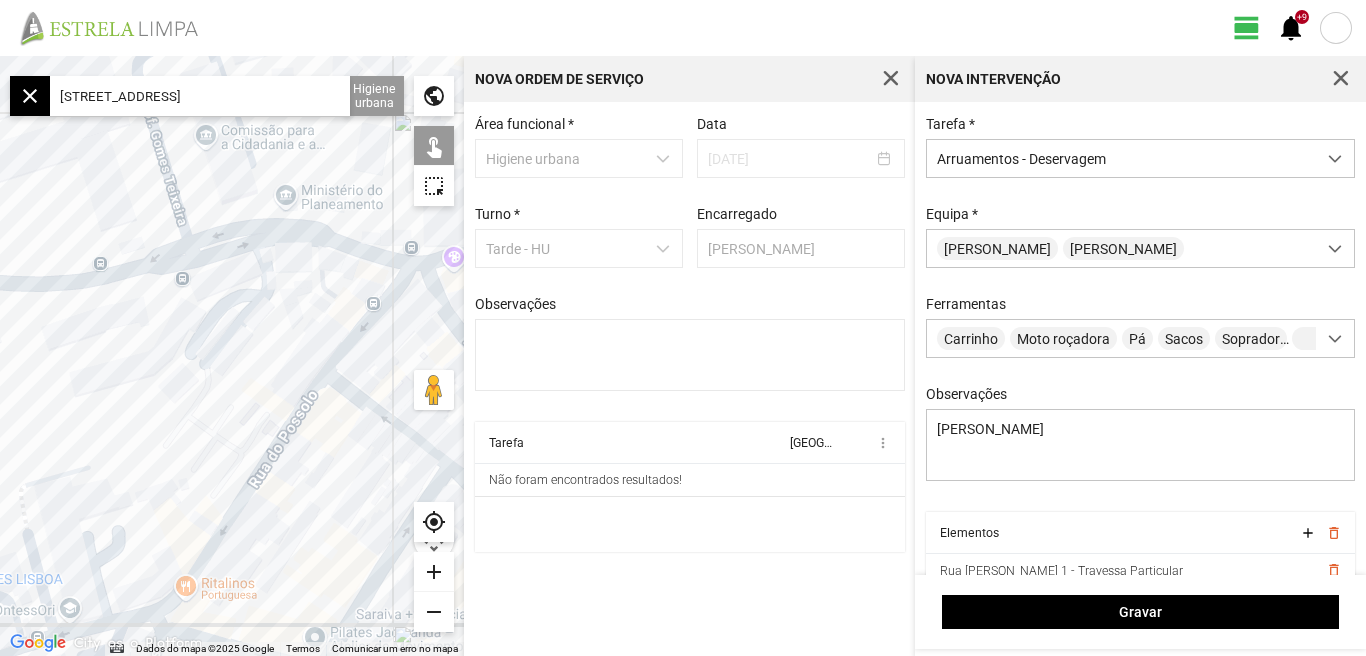 click on "Para navegar, prima as teclas de seta." 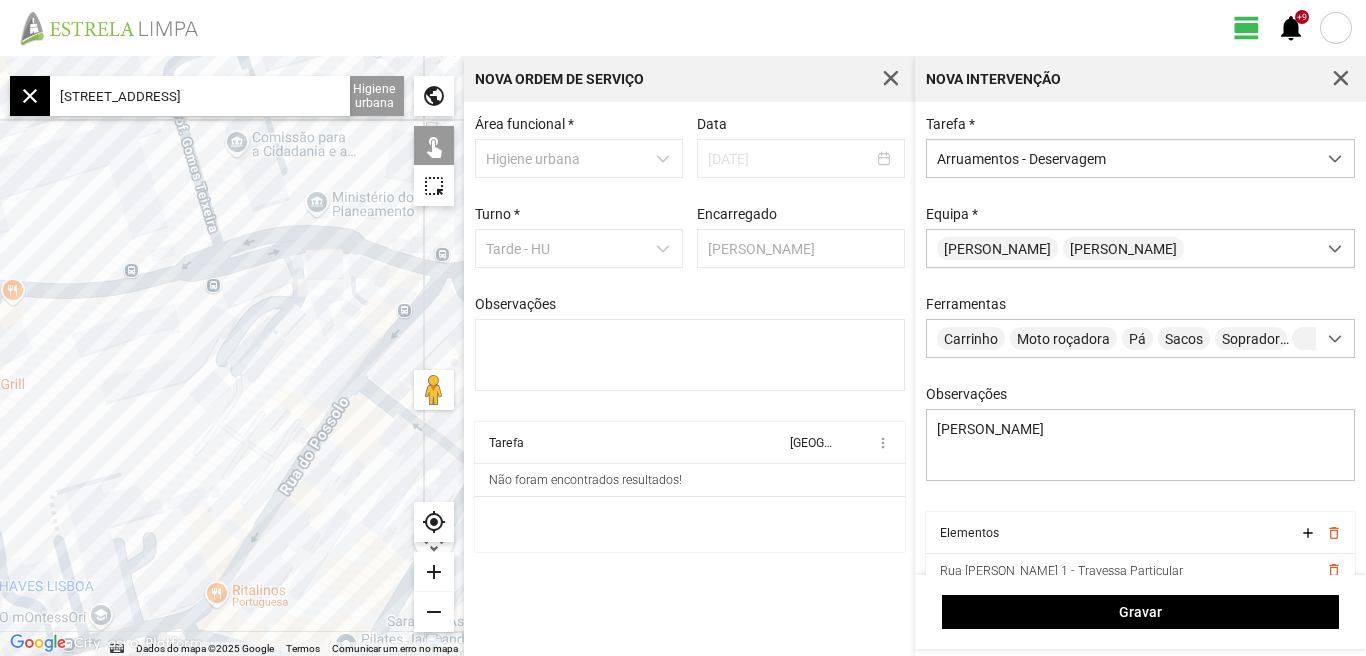 click on "add" 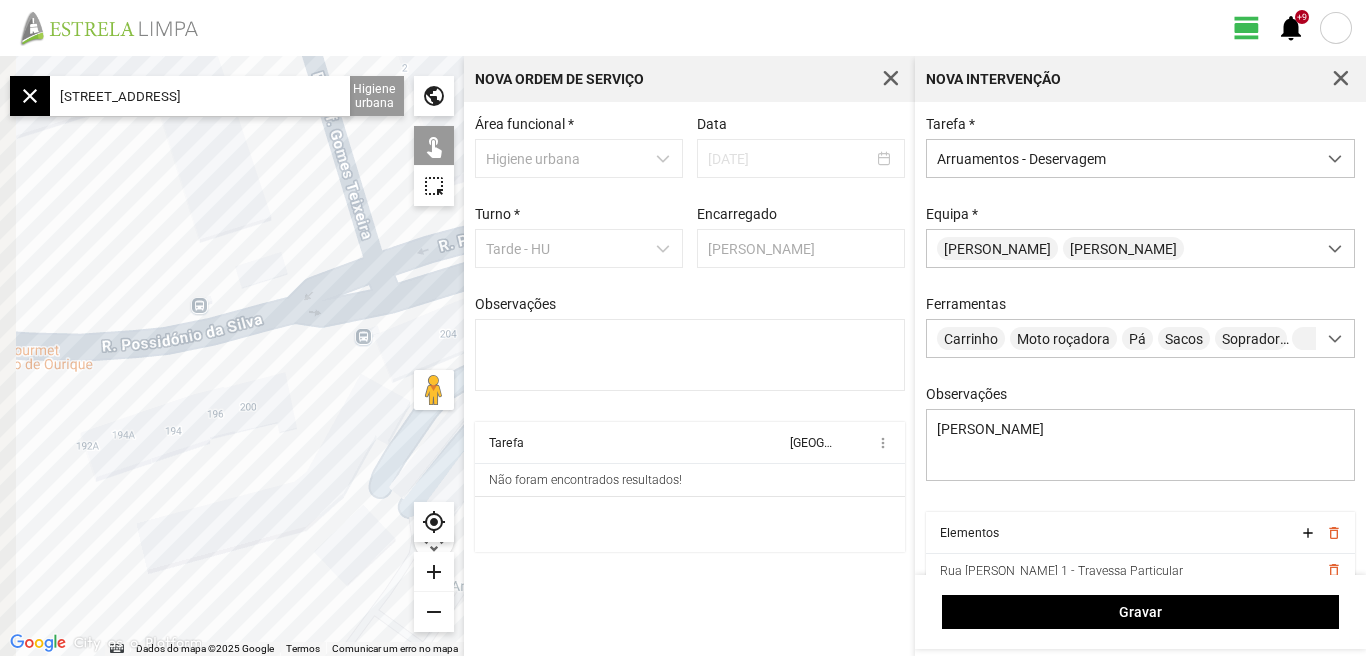 drag, startPoint x: 201, startPoint y: 382, endPoint x: 347, endPoint y: 502, distance: 188.98677 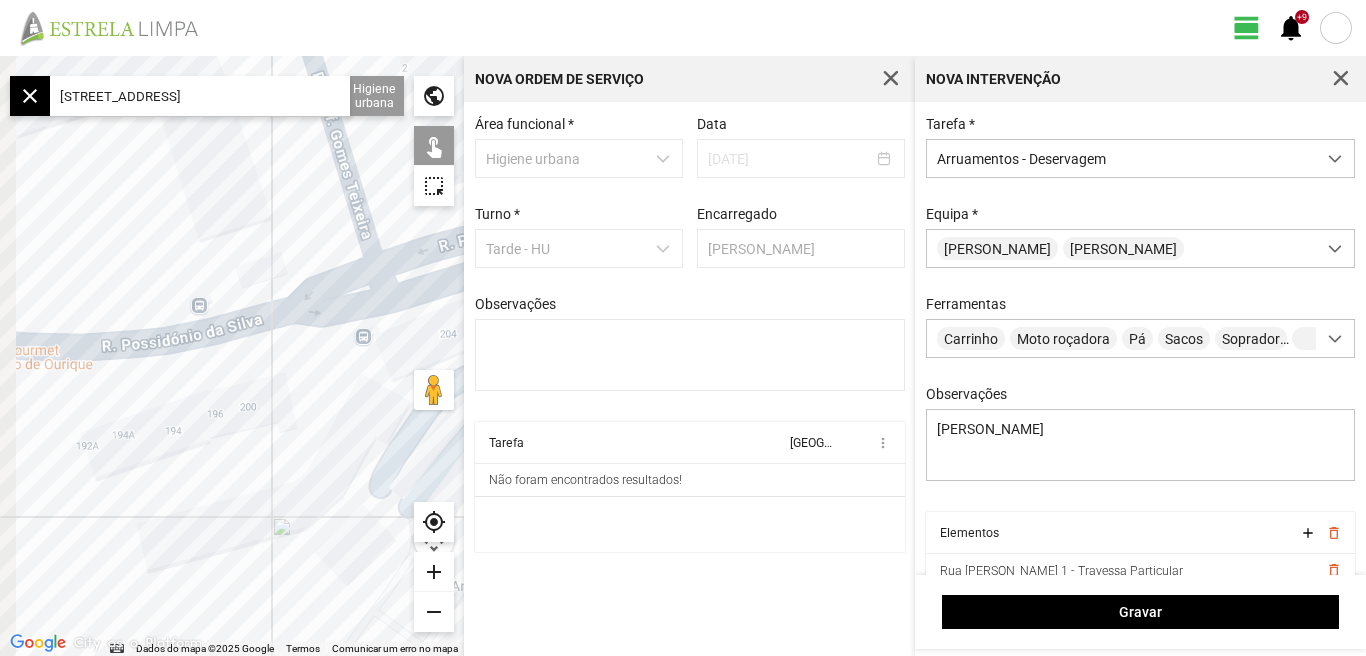 click on "Para navegar, prima as teclas de seta." 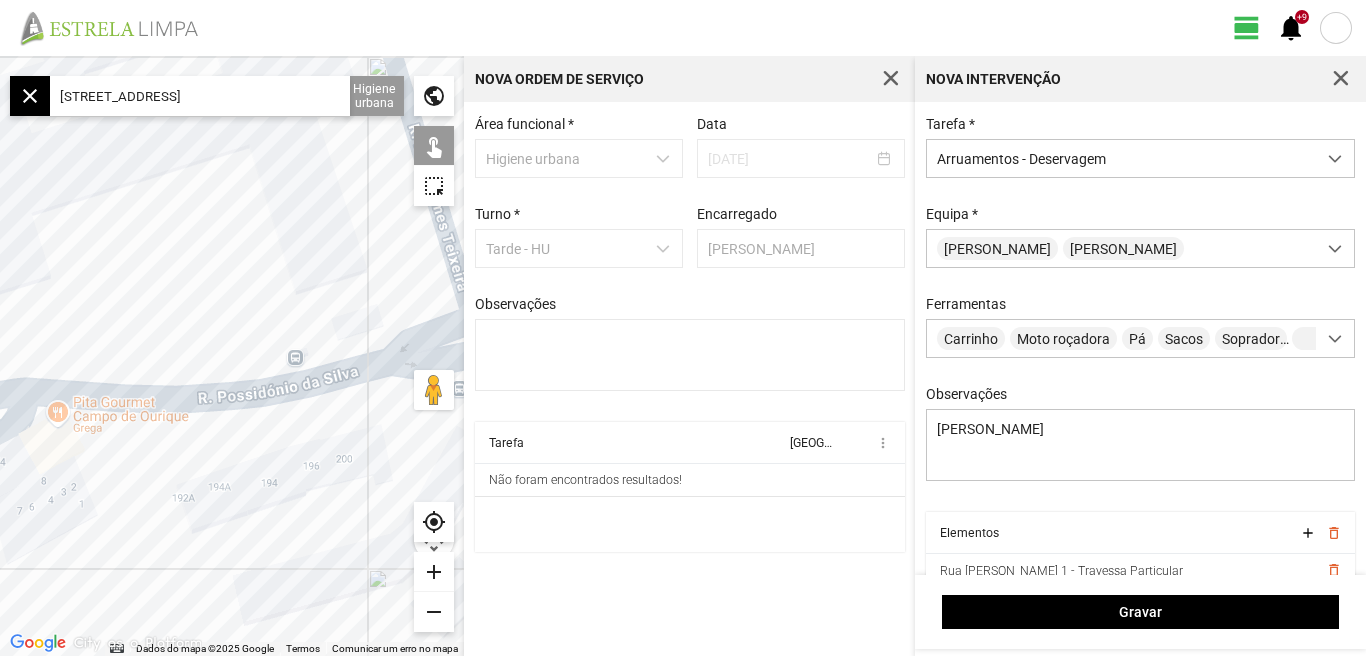click on "Para navegar, prima as teclas de seta." 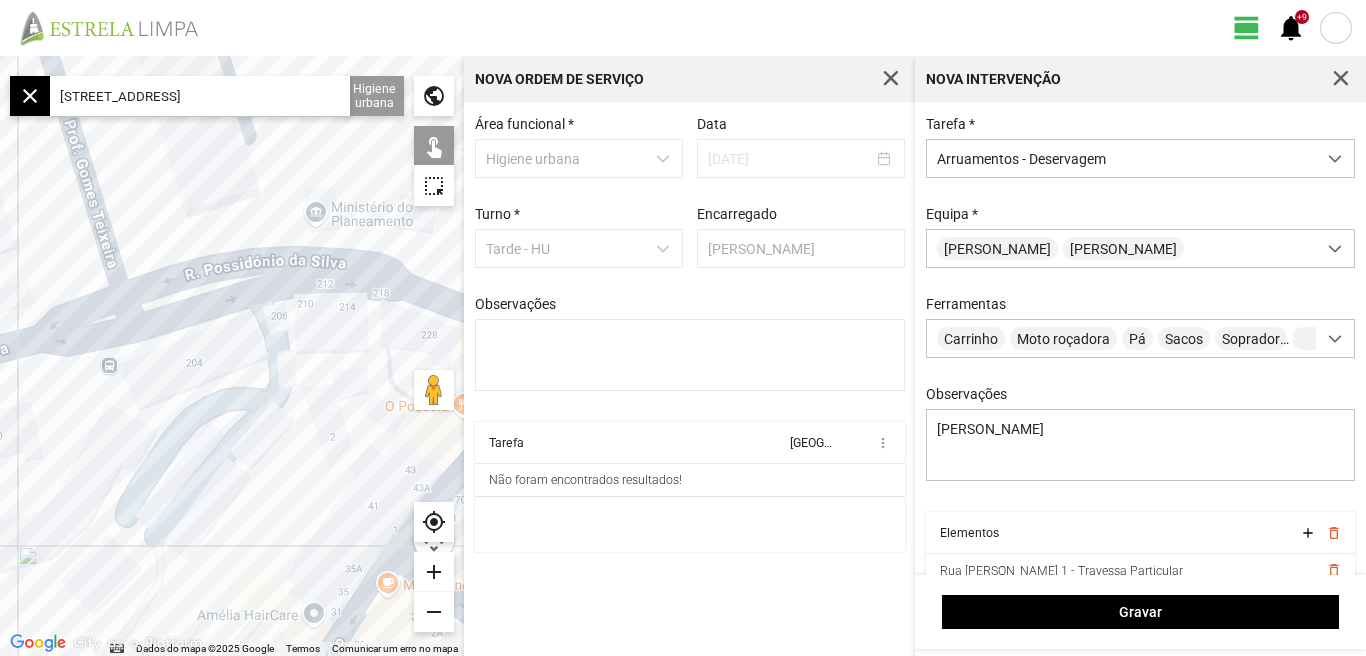 click on "Para navegar, prima as teclas de seta." 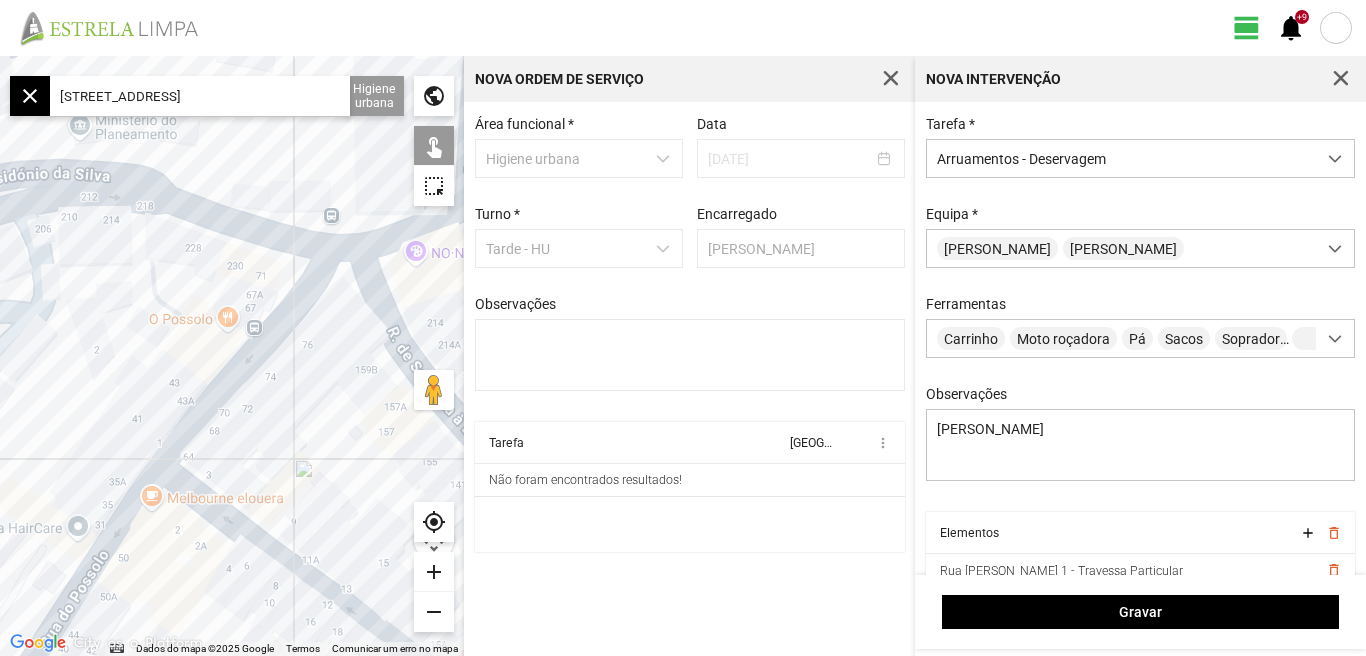 click on "Para navegar, prima as teclas de seta." 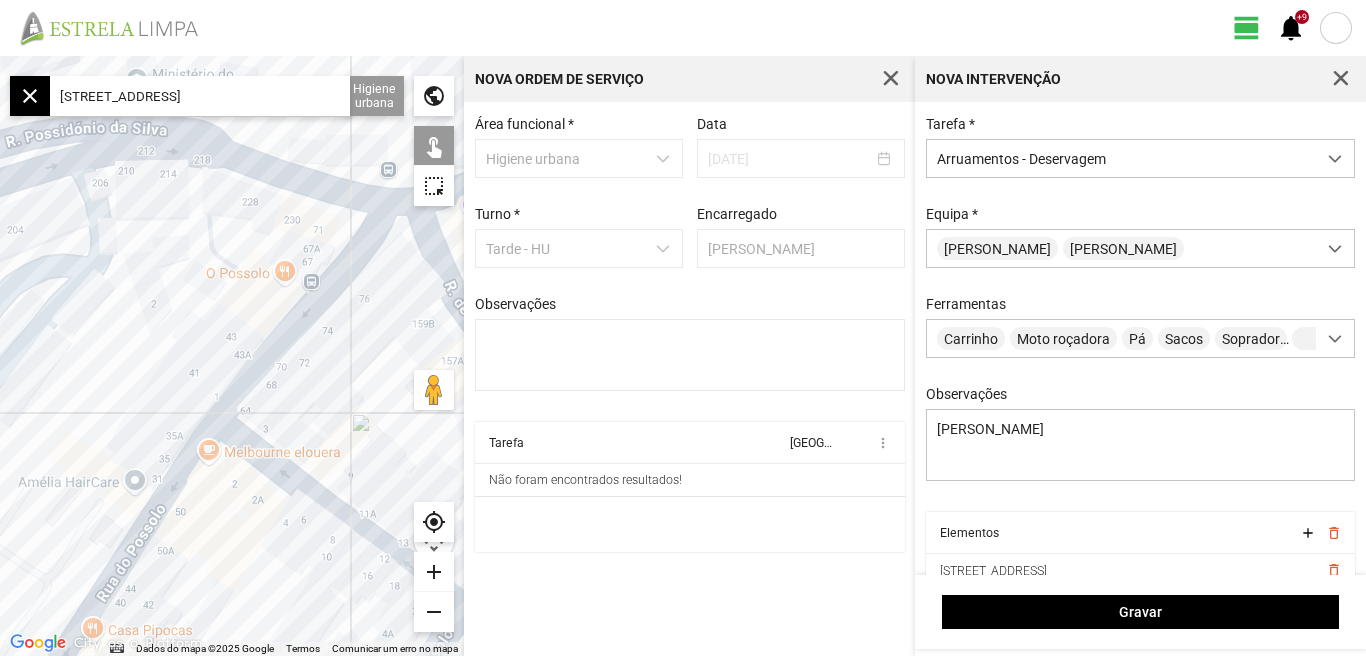 drag, startPoint x: 365, startPoint y: 416, endPoint x: 388, endPoint y: 388, distance: 36.23534 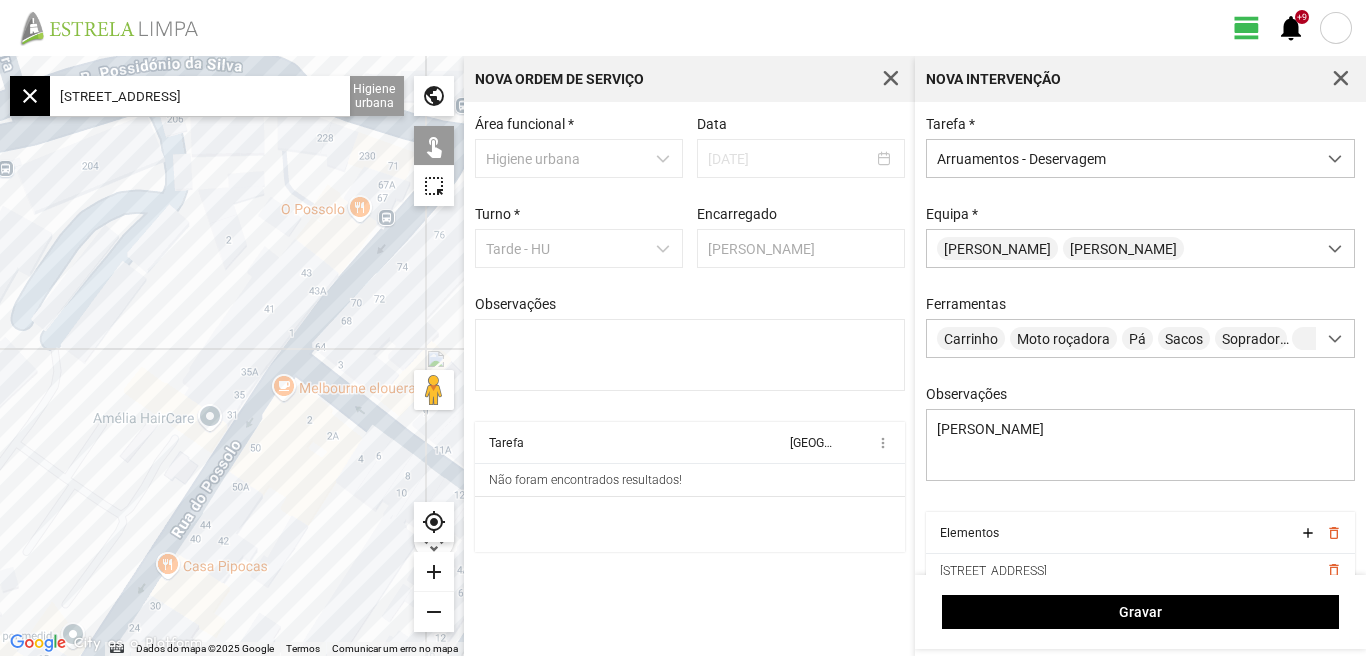 click on "Para navegar, prima as teclas de seta." 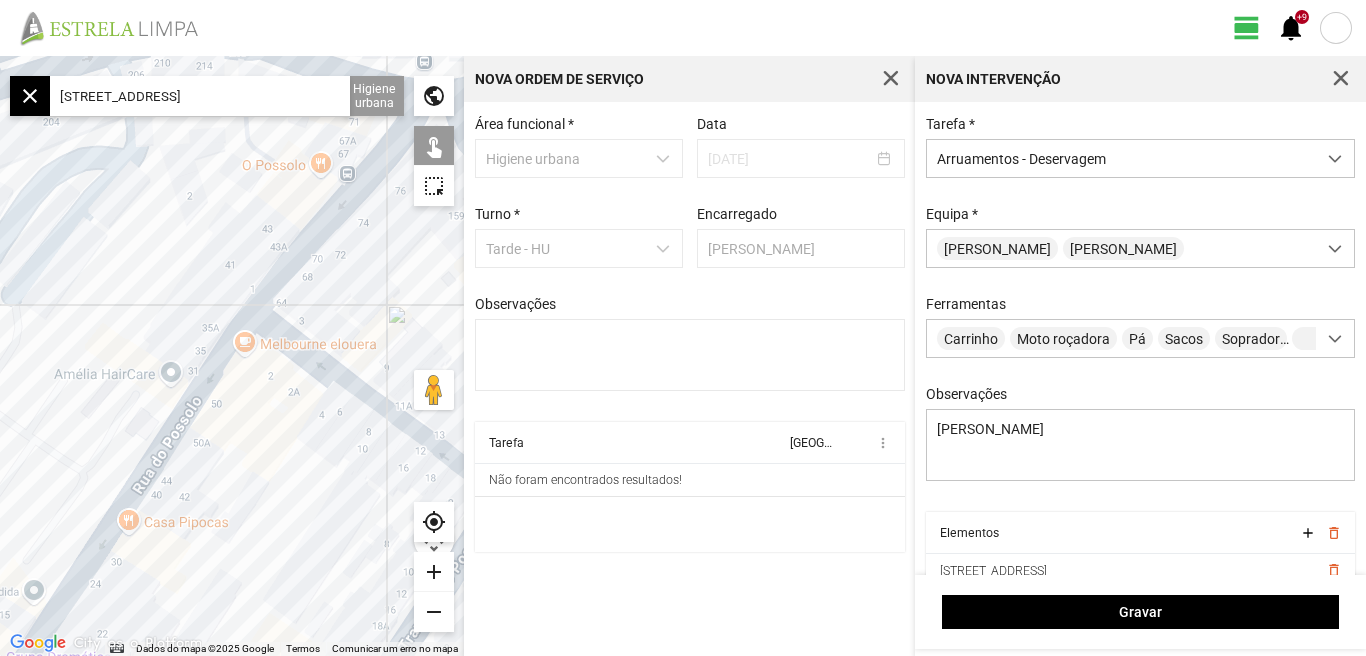 drag, startPoint x: 275, startPoint y: 471, endPoint x: 211, endPoint y: 394, distance: 100.12492 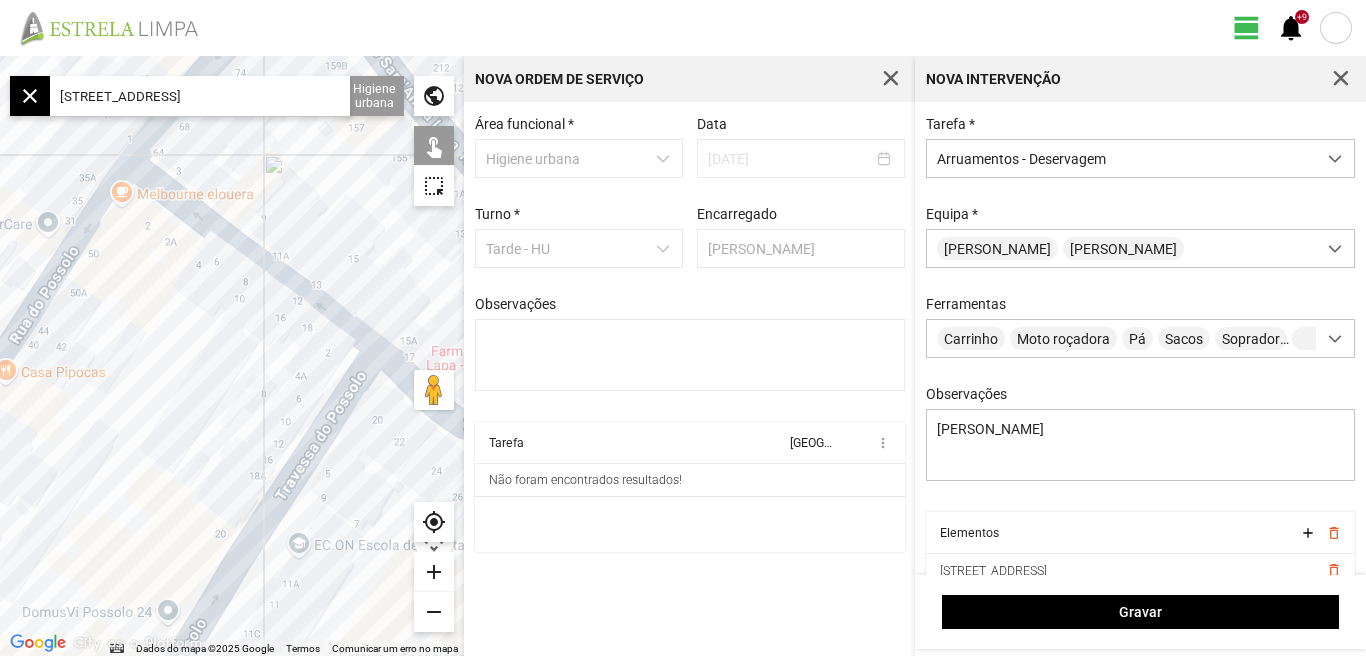 click on "Para navegar, prima as teclas de seta." 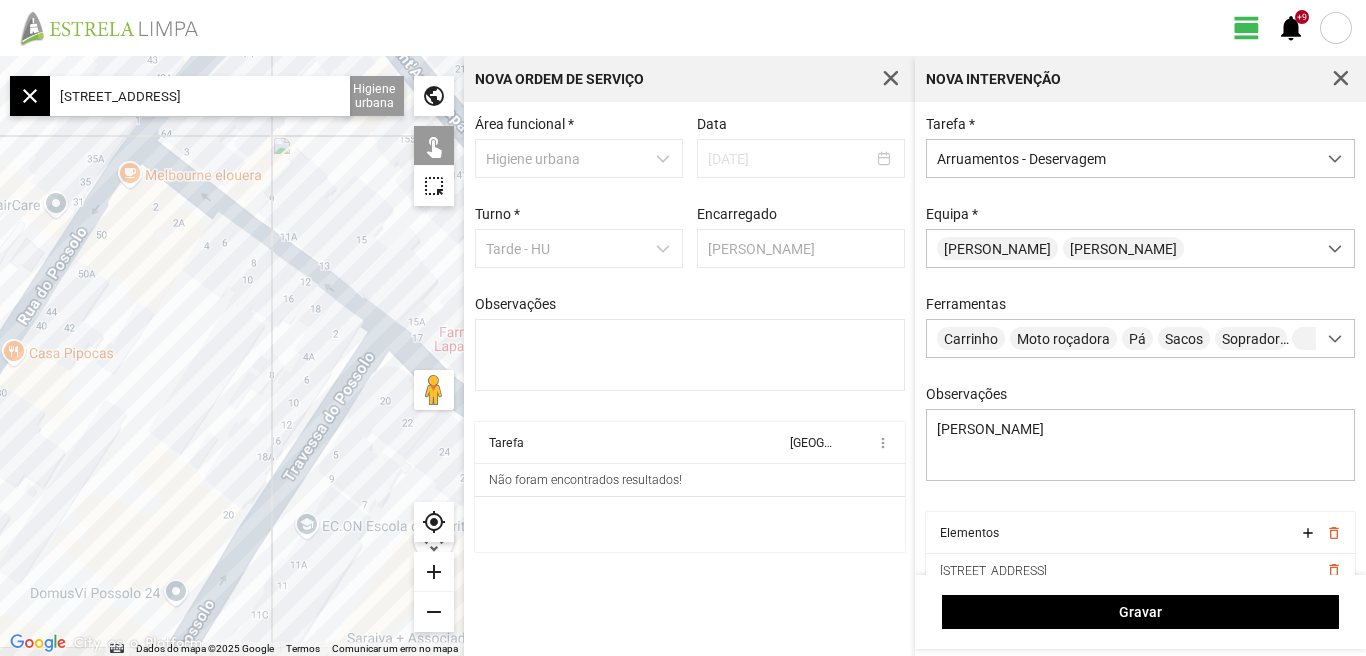 drag, startPoint x: 248, startPoint y: 432, endPoint x: 303, endPoint y: 328, distance: 117.64778 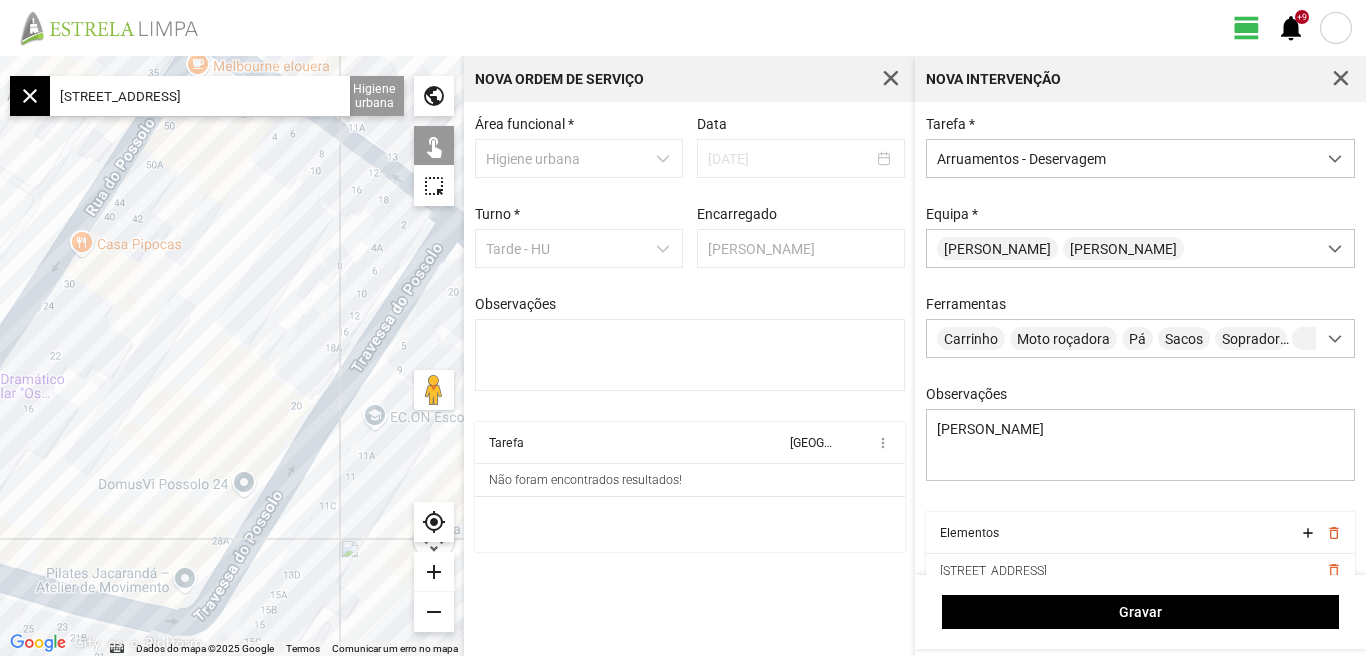drag, startPoint x: 266, startPoint y: 370, endPoint x: 335, endPoint y: 311, distance: 90.78546 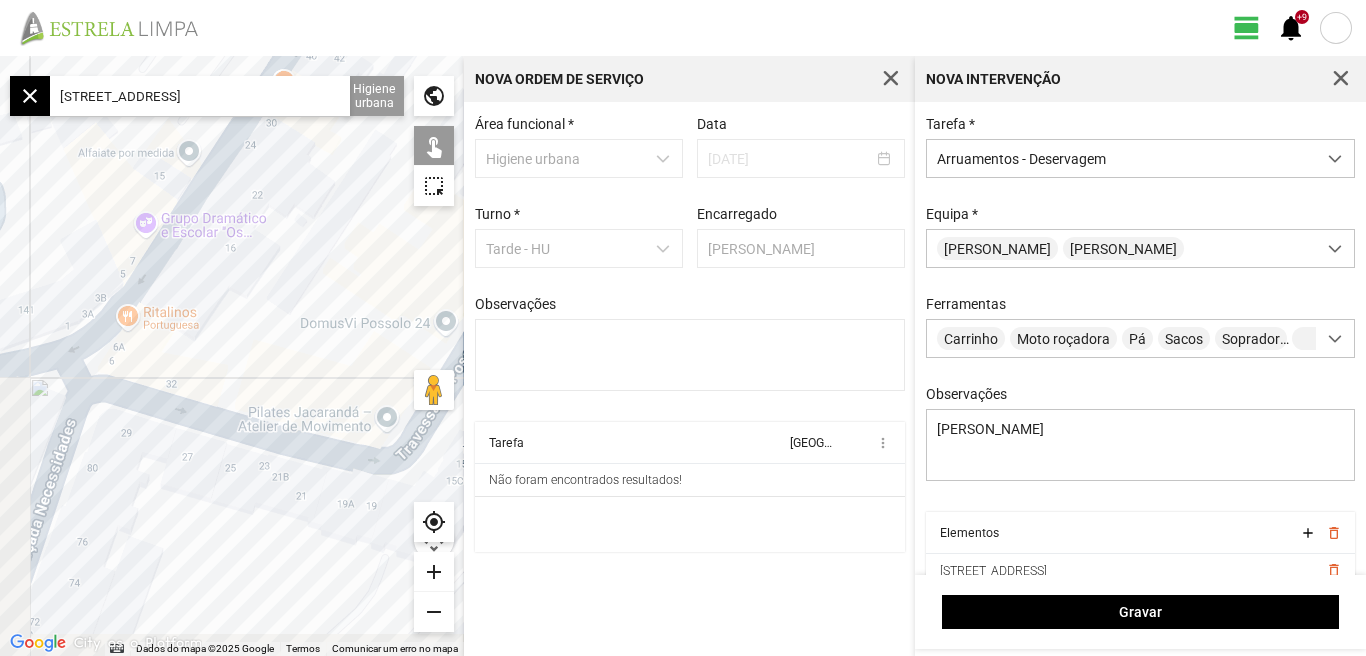 drag, startPoint x: 284, startPoint y: 328, endPoint x: 357, endPoint y: 279, distance: 87.92042 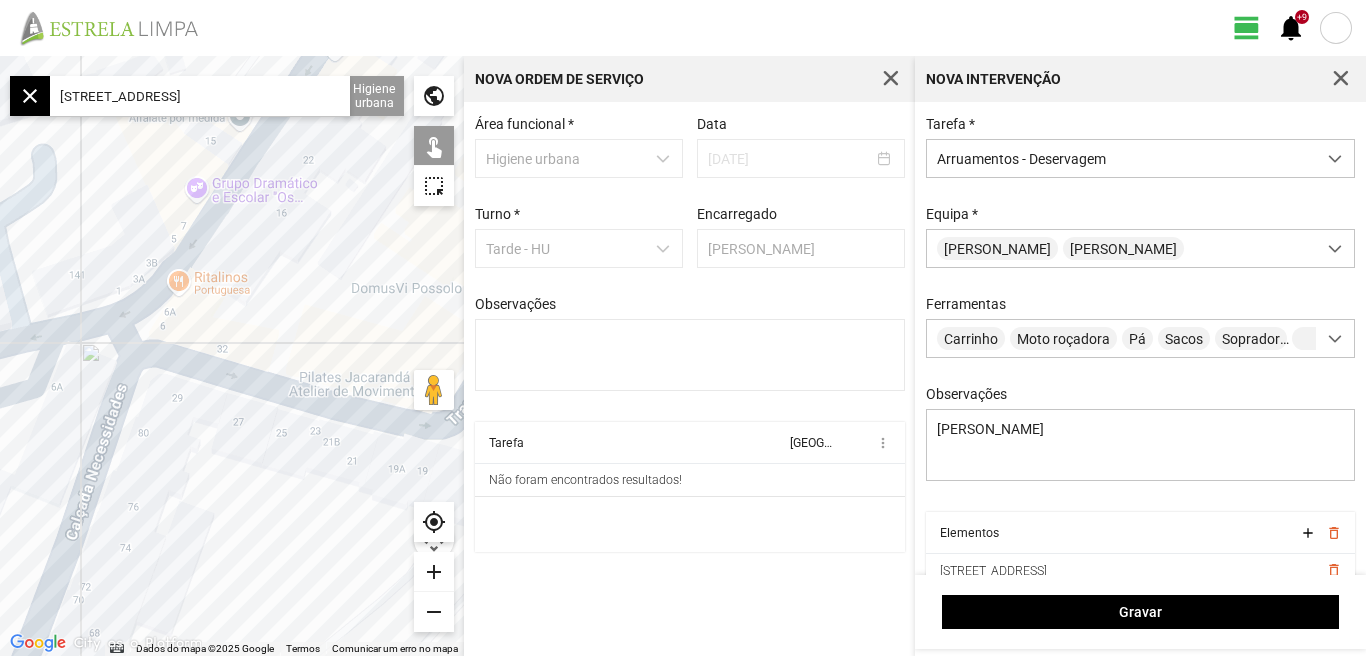 click on "add" 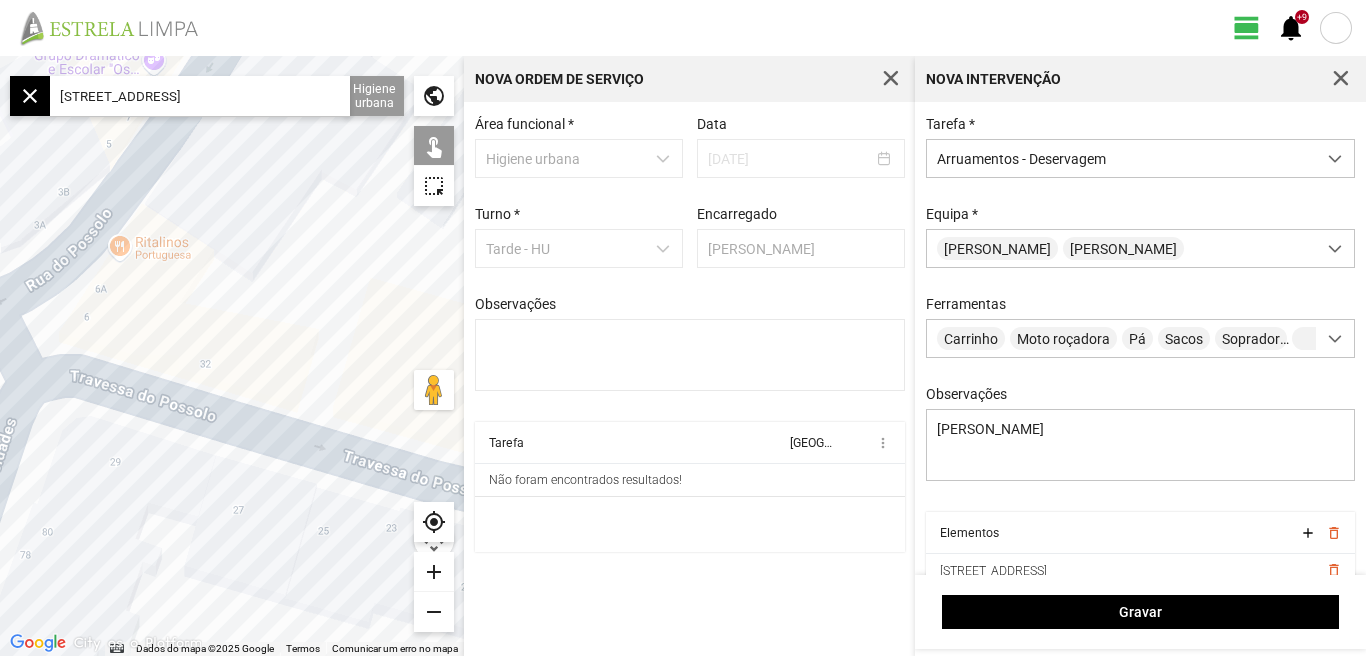 drag, startPoint x: 318, startPoint y: 311, endPoint x: 282, endPoint y: 397, distance: 93.230896 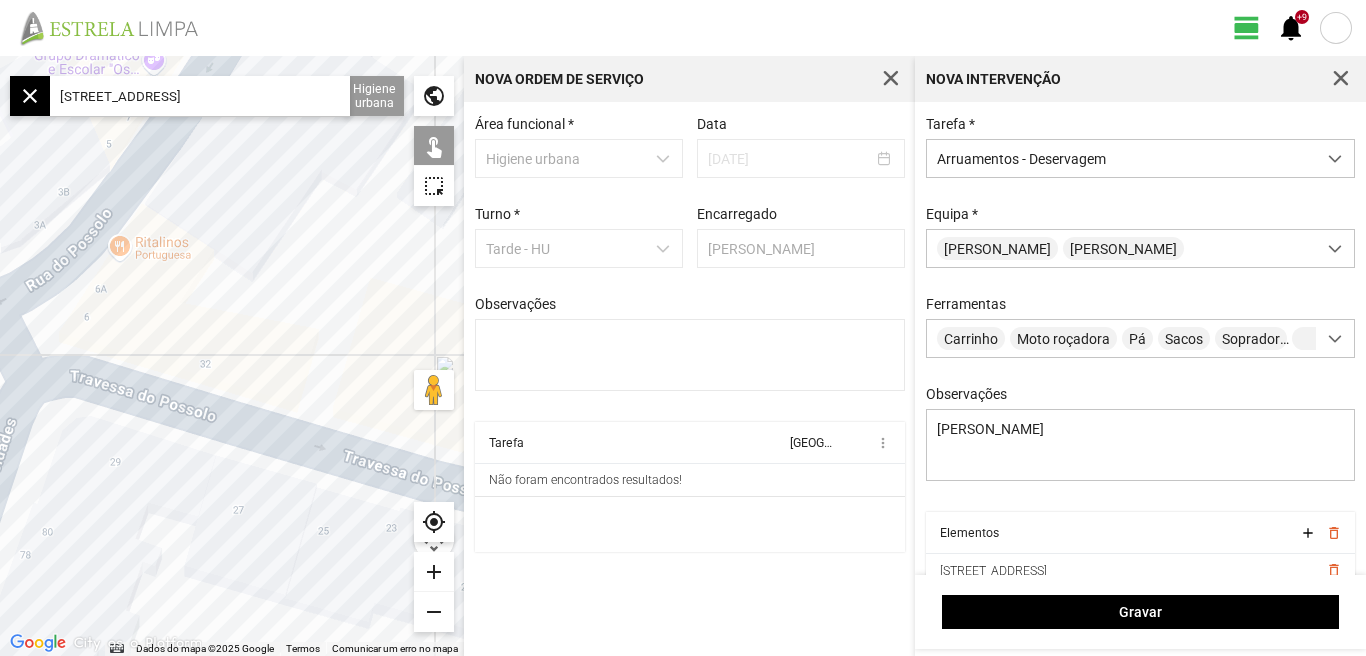 click on "Para navegar, prima as teclas de seta." 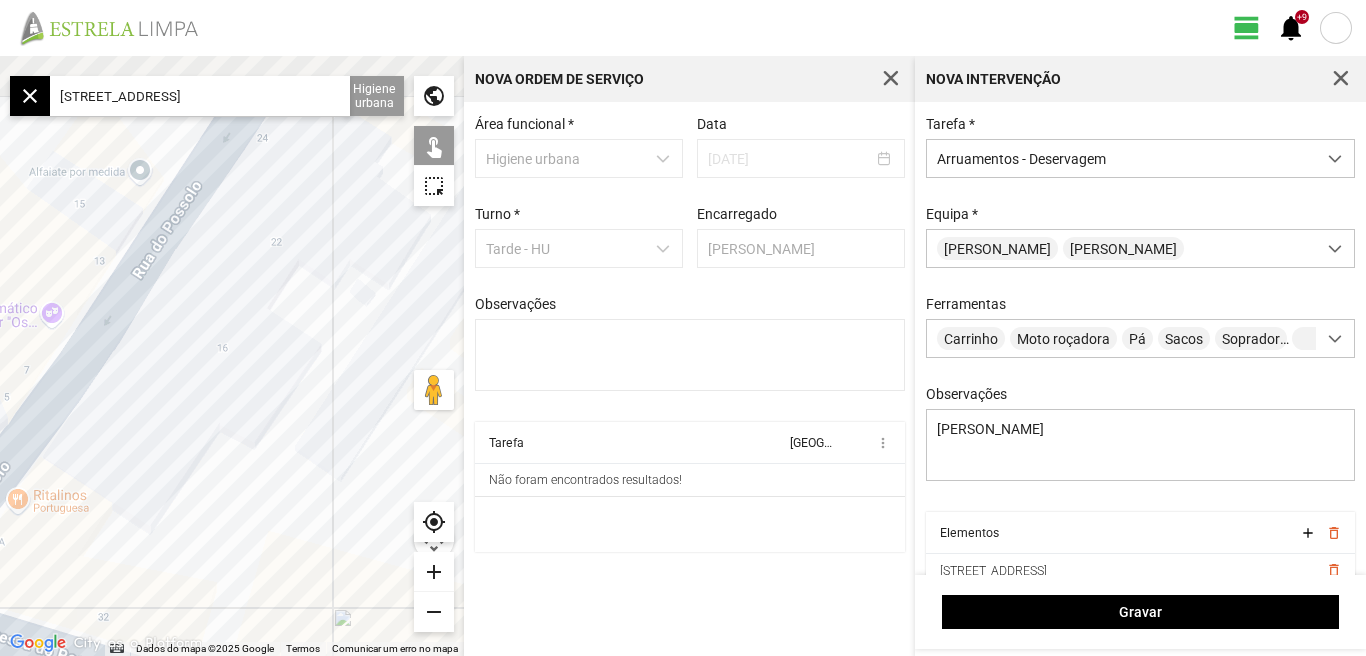 drag, startPoint x: 316, startPoint y: 244, endPoint x: 195, endPoint y: 409, distance: 204.61183 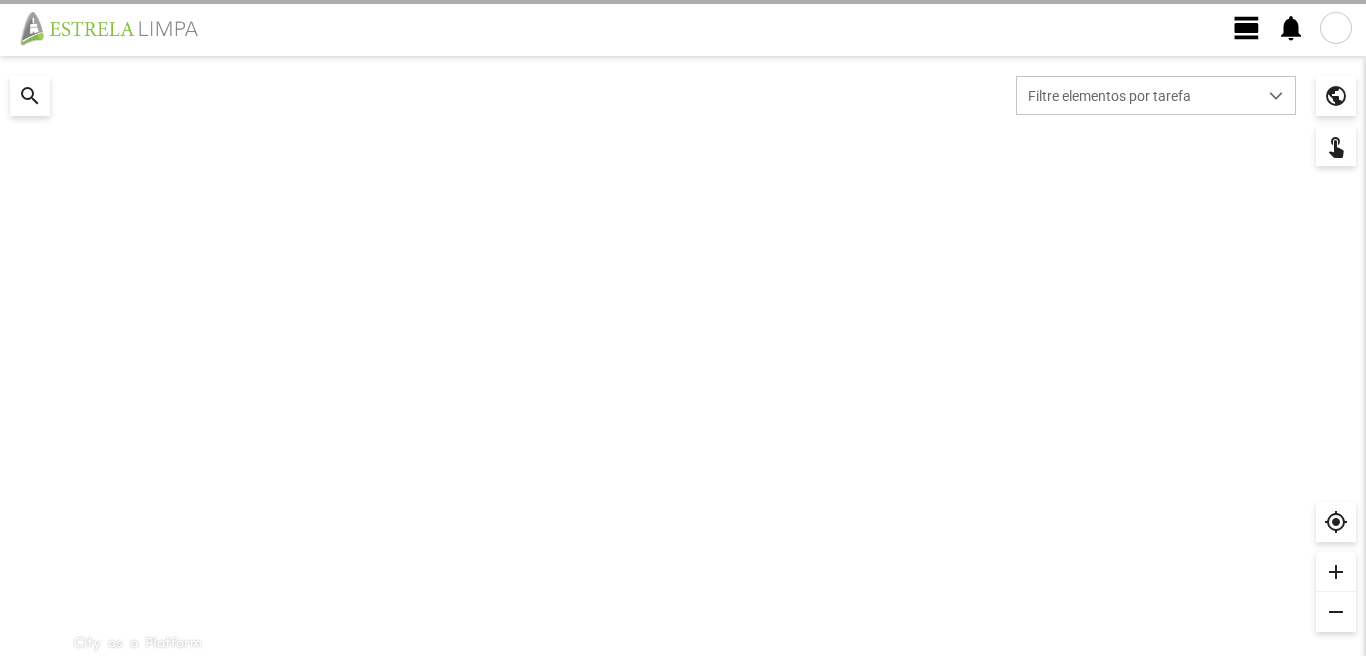scroll, scrollTop: 0, scrollLeft: 0, axis: both 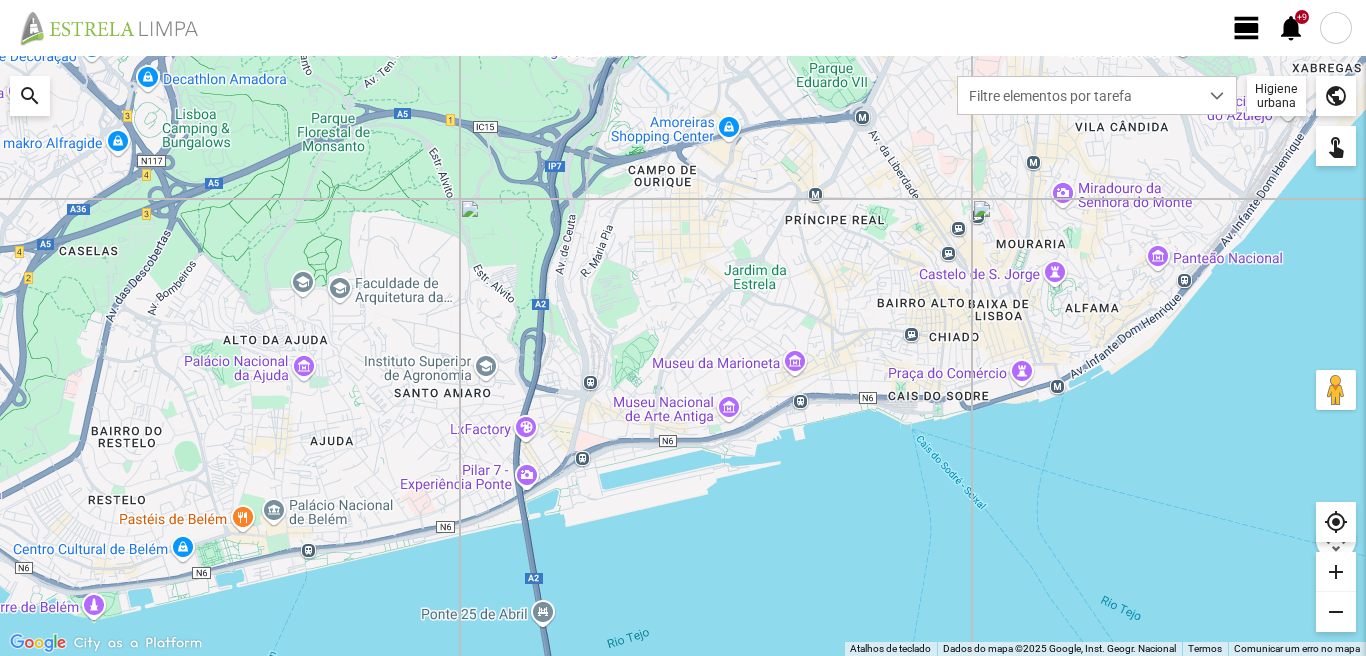 click on "view_day" 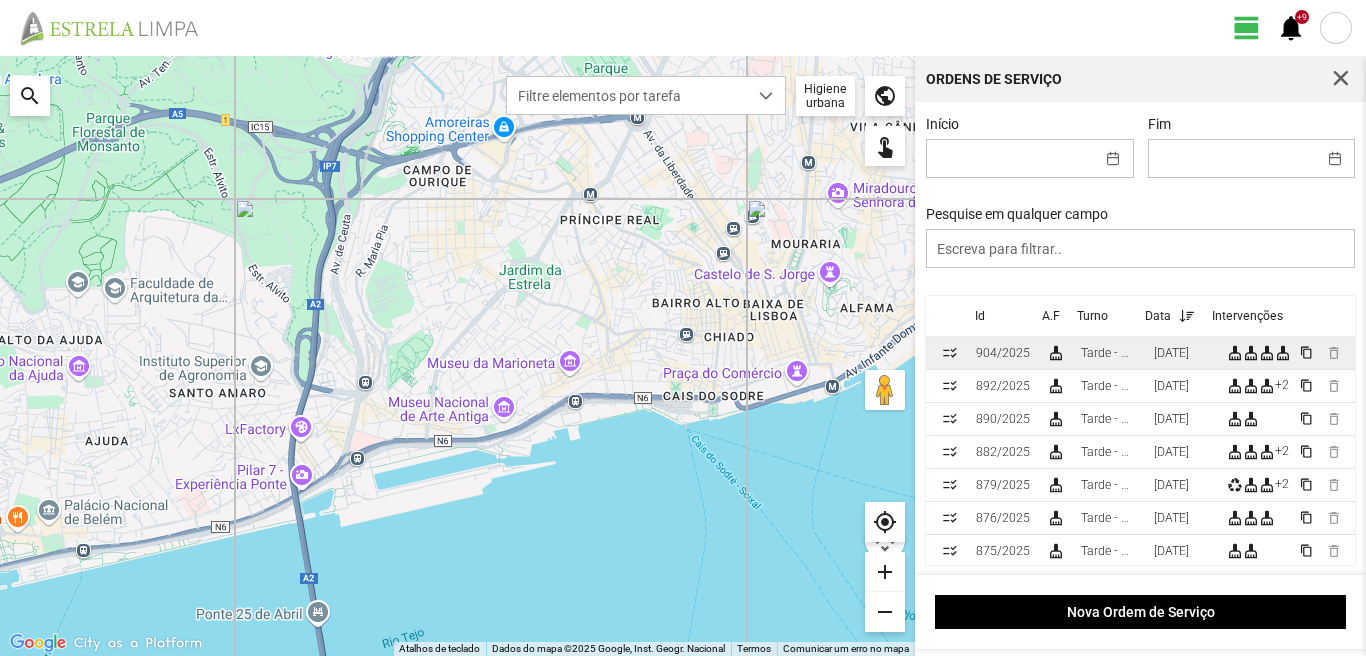 click on "01/07/2025" at bounding box center (1171, 353) 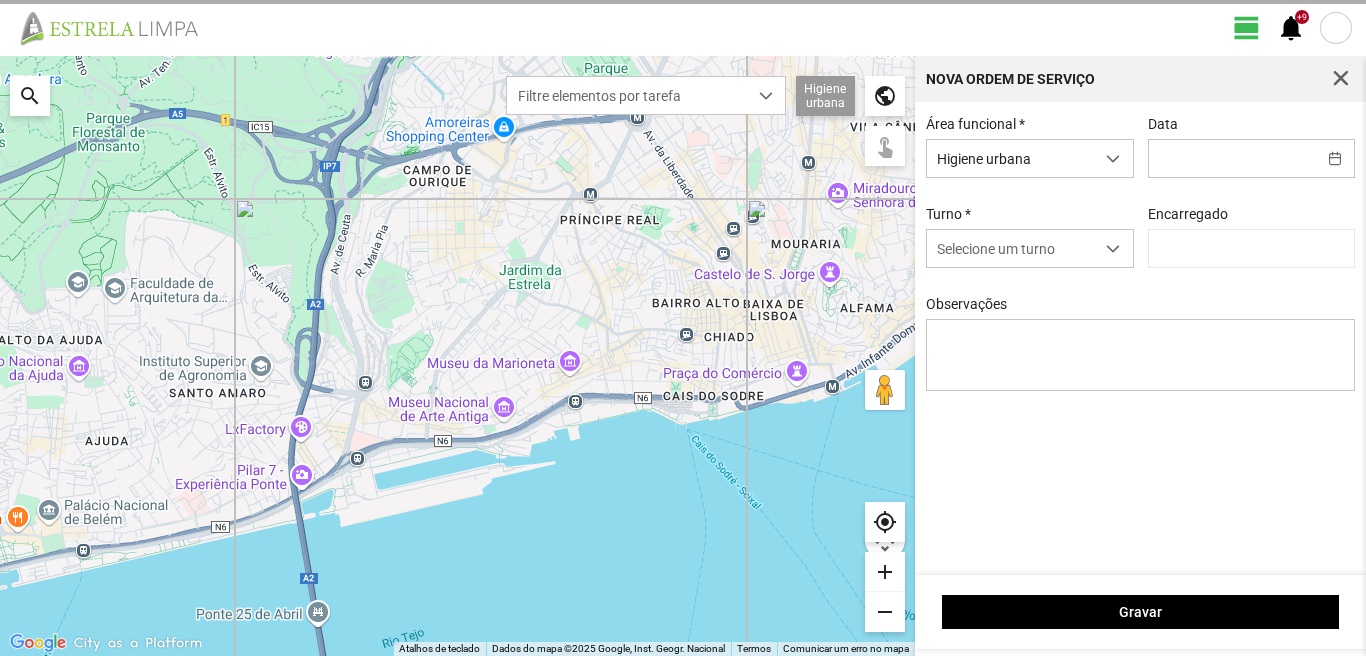type on "01/07/2025" 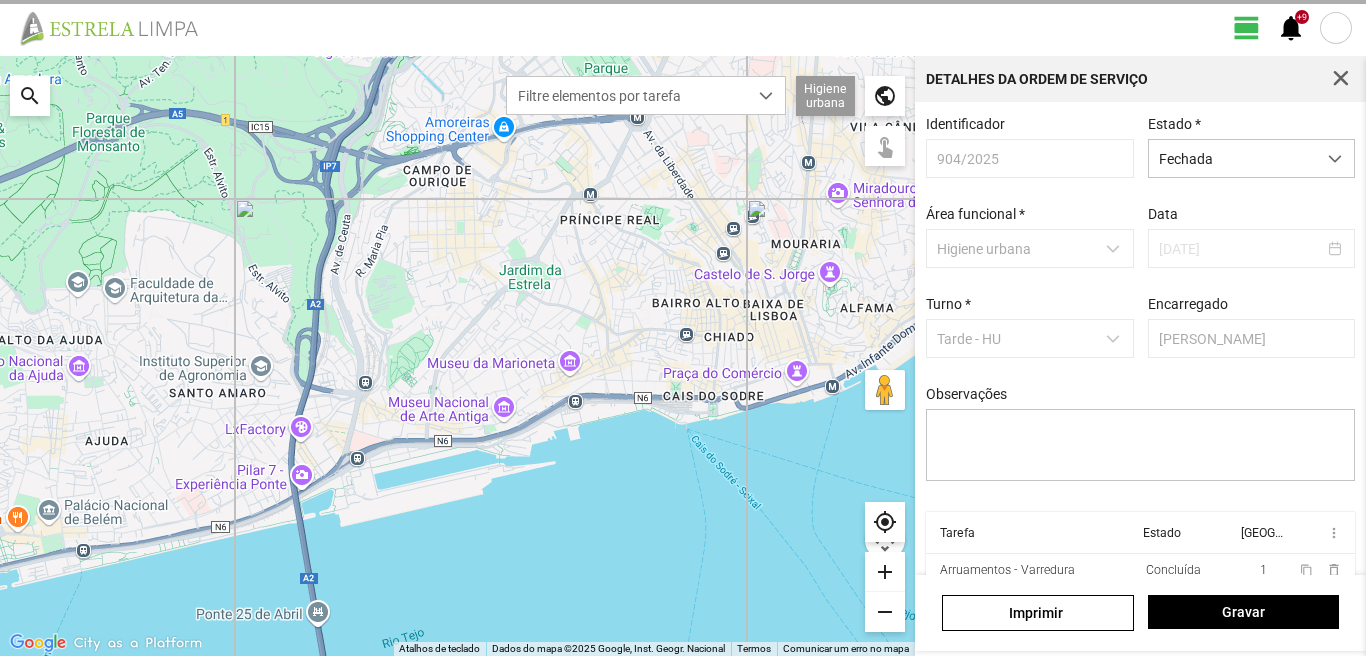 scroll, scrollTop: 85, scrollLeft: 0, axis: vertical 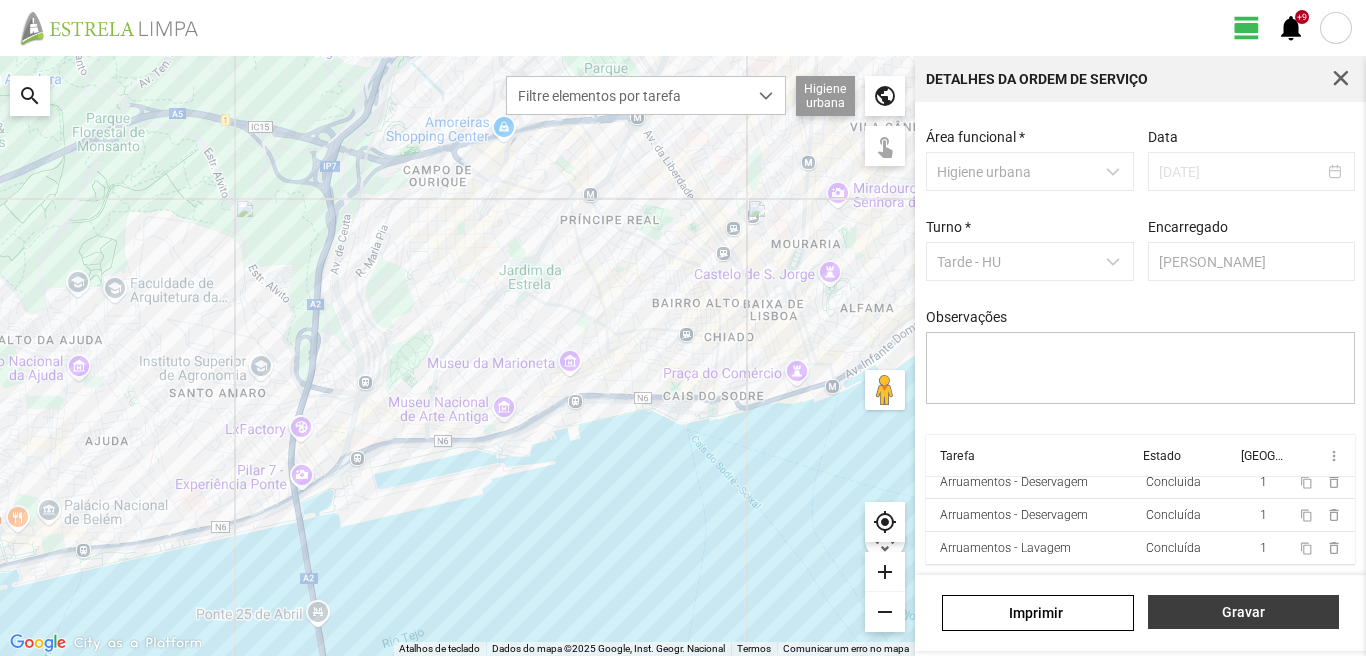 click on "Gravar" at bounding box center (1243, 612) 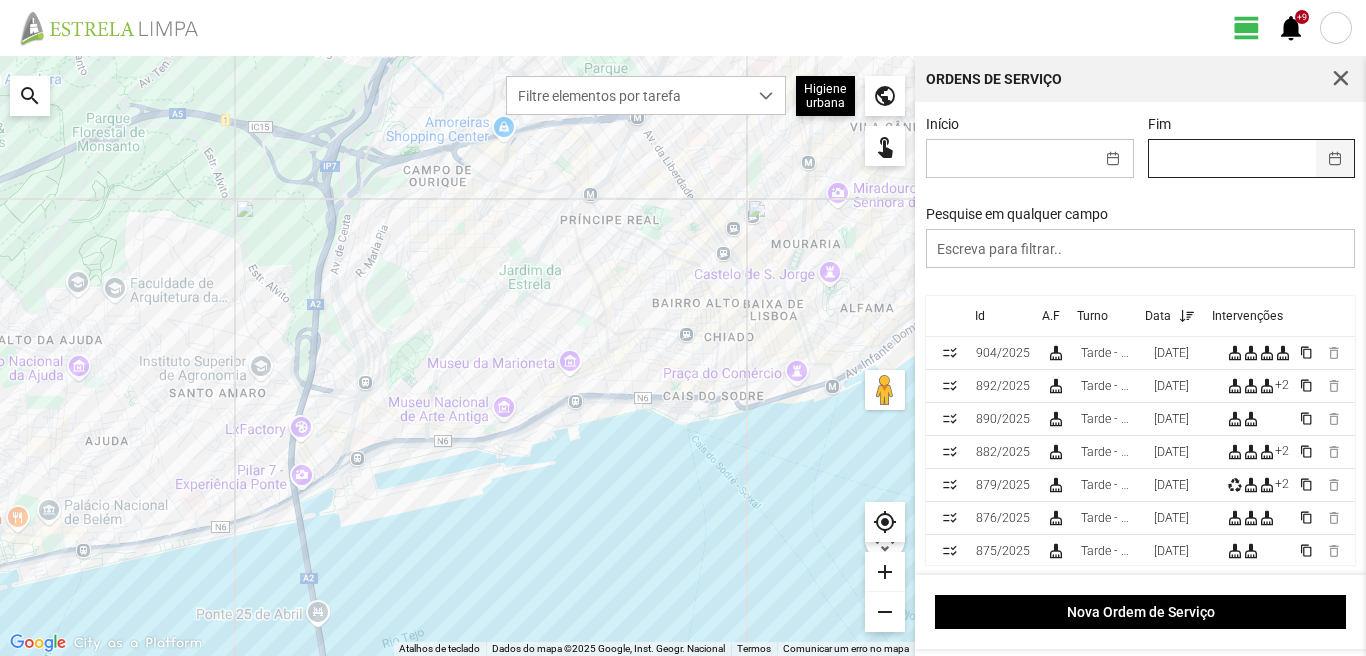 click at bounding box center (1335, 158) 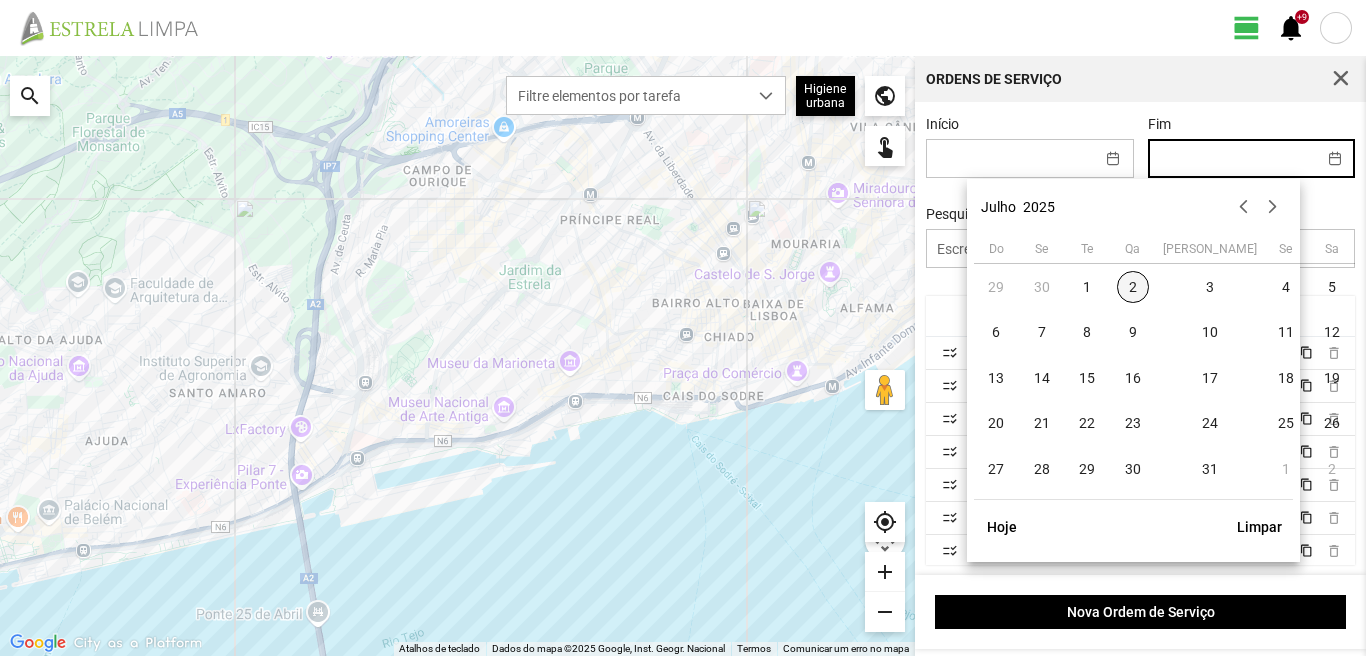 click on "2" at bounding box center (1133, 287) 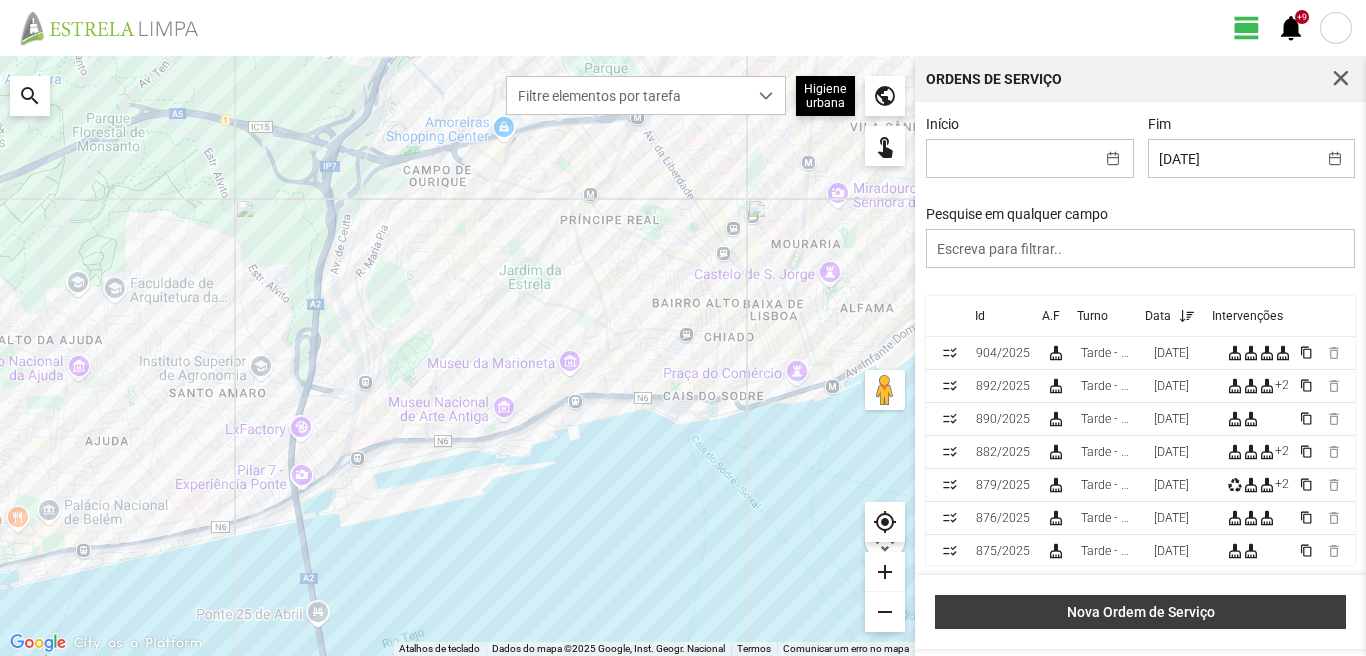 click on "Nova Ordem de Serviço" at bounding box center [1141, 612] 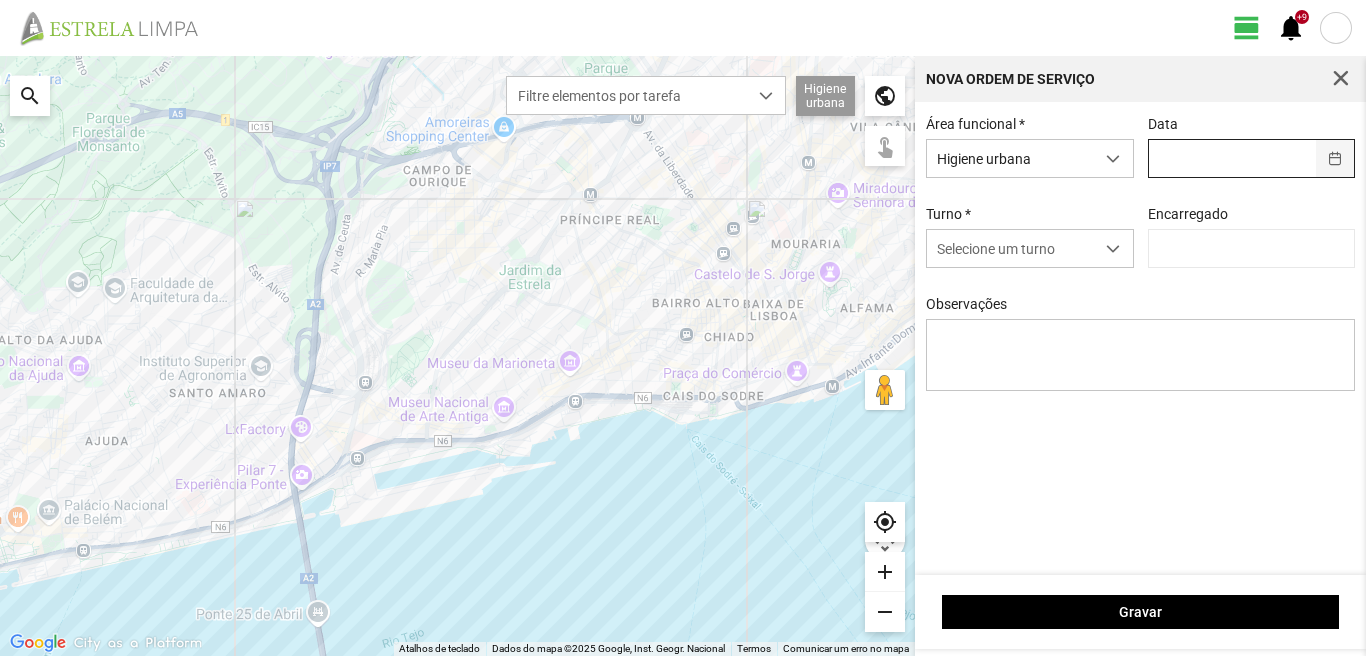 click at bounding box center (1335, 158) 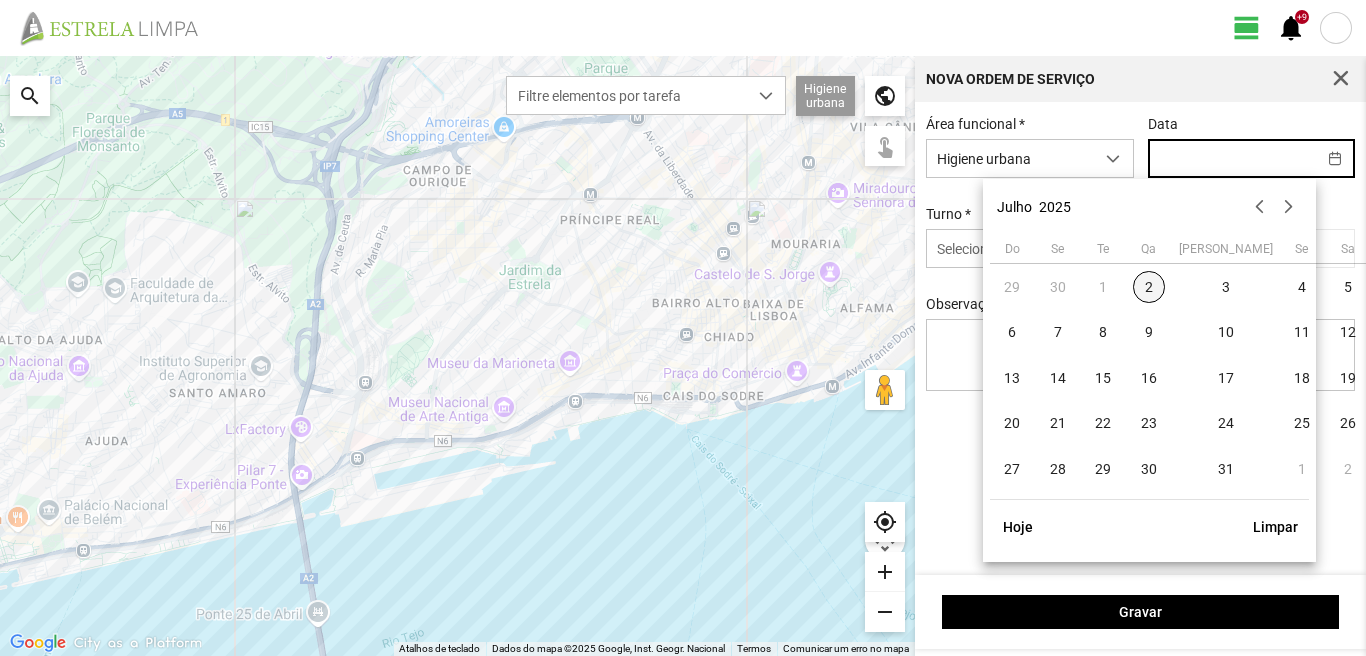 click on "2" at bounding box center [1149, 287] 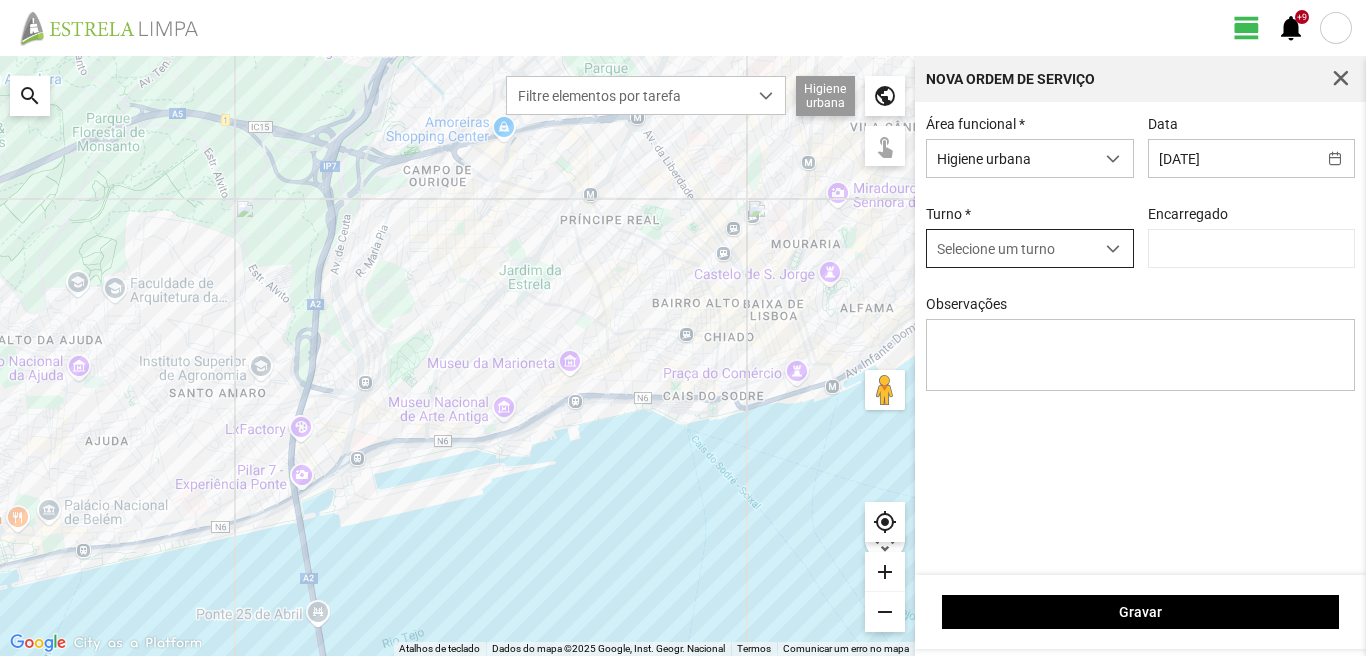 click at bounding box center [1113, 249] 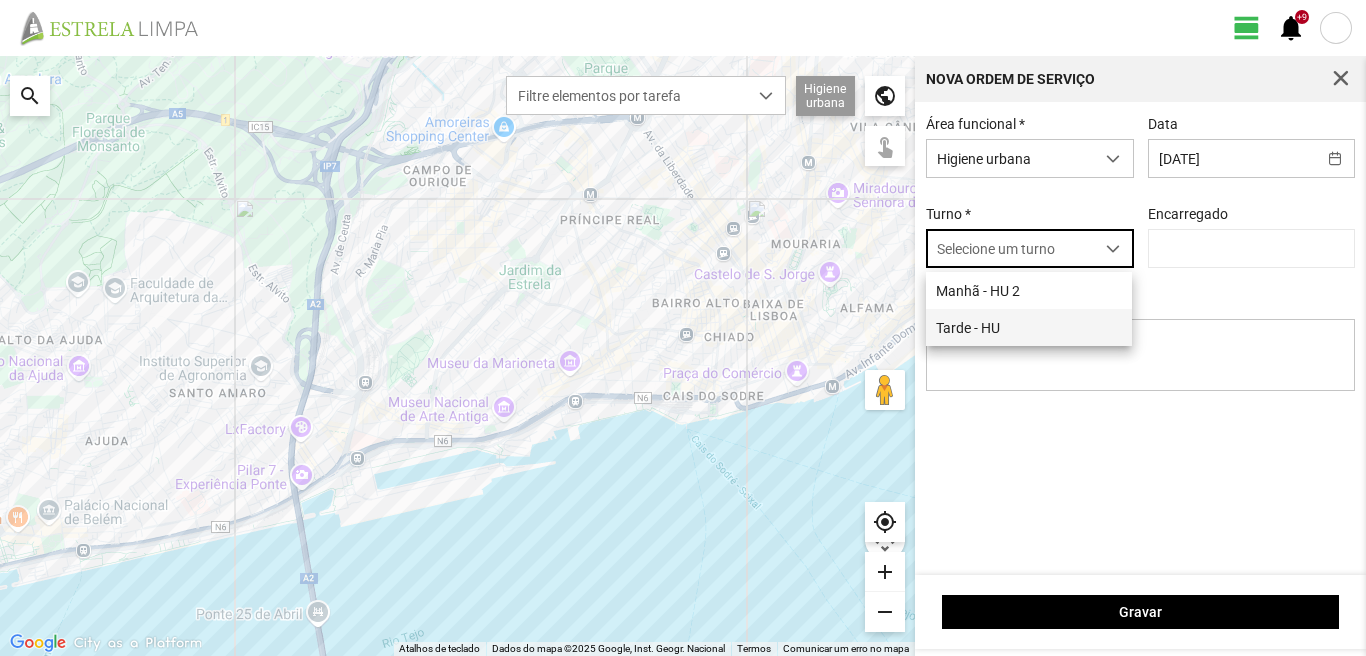 click on "Tarde - HU" at bounding box center (1029, 327) 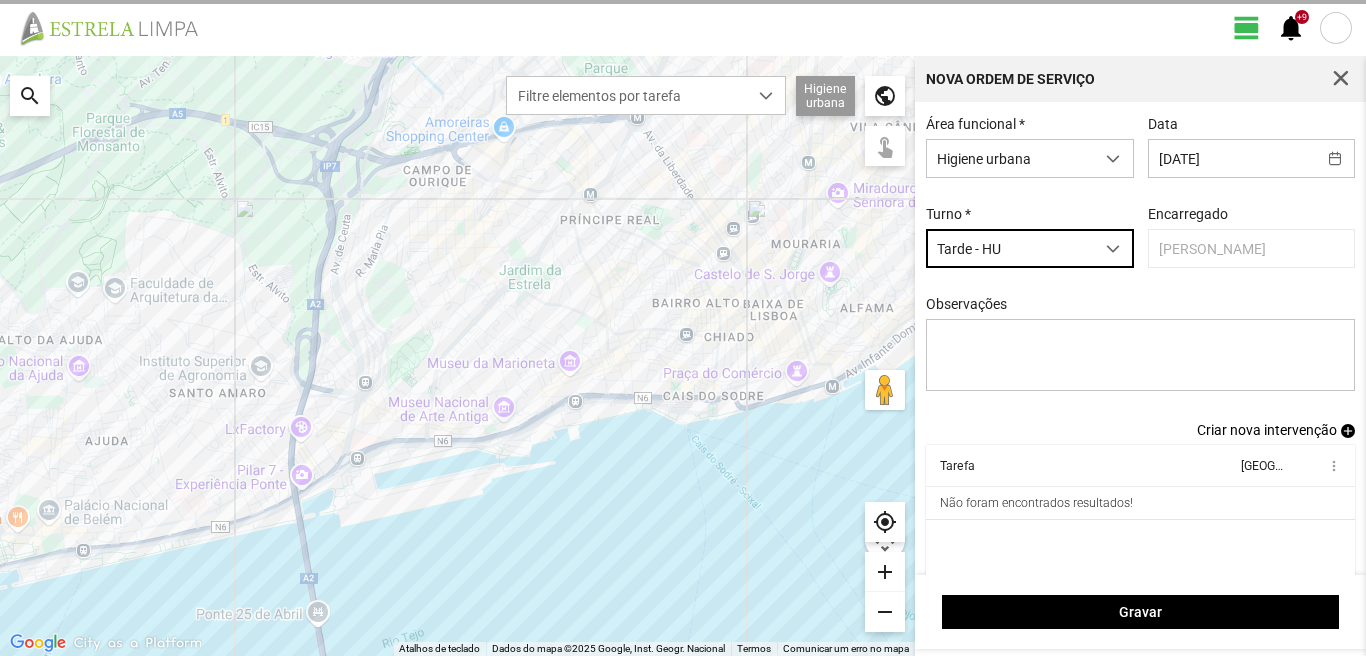 scroll, scrollTop: 17, scrollLeft: 0, axis: vertical 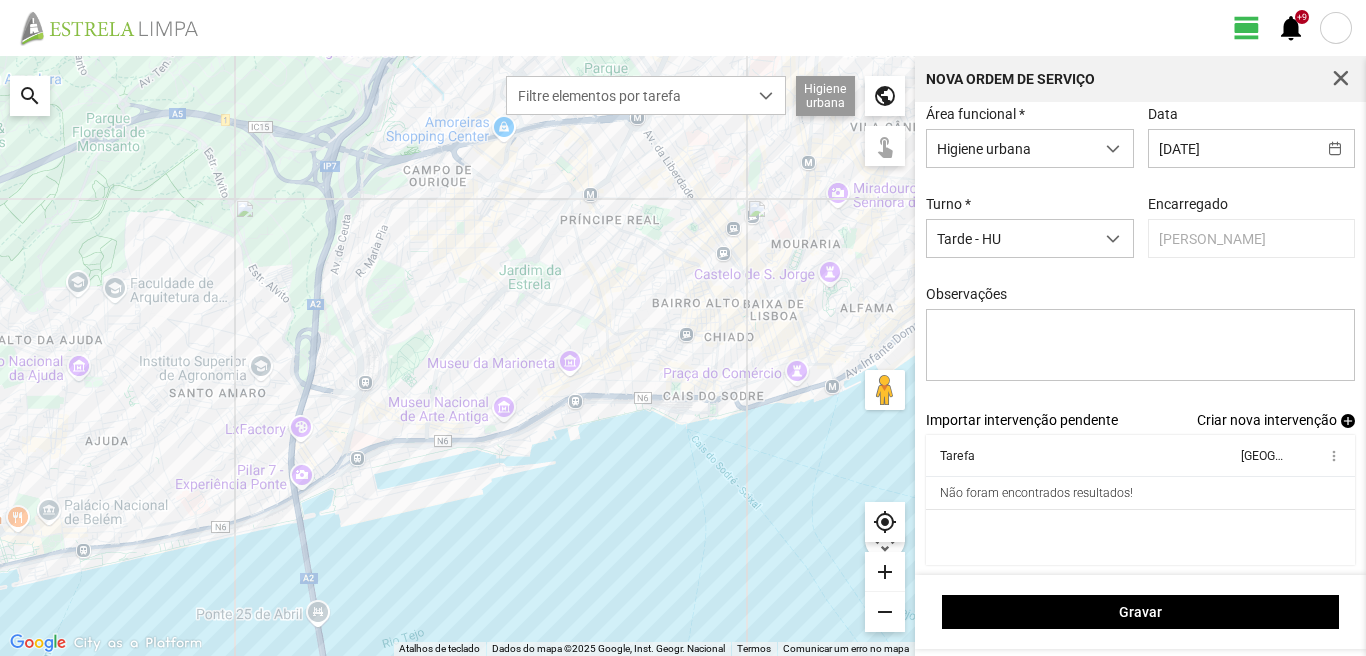 click on "Criar nova intervenção" at bounding box center [1267, 420] 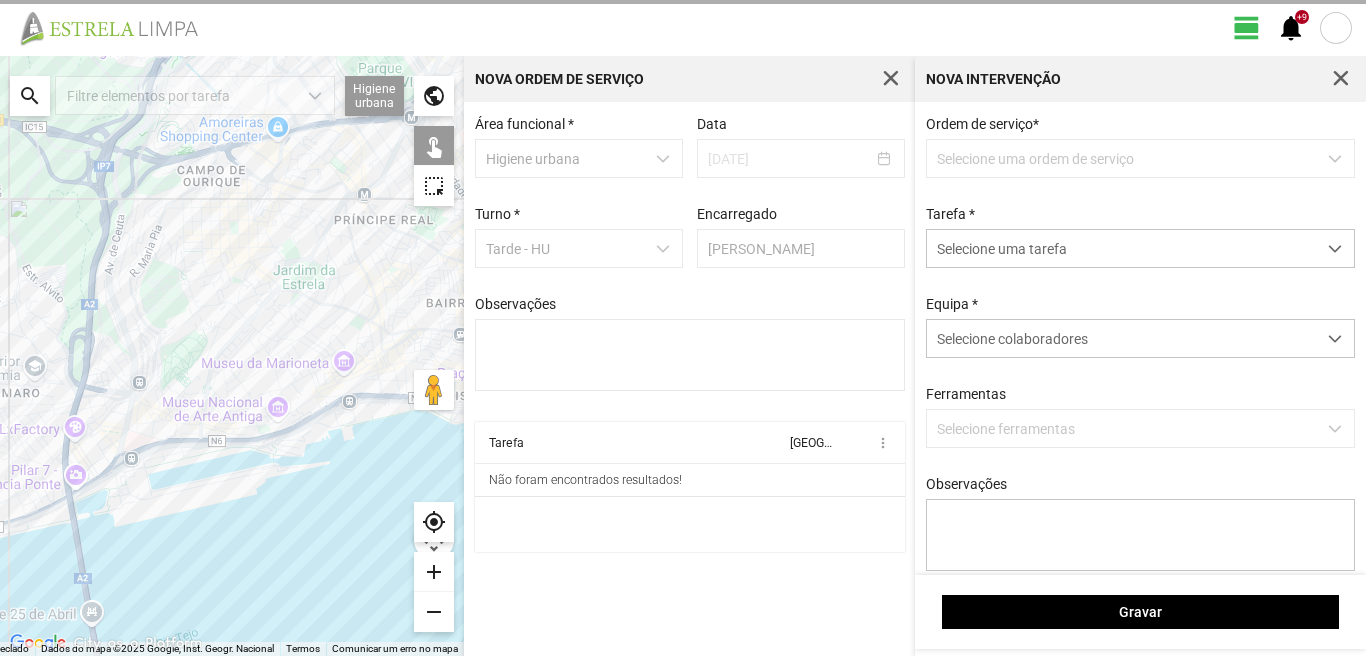 scroll, scrollTop: 0, scrollLeft: 0, axis: both 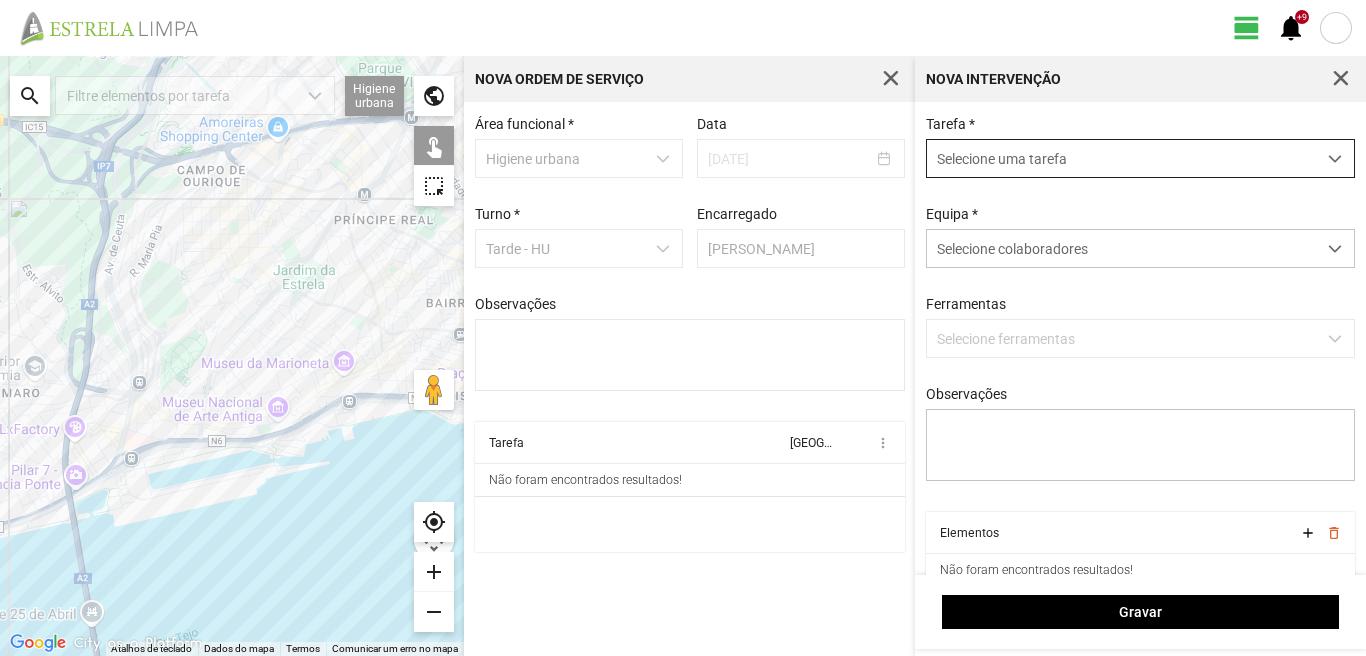 click at bounding box center [1335, 159] 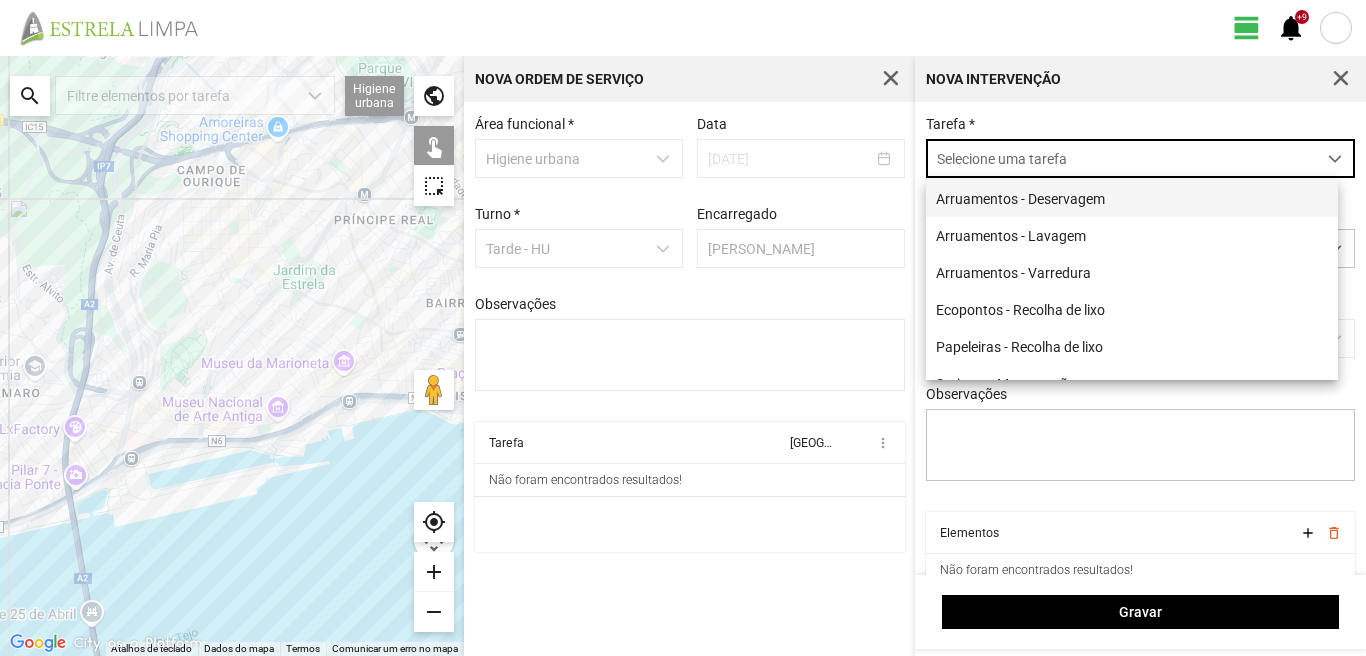 click on "Arruamentos - Deservagem" at bounding box center [1132, 198] 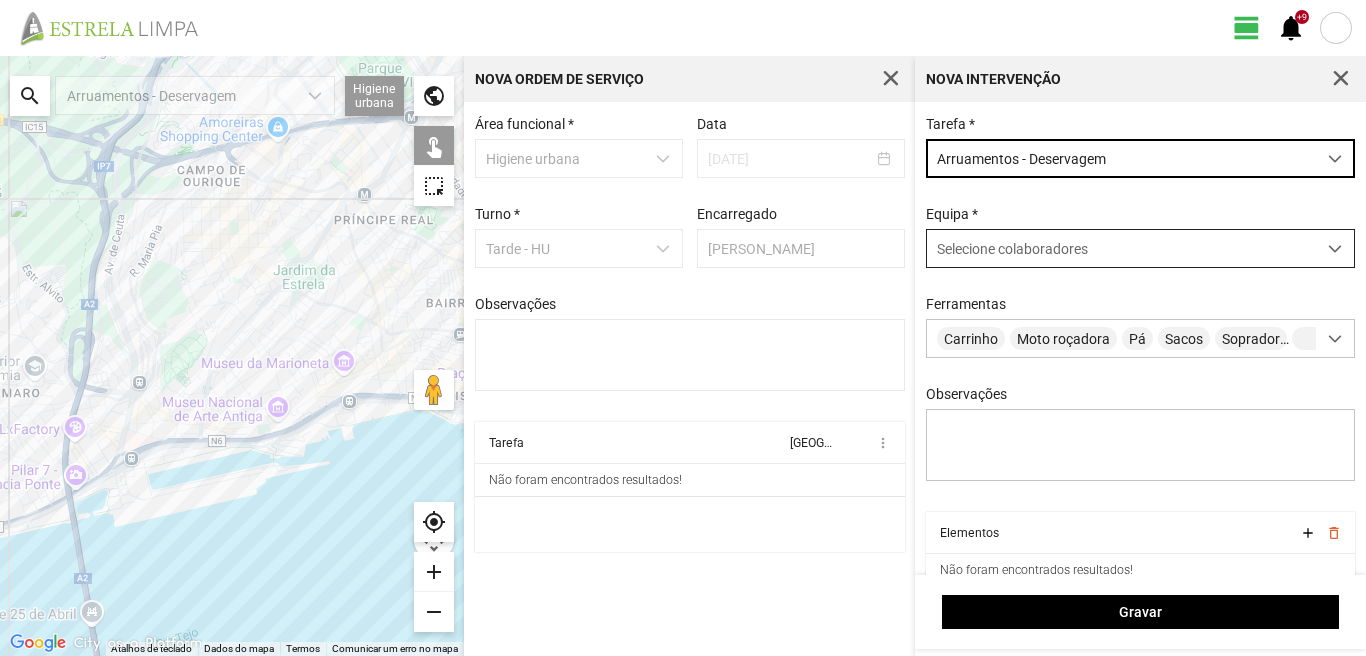 click at bounding box center [1335, 248] 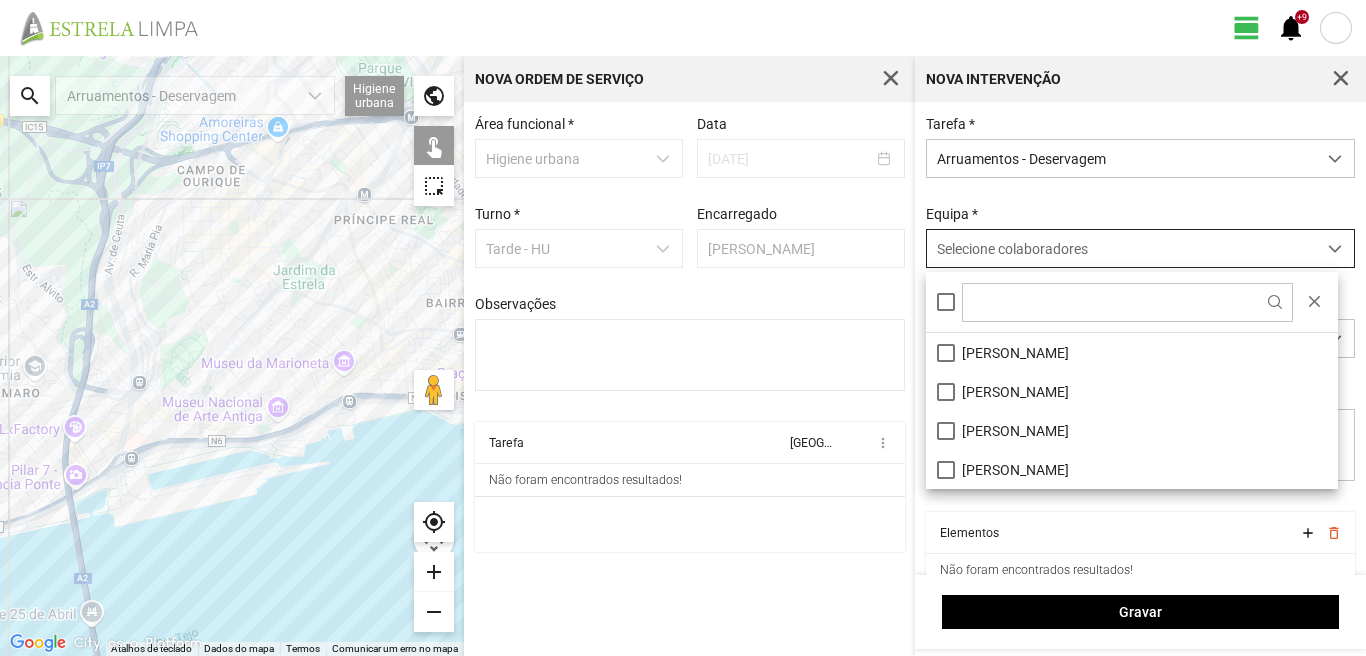 scroll, scrollTop: 11, scrollLeft: 89, axis: both 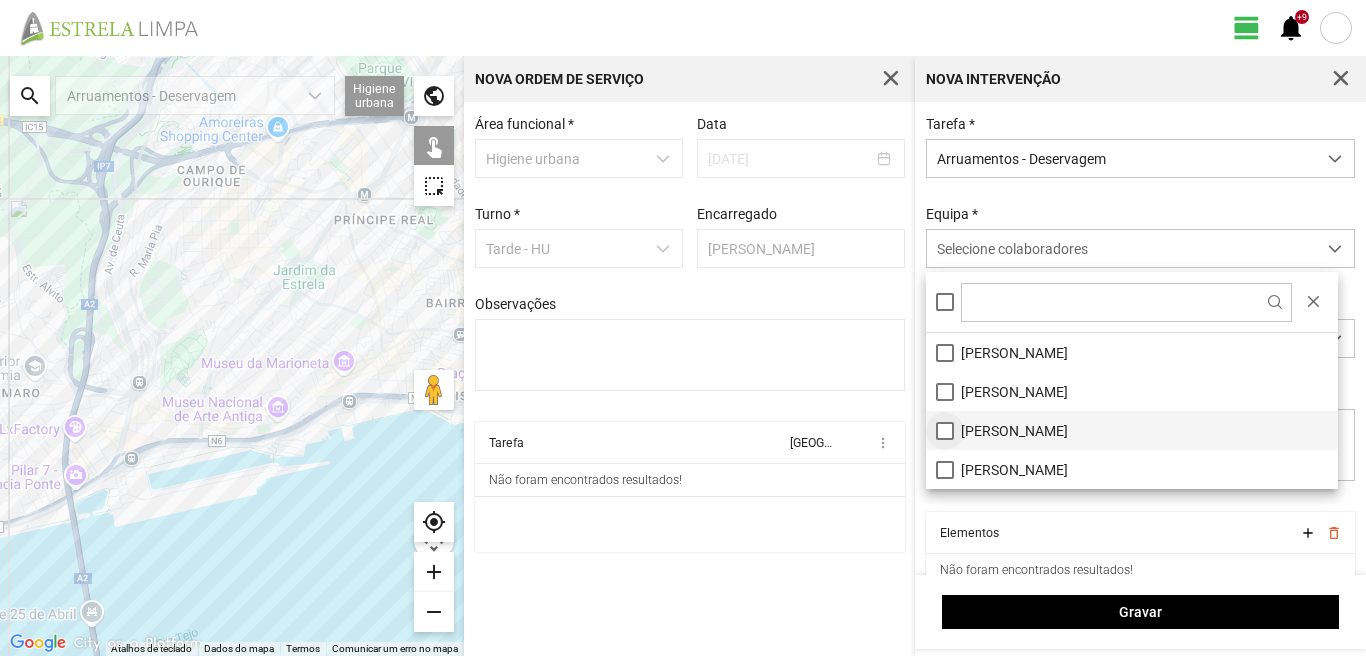 click on "[PERSON_NAME]" at bounding box center [1132, 430] 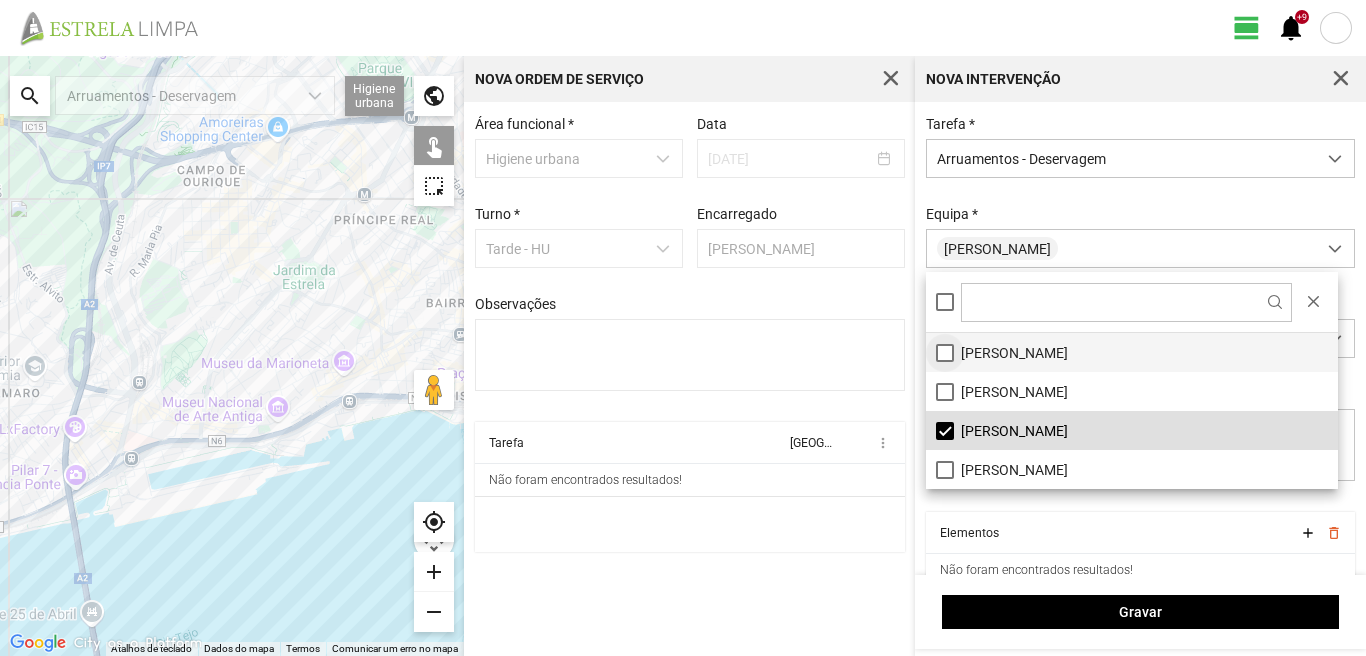 click on "[PERSON_NAME]" at bounding box center (1132, 352) 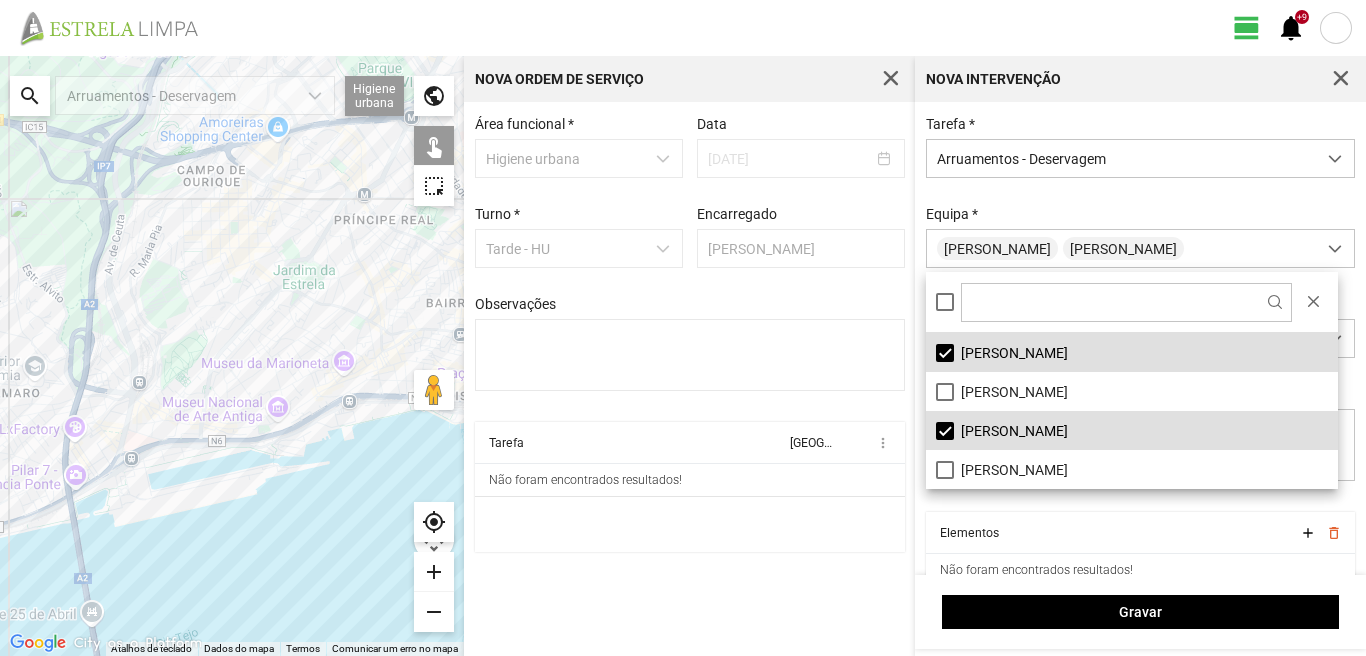 click on "Tarefa Equipa more_vert   Não foram encontrados resultados!" at bounding box center [690, 492] 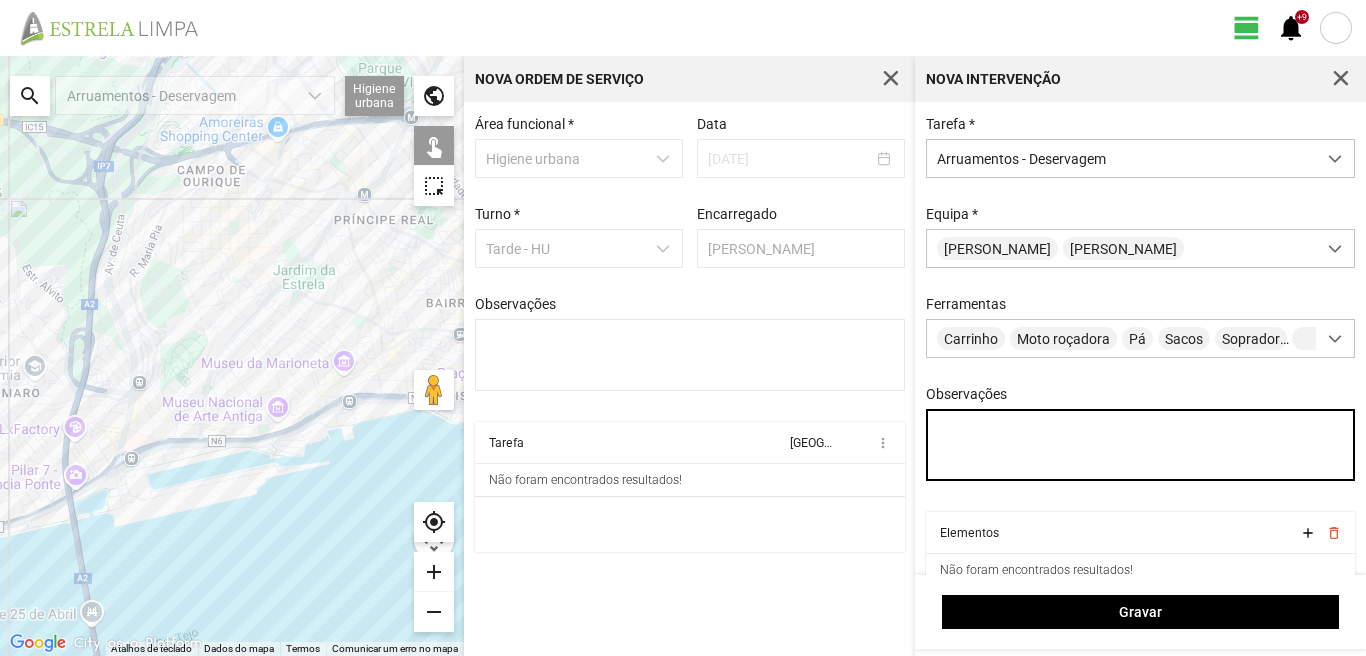 click on "Observações" at bounding box center [1141, 445] 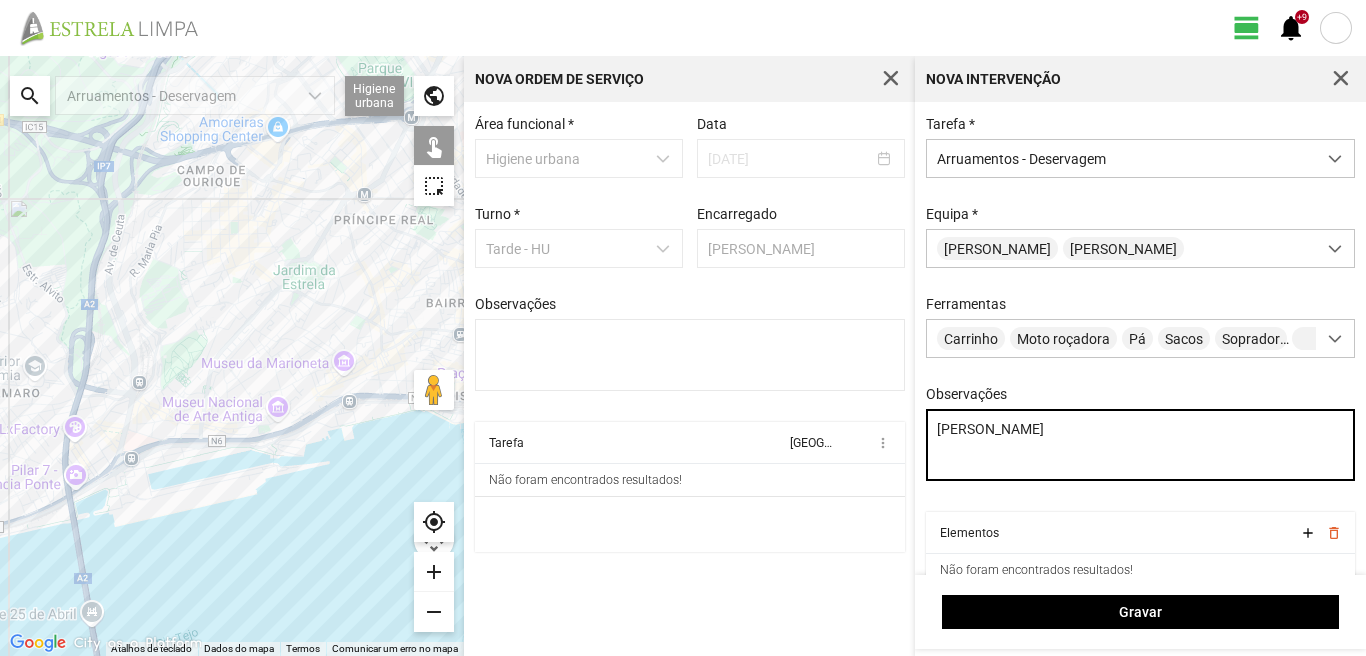 type on "[PERSON_NAME]" 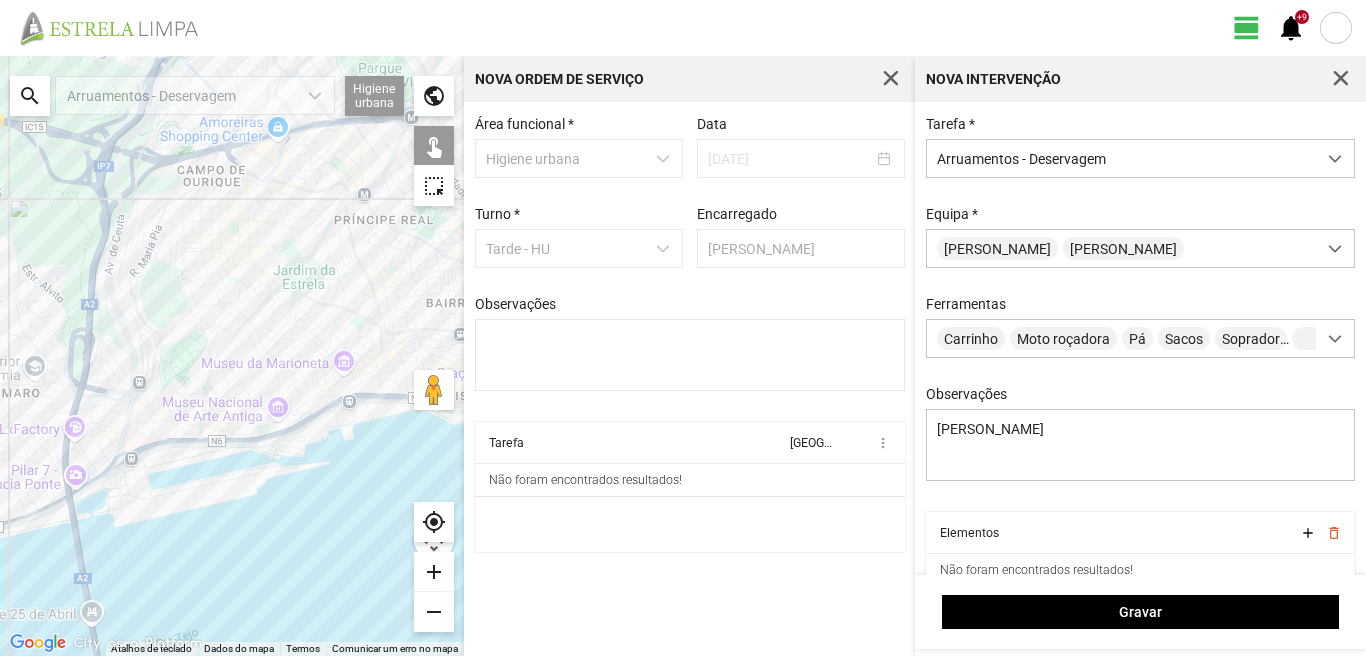 click on "search" 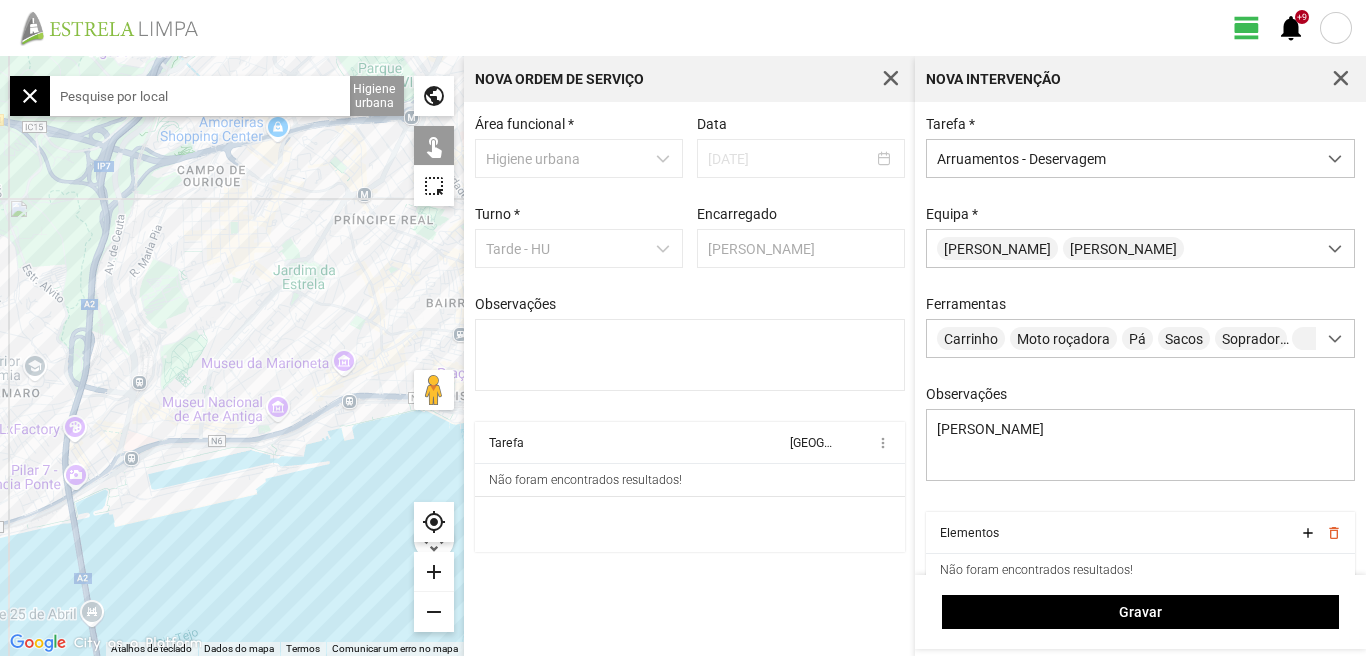 click 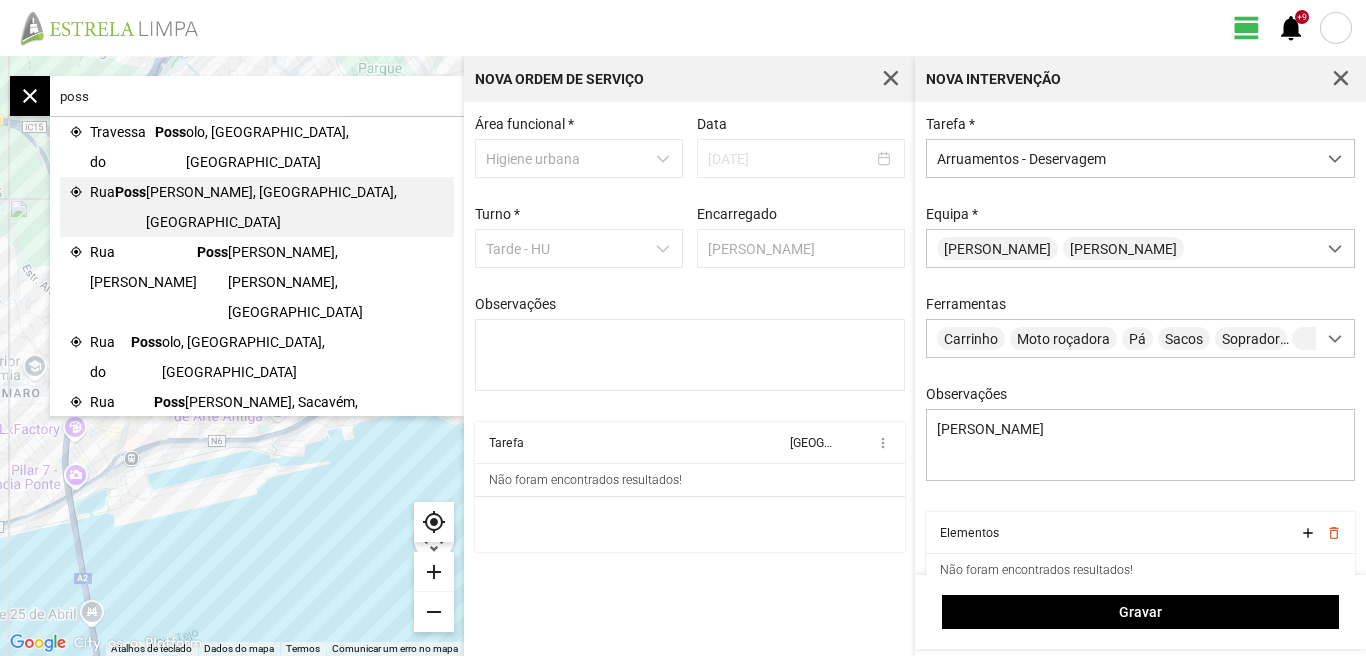 click on "[PERSON_NAME], [GEOGRAPHIC_DATA], [GEOGRAPHIC_DATA]" 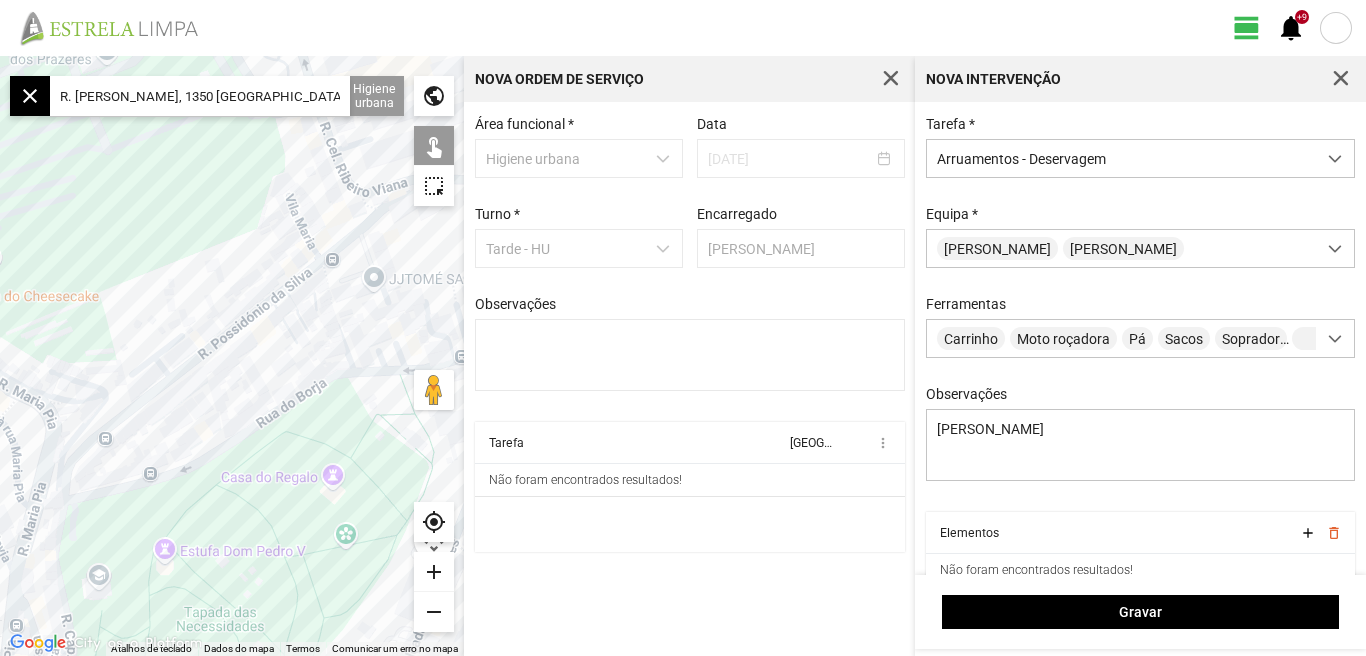 drag, startPoint x: 161, startPoint y: 448, endPoint x: 272, endPoint y: 366, distance: 138.00362 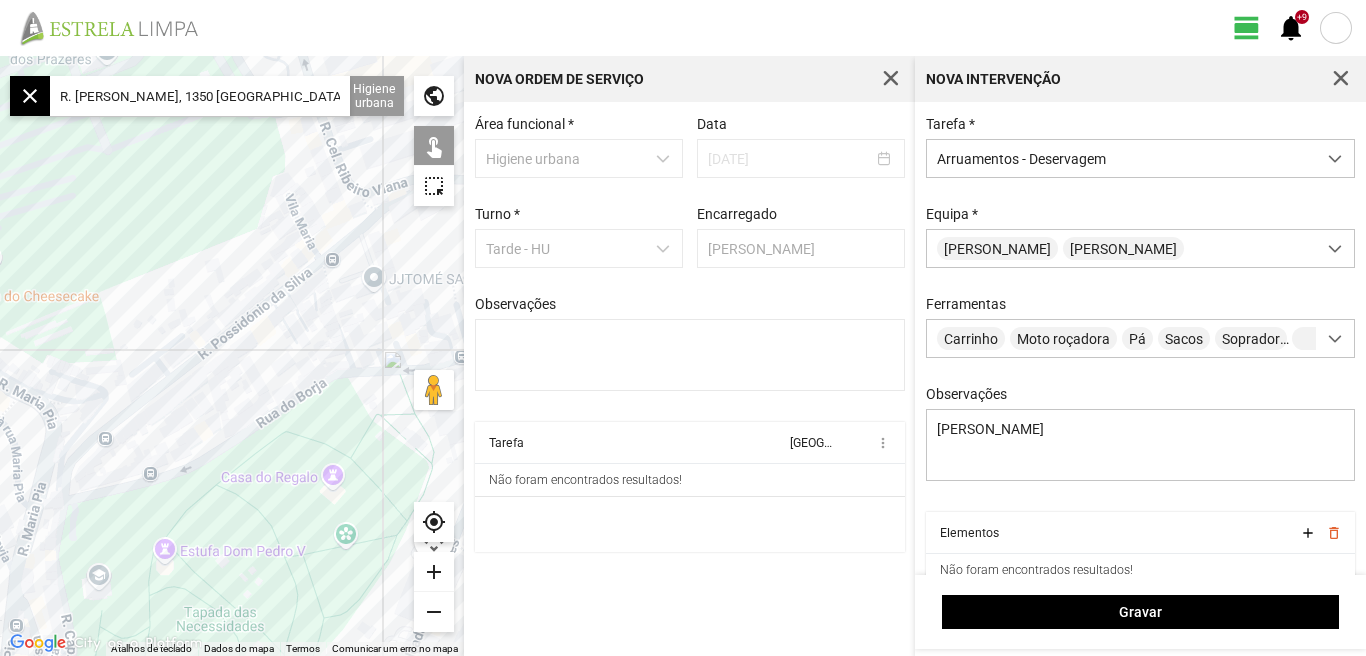 click on "Para navegar, prima as teclas de seta." 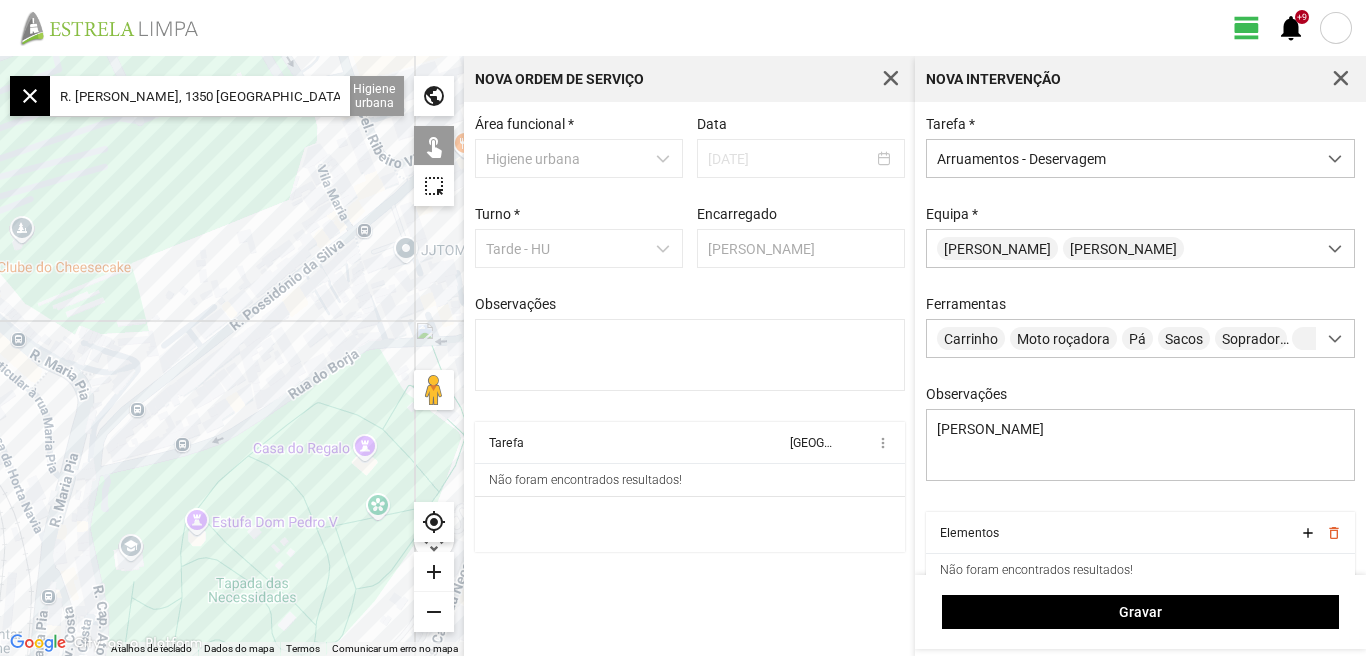 click on "add" 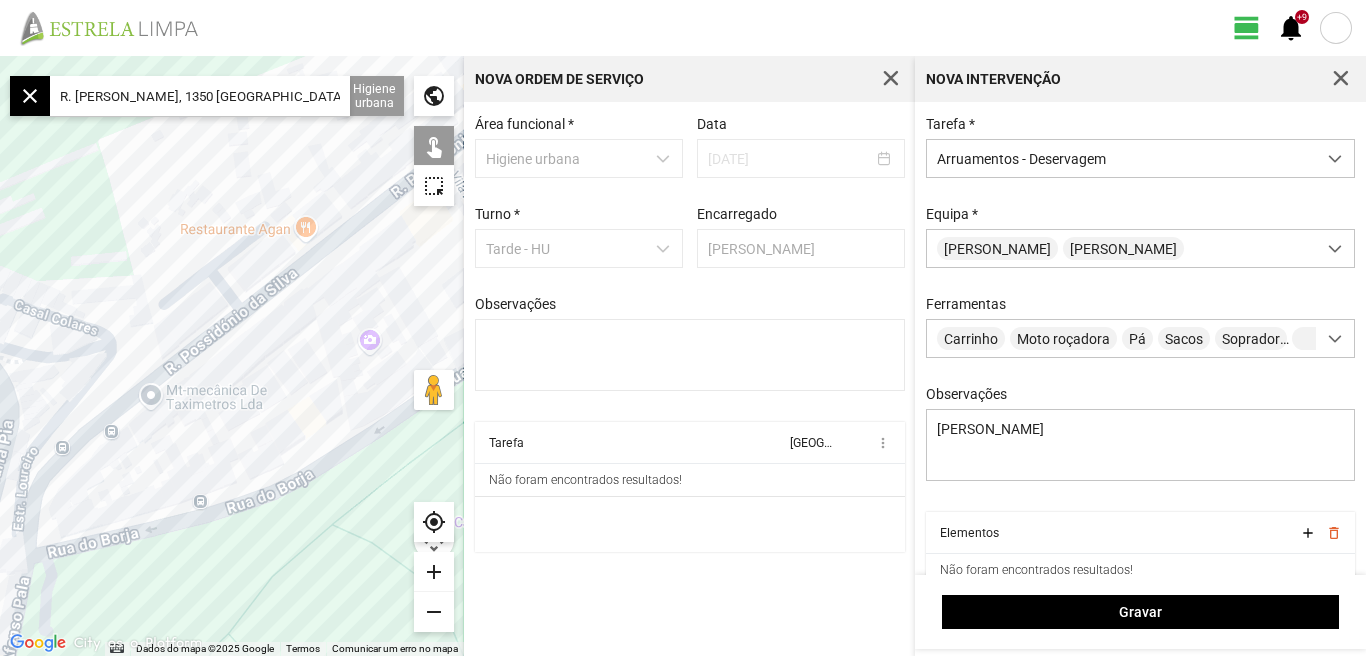 drag, startPoint x: 158, startPoint y: 412, endPoint x: 246, endPoint y: 367, distance: 98.83825 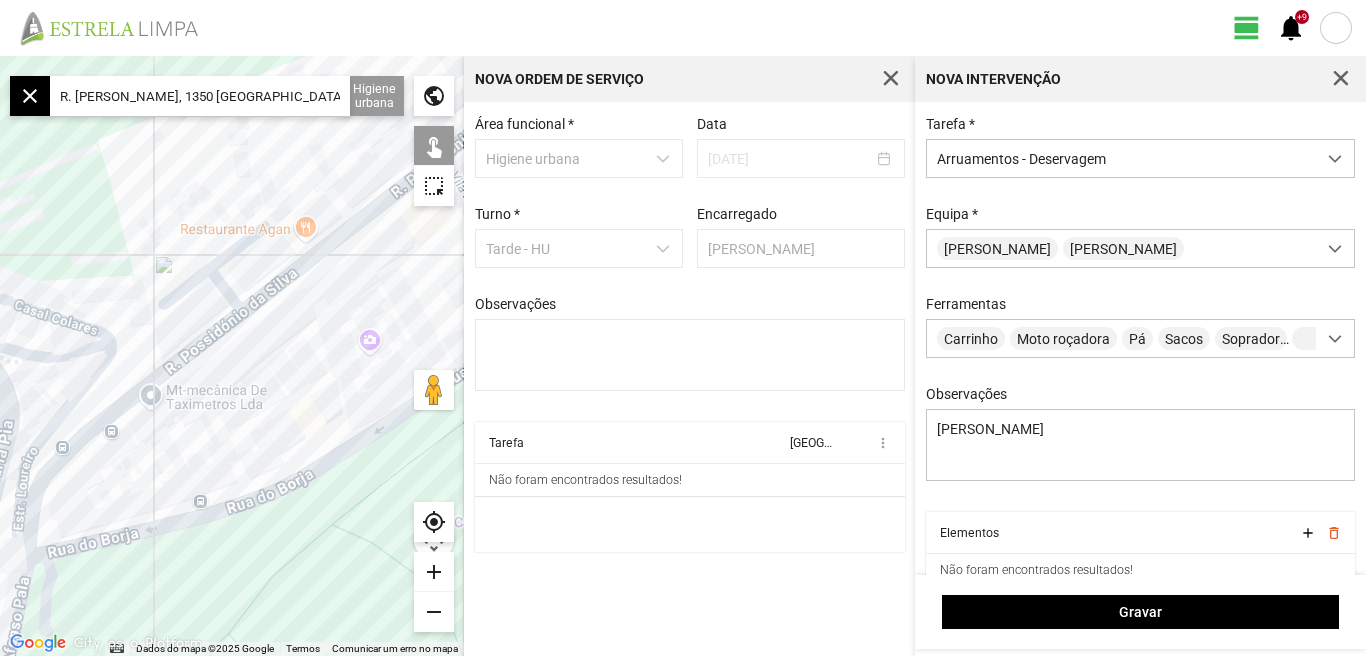 click on "Para navegar, prima as teclas de seta." 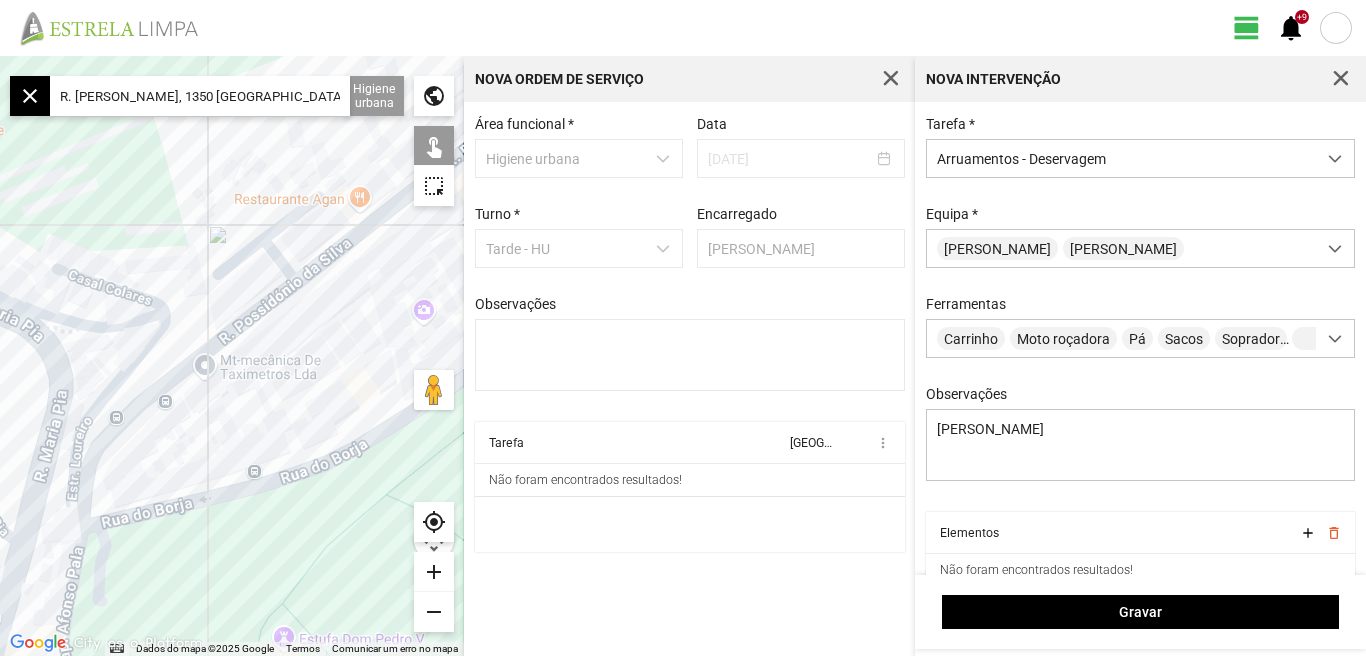 click on "Para navegar, prima as teclas de seta." 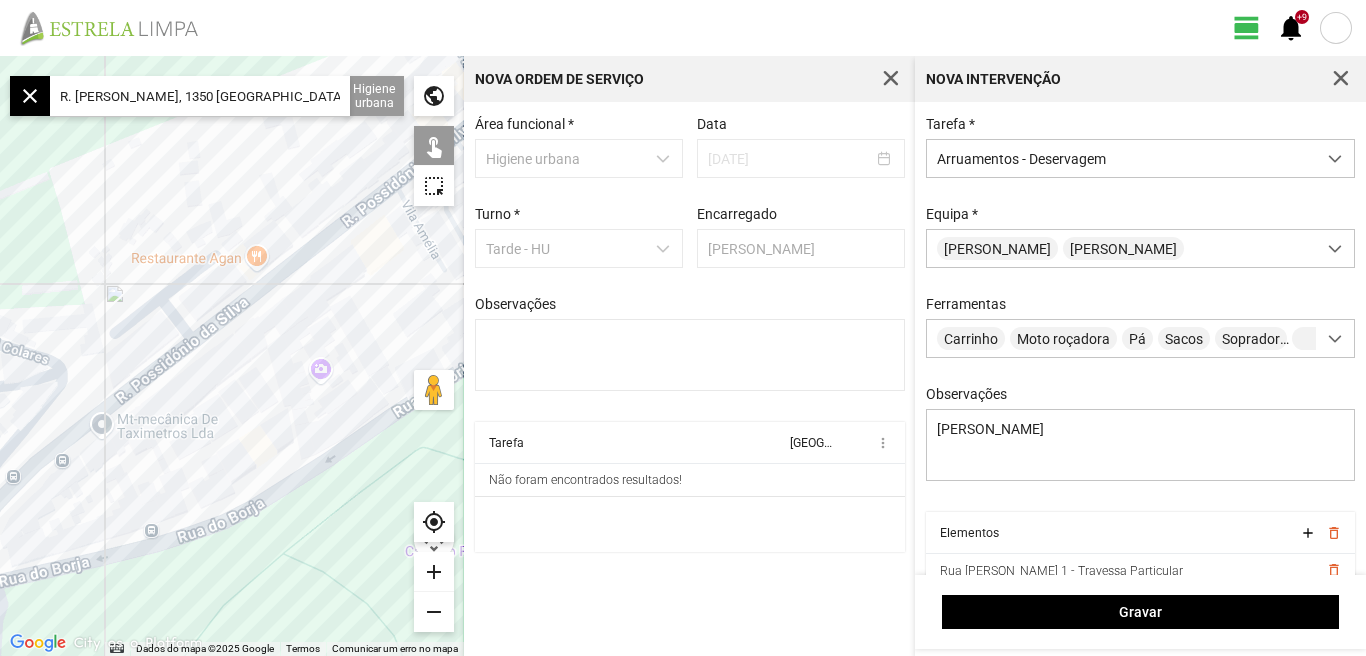 drag, startPoint x: 344, startPoint y: 313, endPoint x: 167, endPoint y: 387, distance: 191.8463 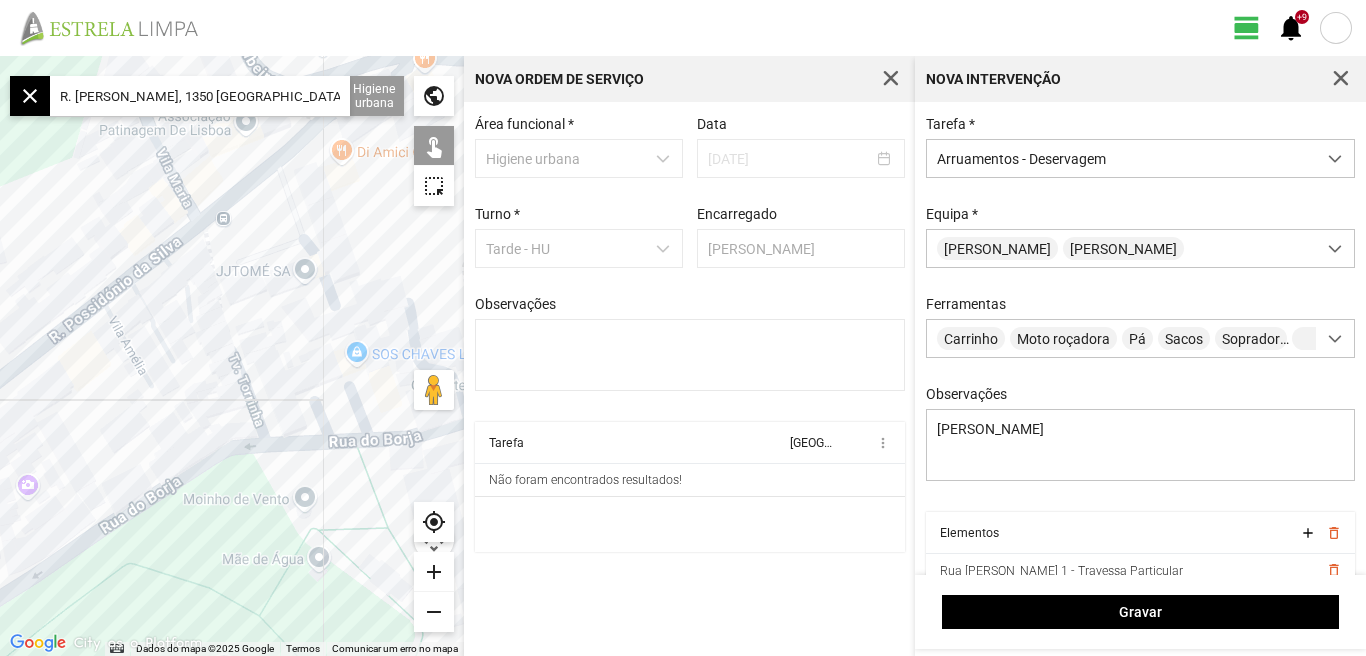 drag, startPoint x: 312, startPoint y: 253, endPoint x: 184, endPoint y: 339, distance: 154.20766 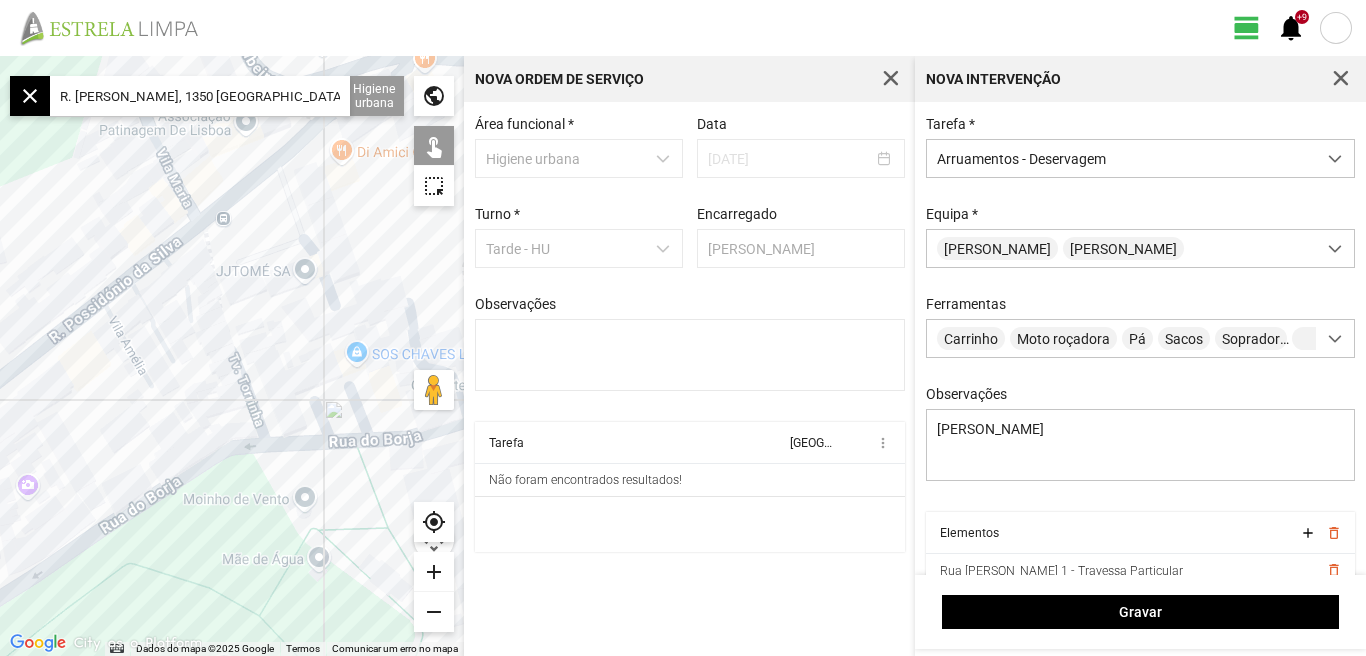 click on "Para navegar, prima as teclas de seta." 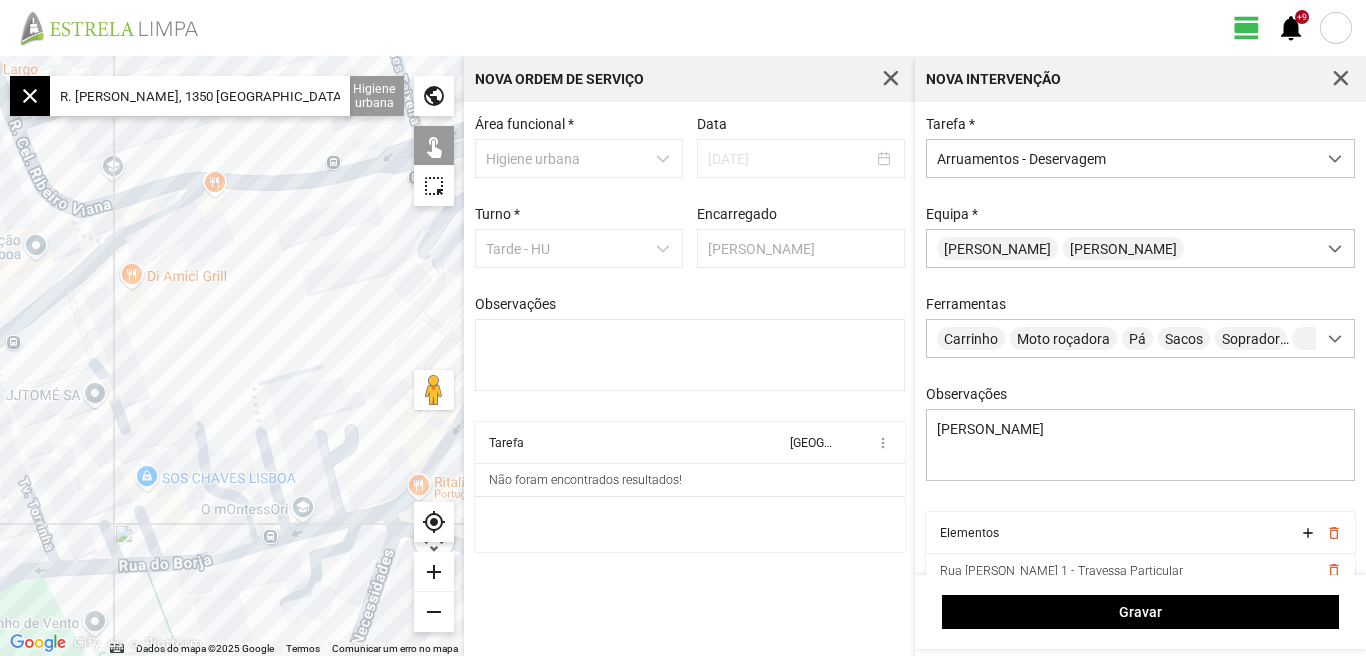 drag, startPoint x: 241, startPoint y: 293, endPoint x: 169, endPoint y: 345, distance: 88.814415 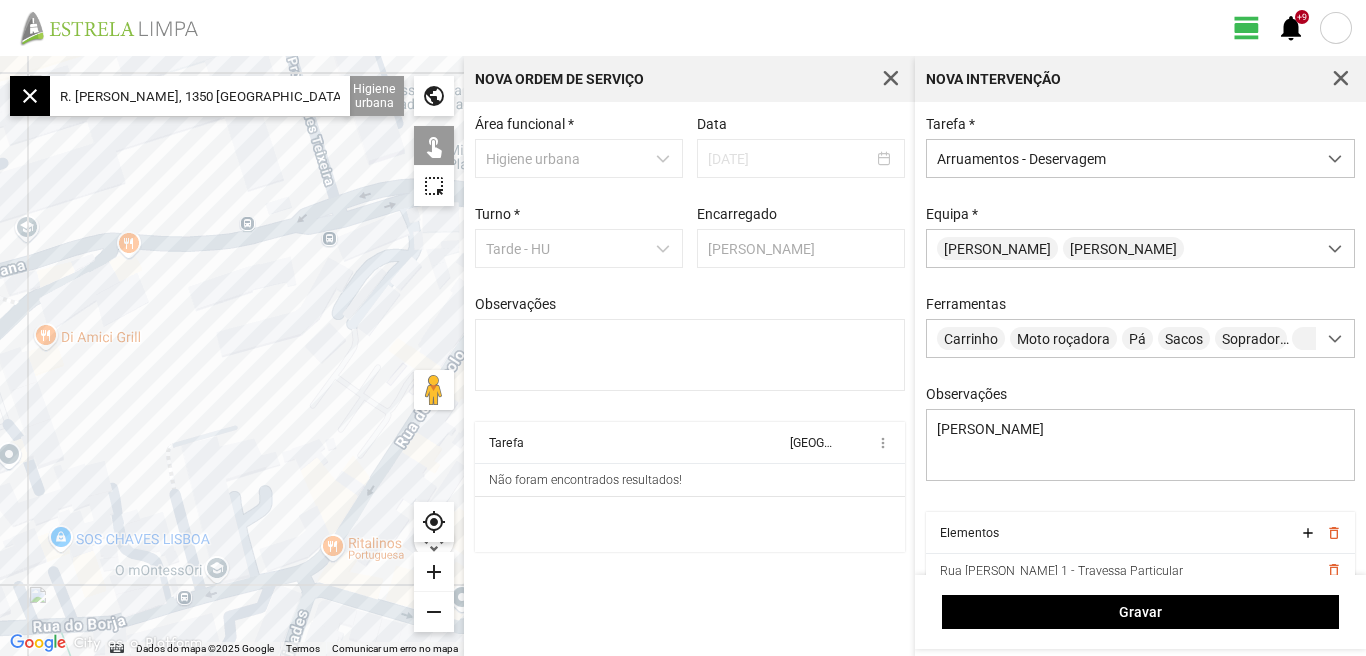 click on "Para navegar, prima as teclas de seta." 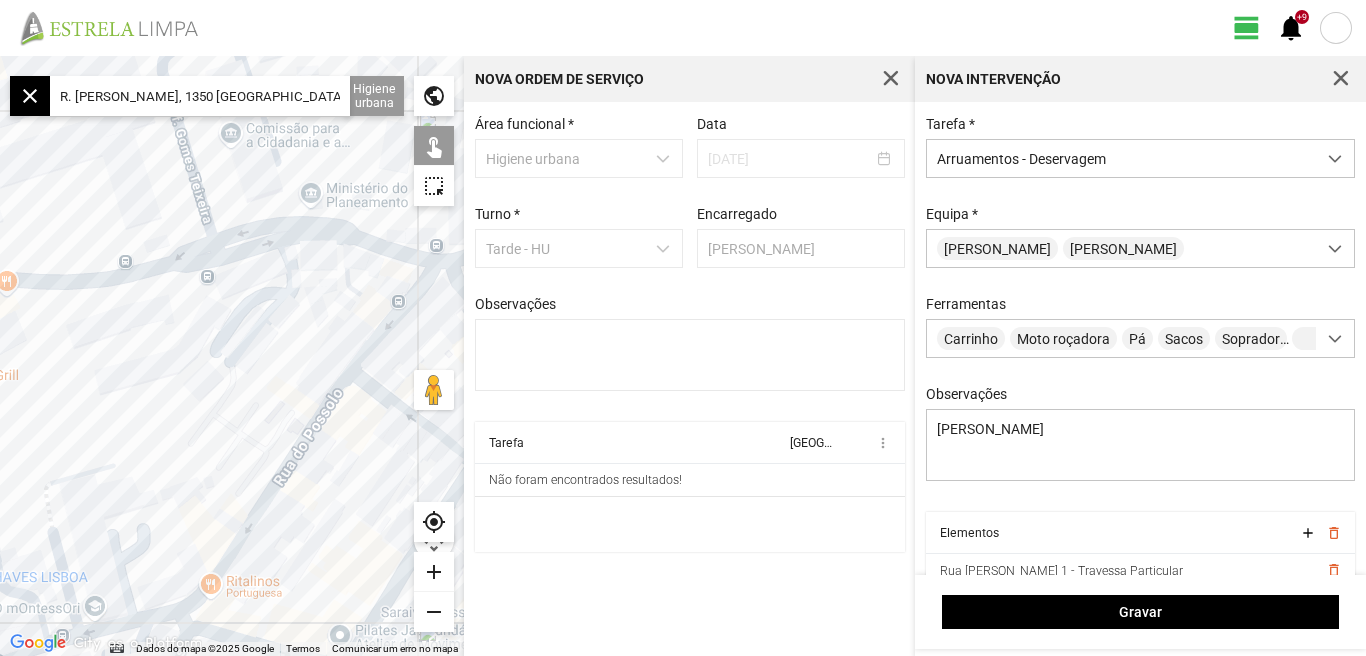 click on "Para navegar, prima as teclas de seta." 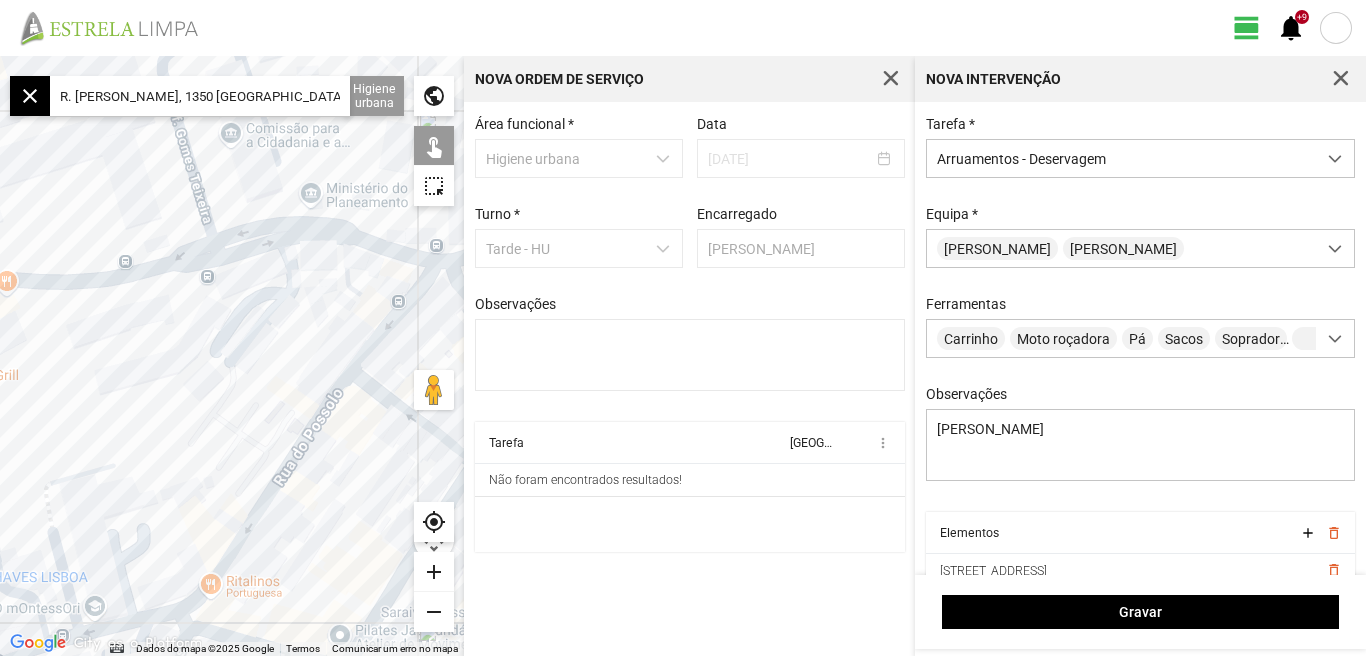 click on "Para navegar, prima as teclas de seta." 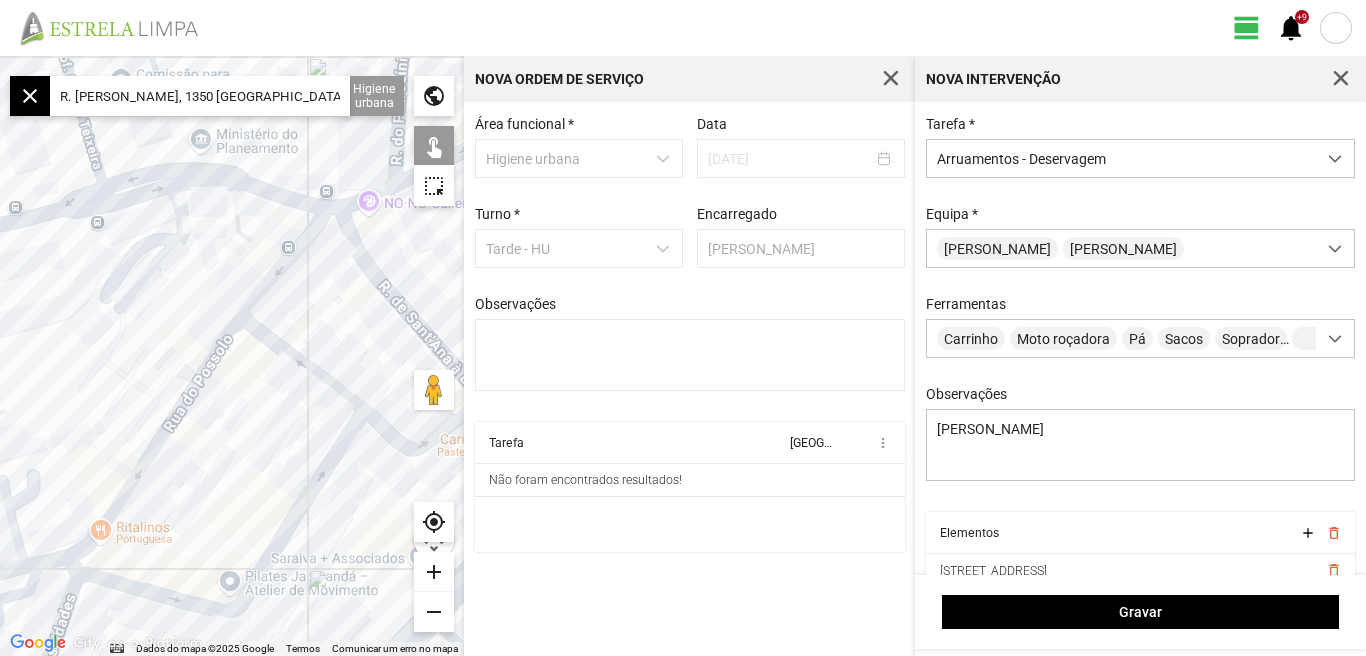 drag, startPoint x: 204, startPoint y: 350, endPoint x: 86, endPoint y: 294, distance: 130.61394 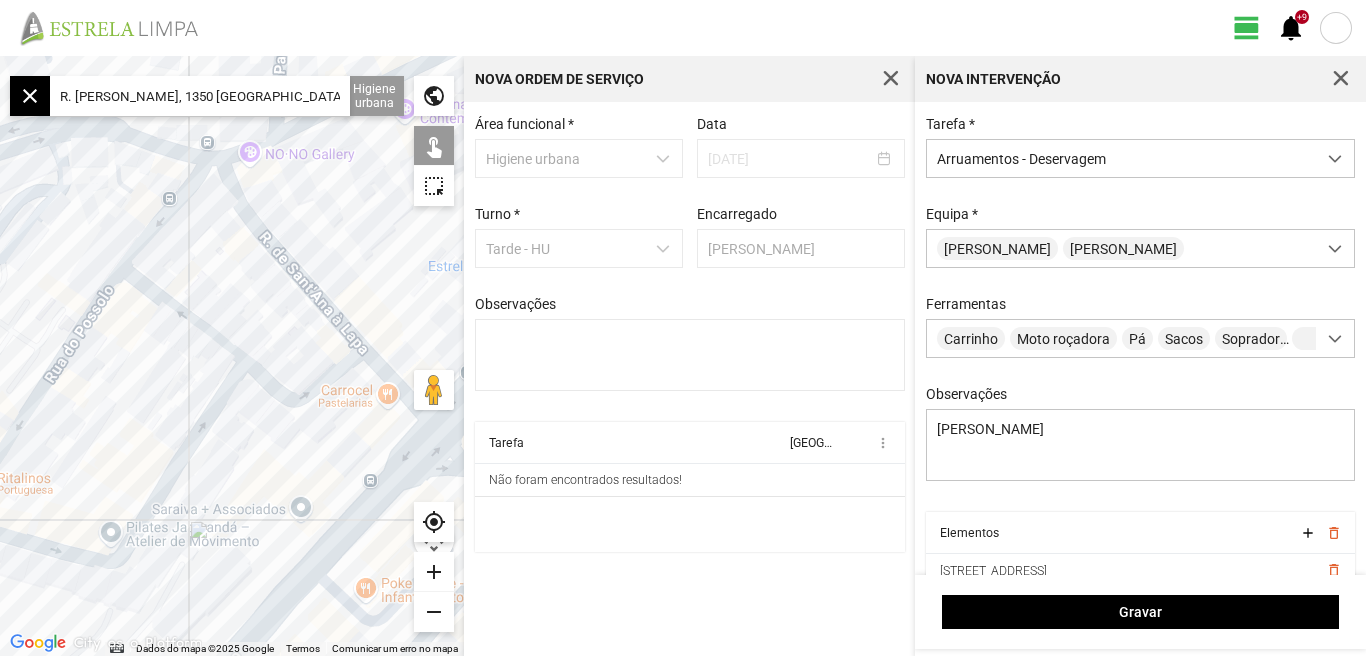 click on "add" 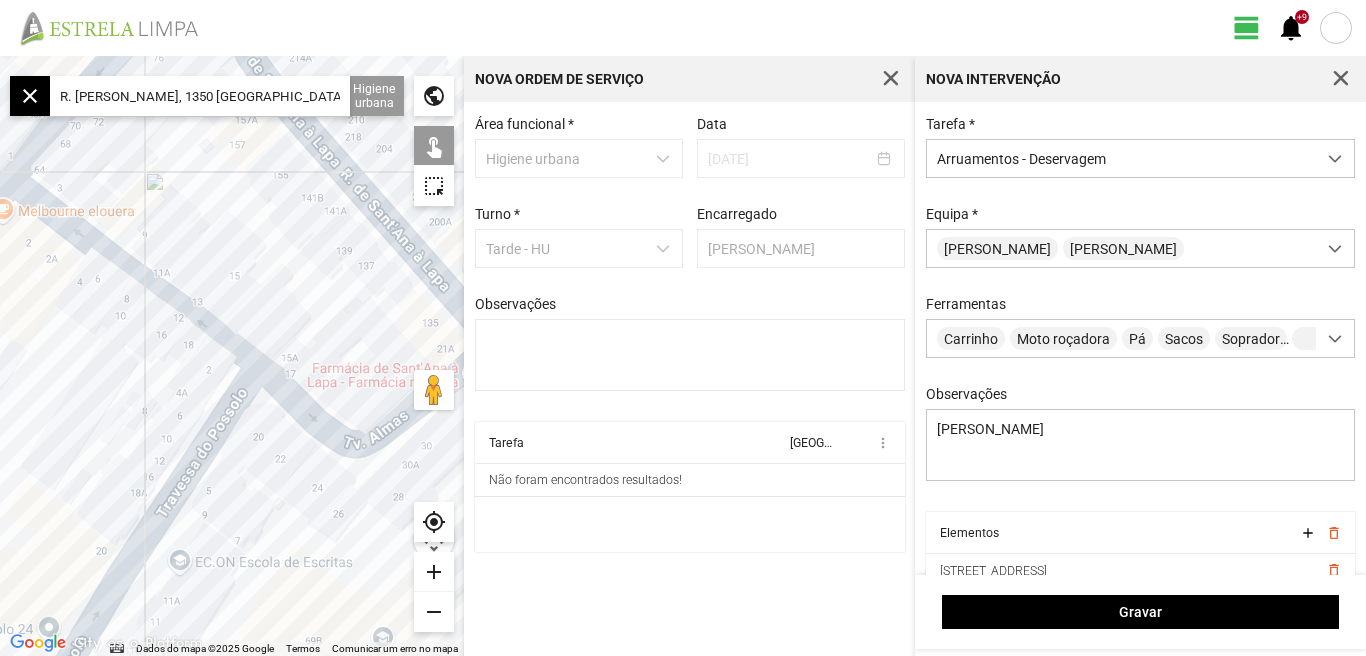 click on "Para navegar, prima as teclas de seta." 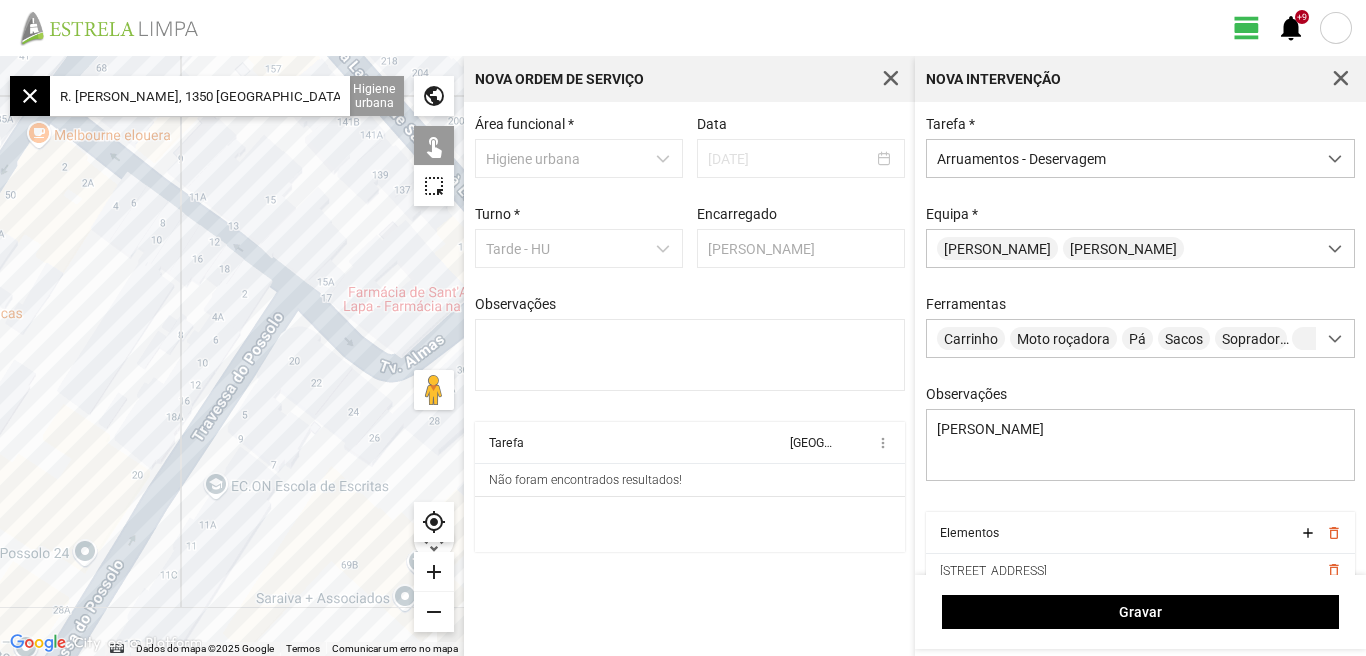 drag, startPoint x: 282, startPoint y: 456, endPoint x: 338, endPoint y: 350, distance: 119.88328 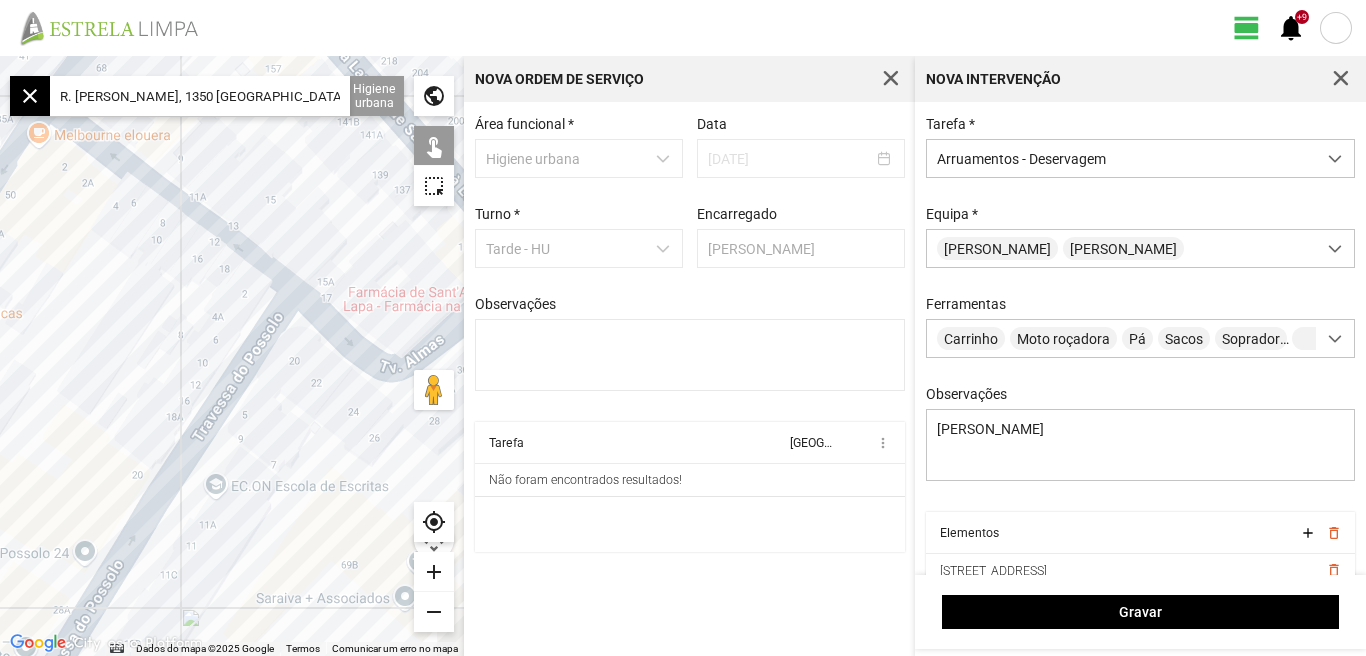 click on "Para navegar, prima as teclas de seta." 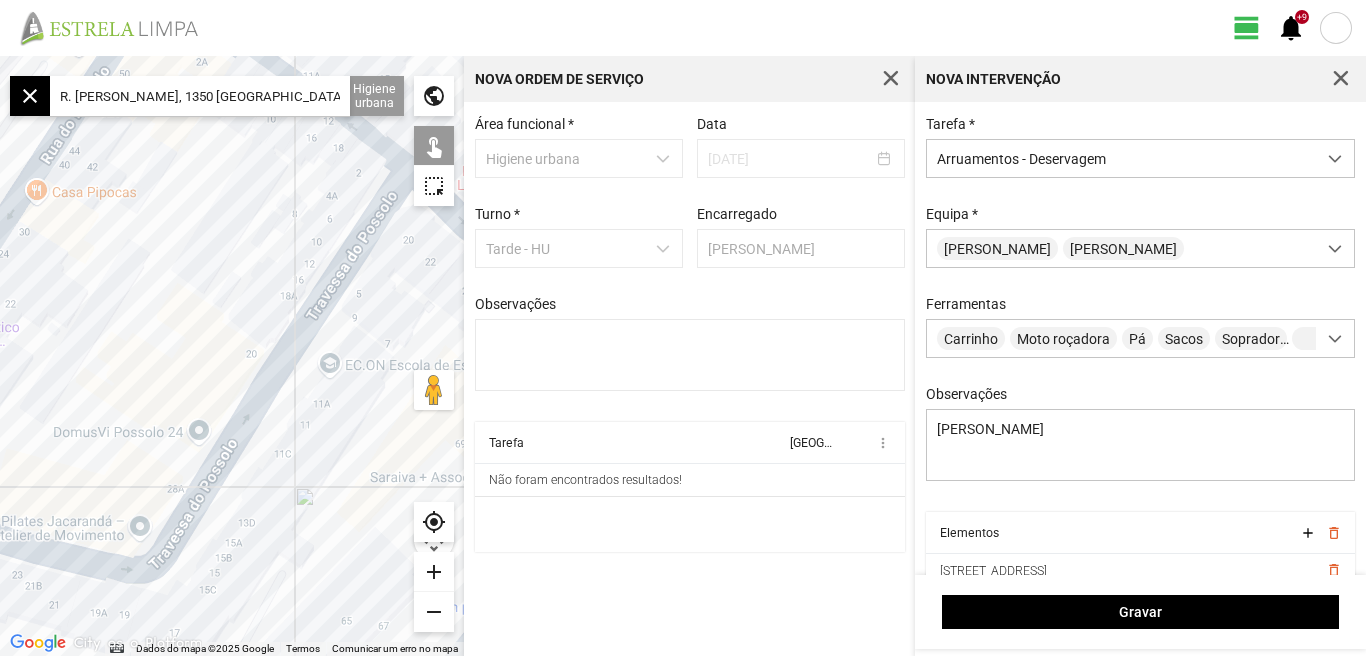 drag, startPoint x: 290, startPoint y: 418, endPoint x: 337, endPoint y: 410, distance: 47.67599 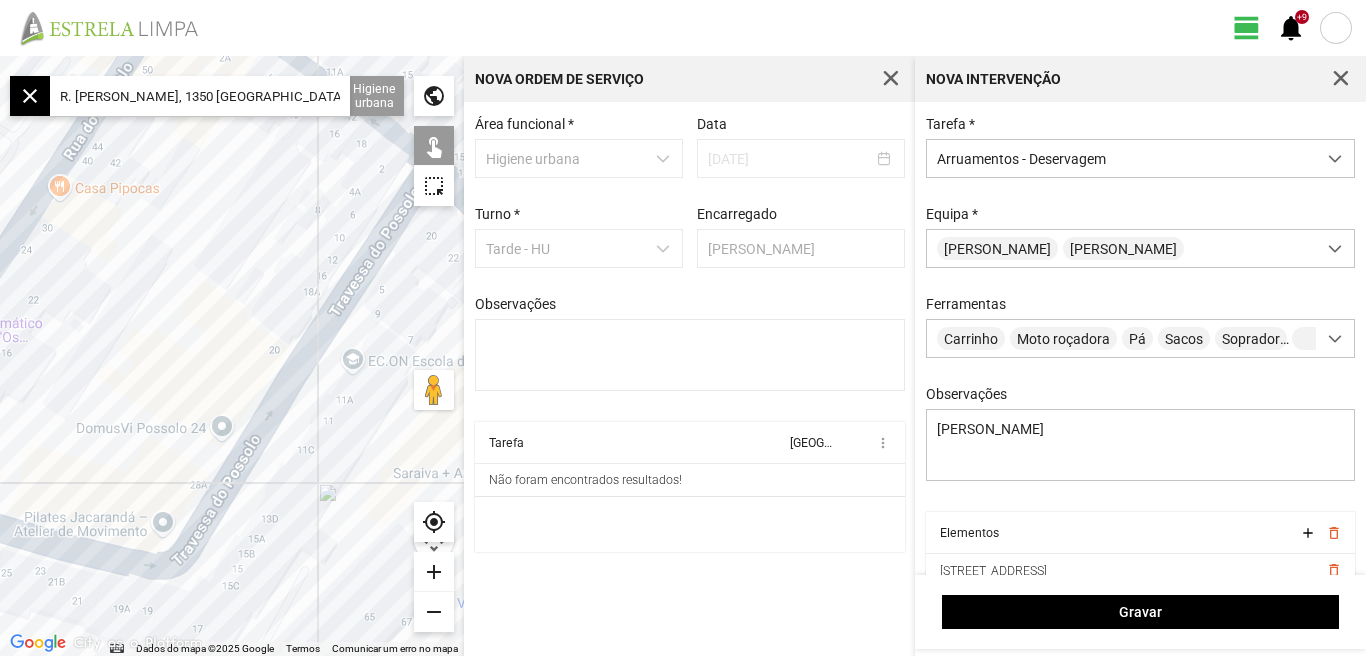 drag, startPoint x: 77, startPoint y: 433, endPoint x: 252, endPoint y: 372, distance: 185.32674 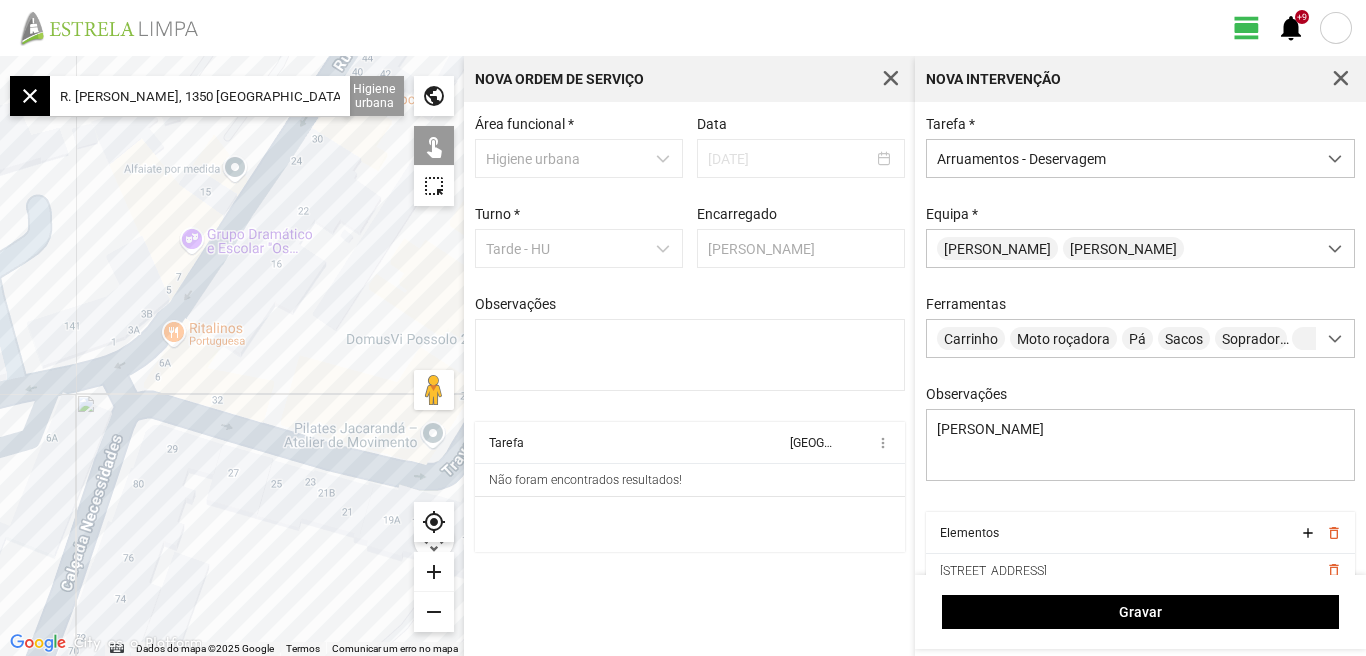 drag, startPoint x: 197, startPoint y: 498, endPoint x: 38, endPoint y: 447, distance: 166.97903 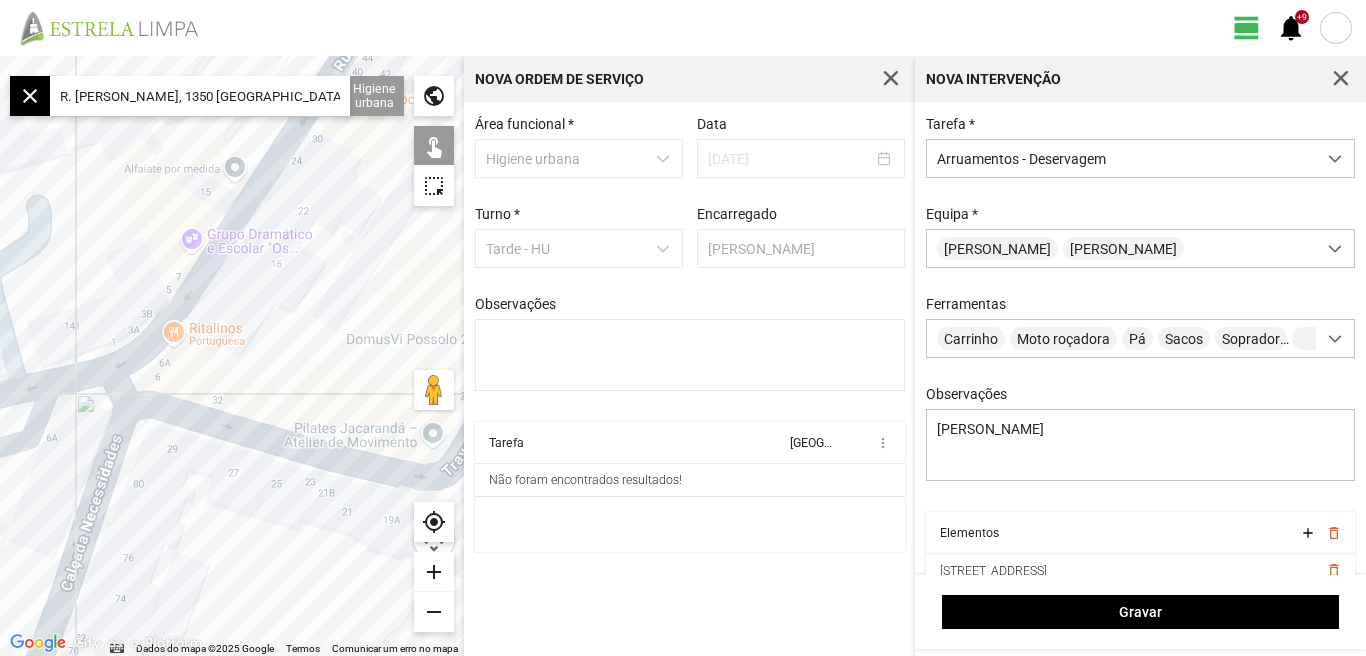 click on "Para navegar, prima as teclas de seta." 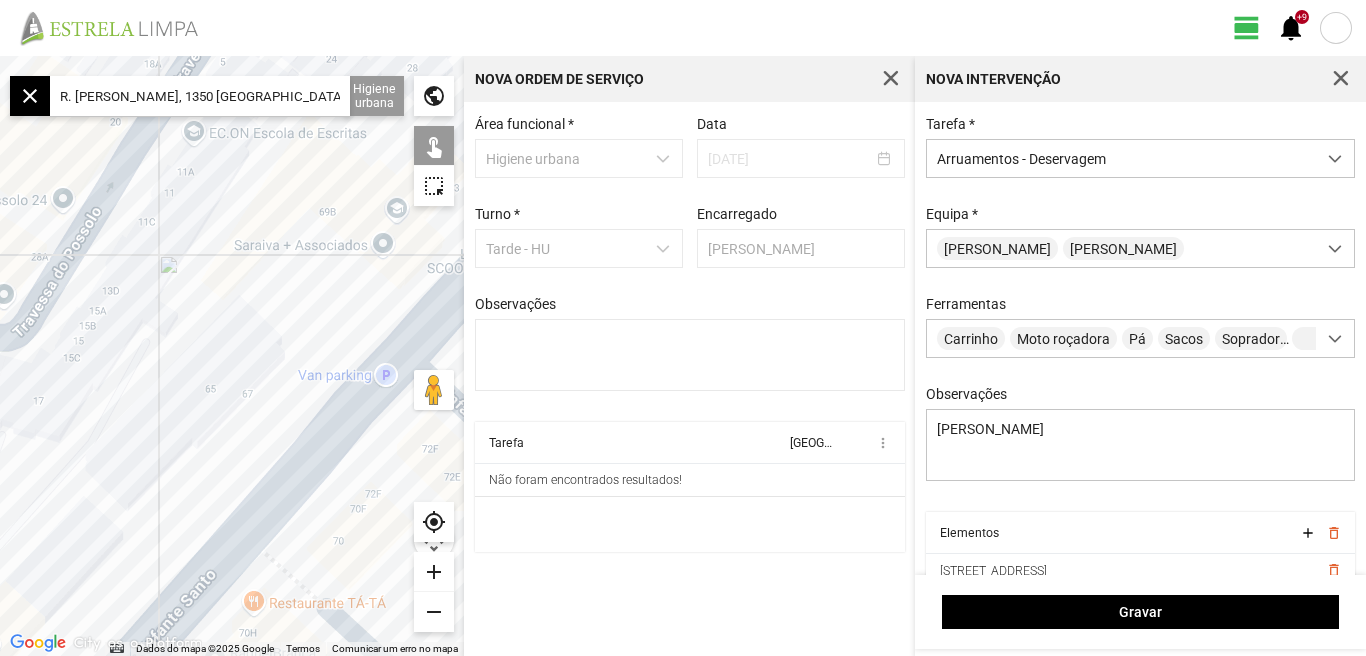 drag, startPoint x: 227, startPoint y: 394, endPoint x: 43, endPoint y: 488, distance: 206.62042 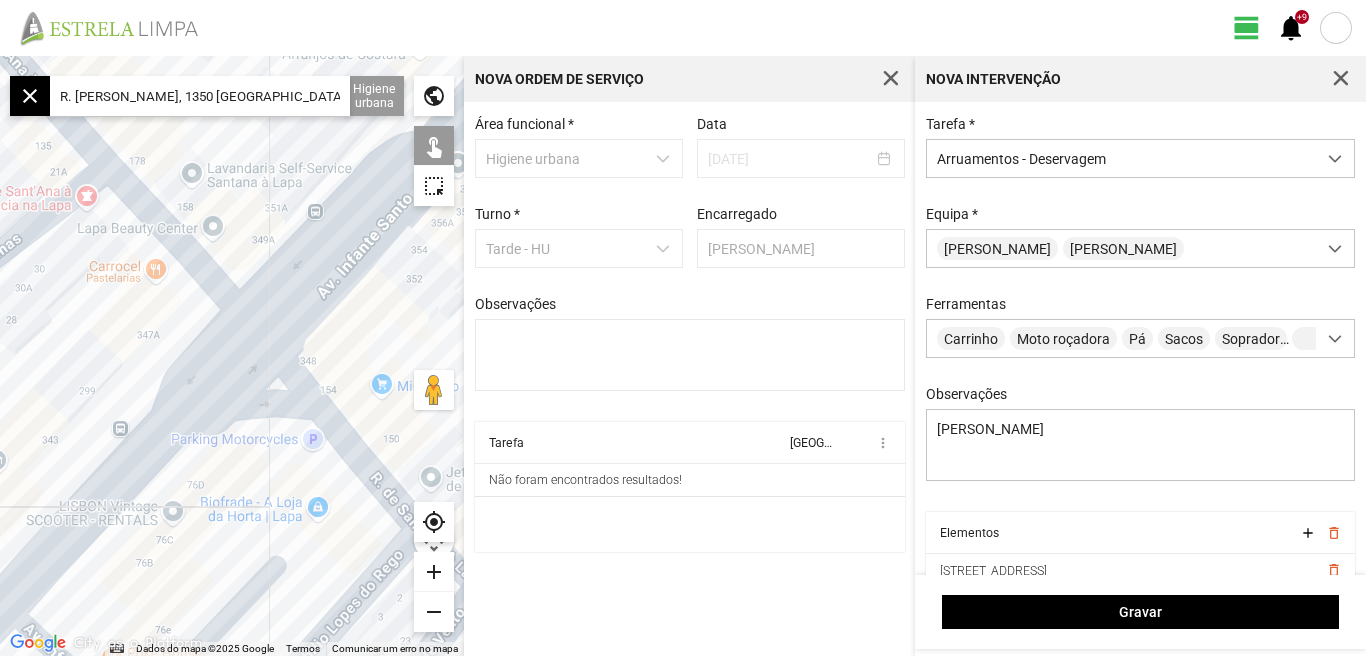 drag, startPoint x: 141, startPoint y: 377, endPoint x: 136, endPoint y: 418, distance: 41.303753 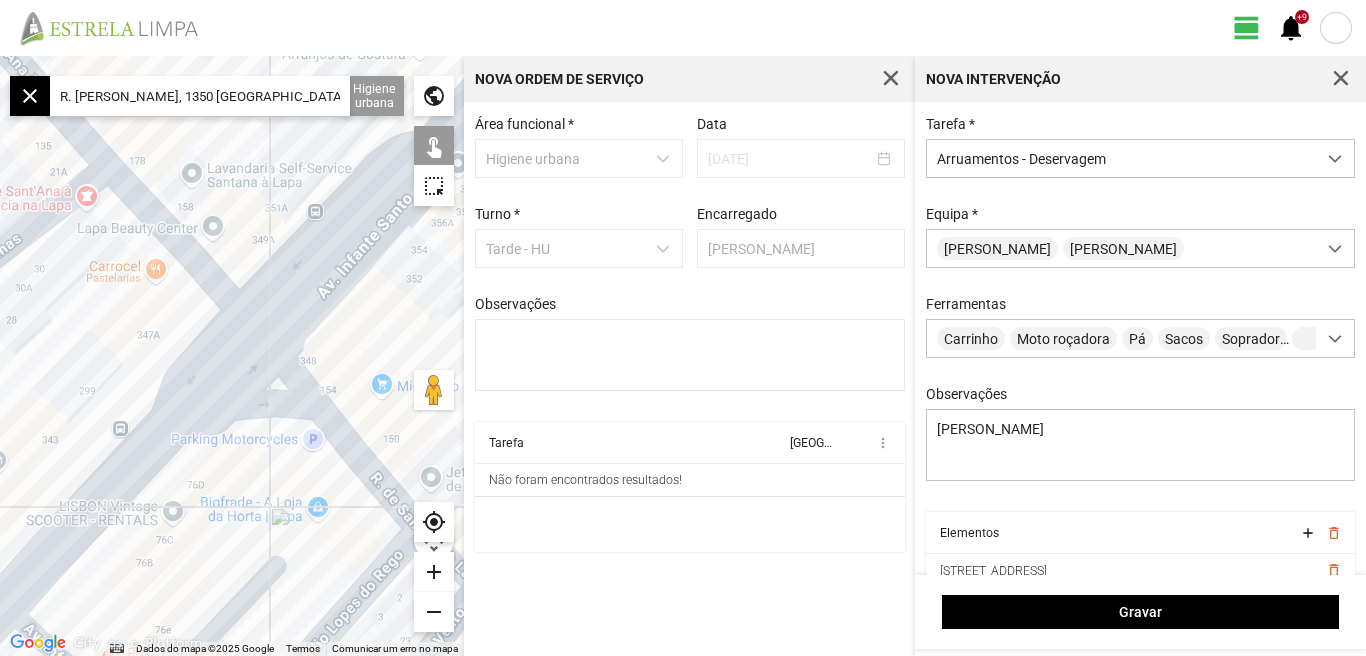 click on "Para navegar, prima as teclas de seta." 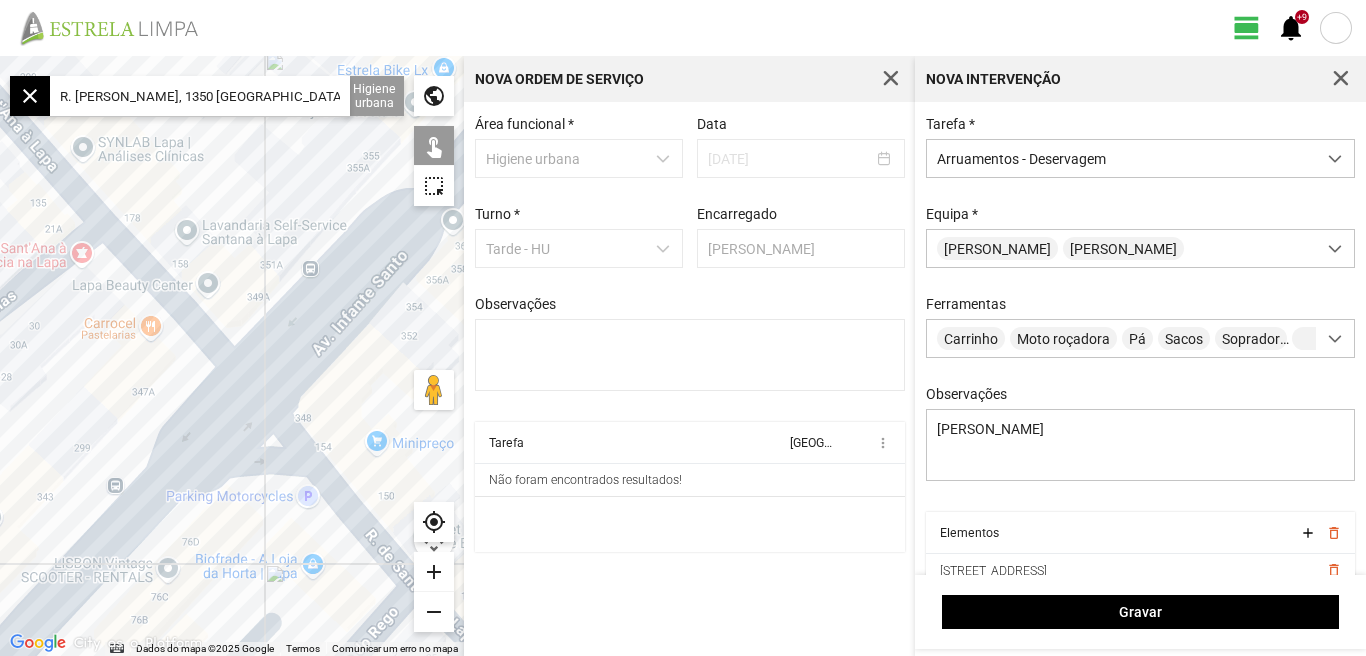 scroll, scrollTop: 85, scrollLeft: 0, axis: vertical 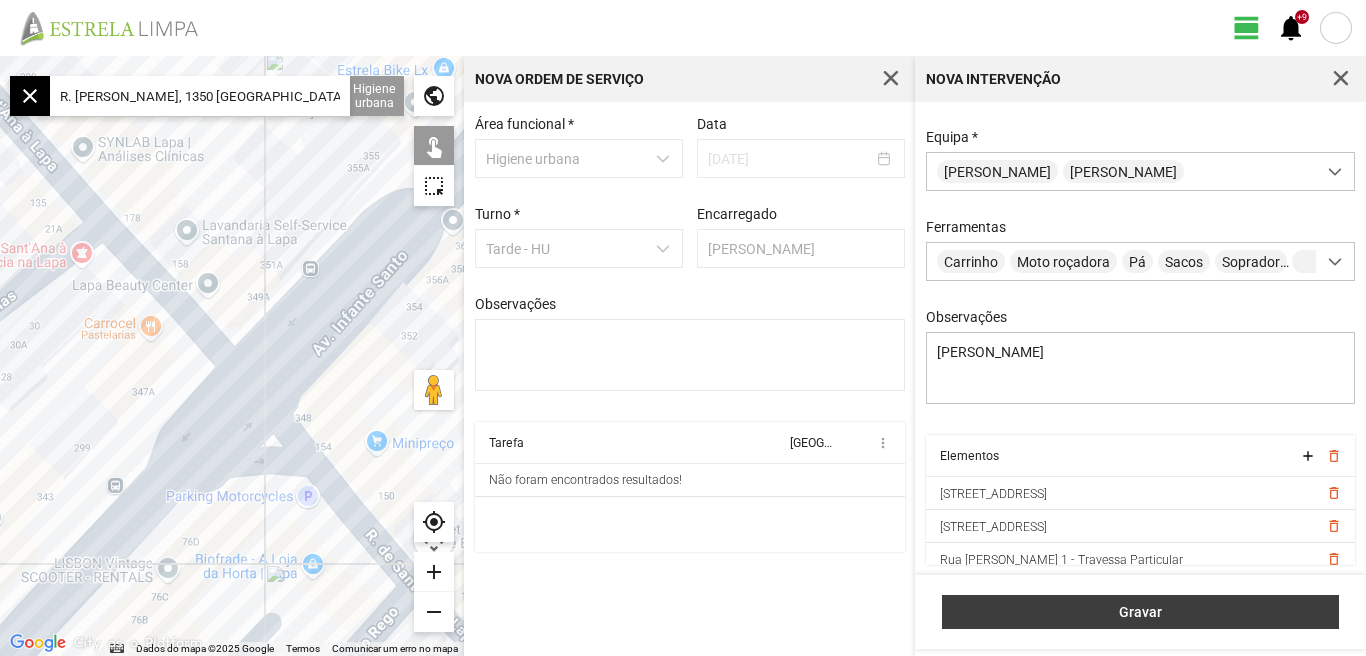 click on "Gravar" at bounding box center (1140, 612) 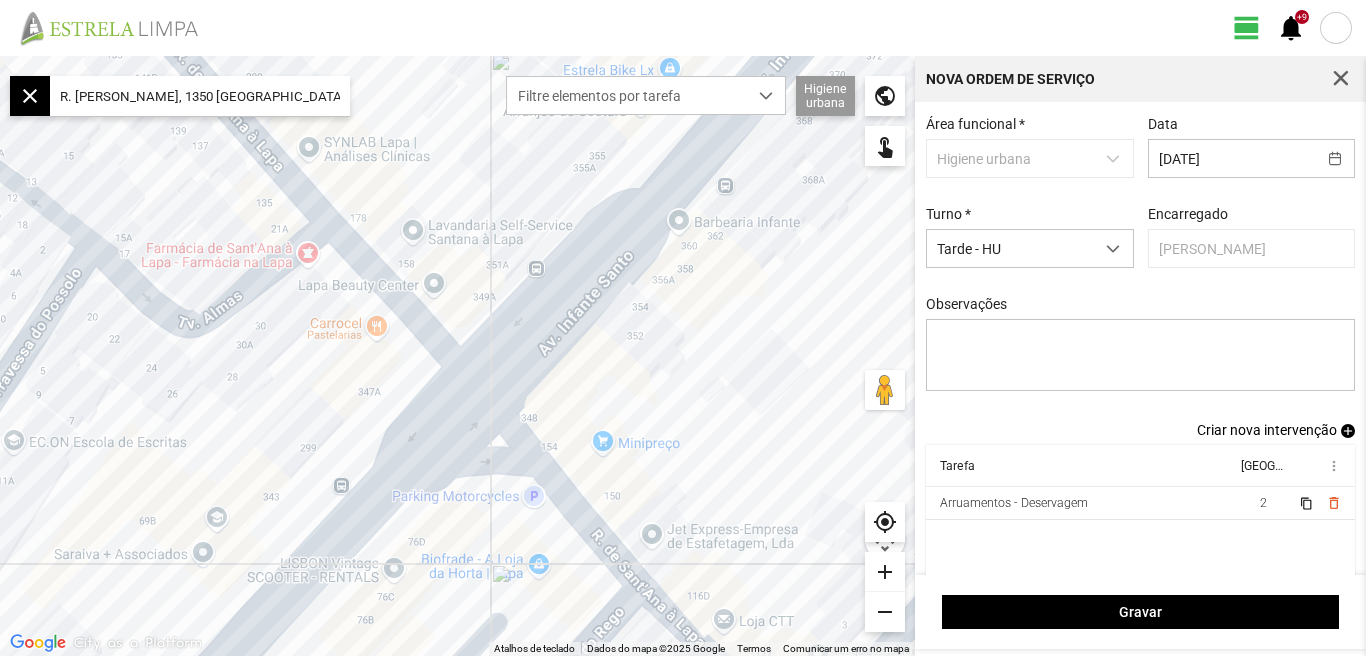 click on "Criar nova intervenção" at bounding box center [1267, 430] 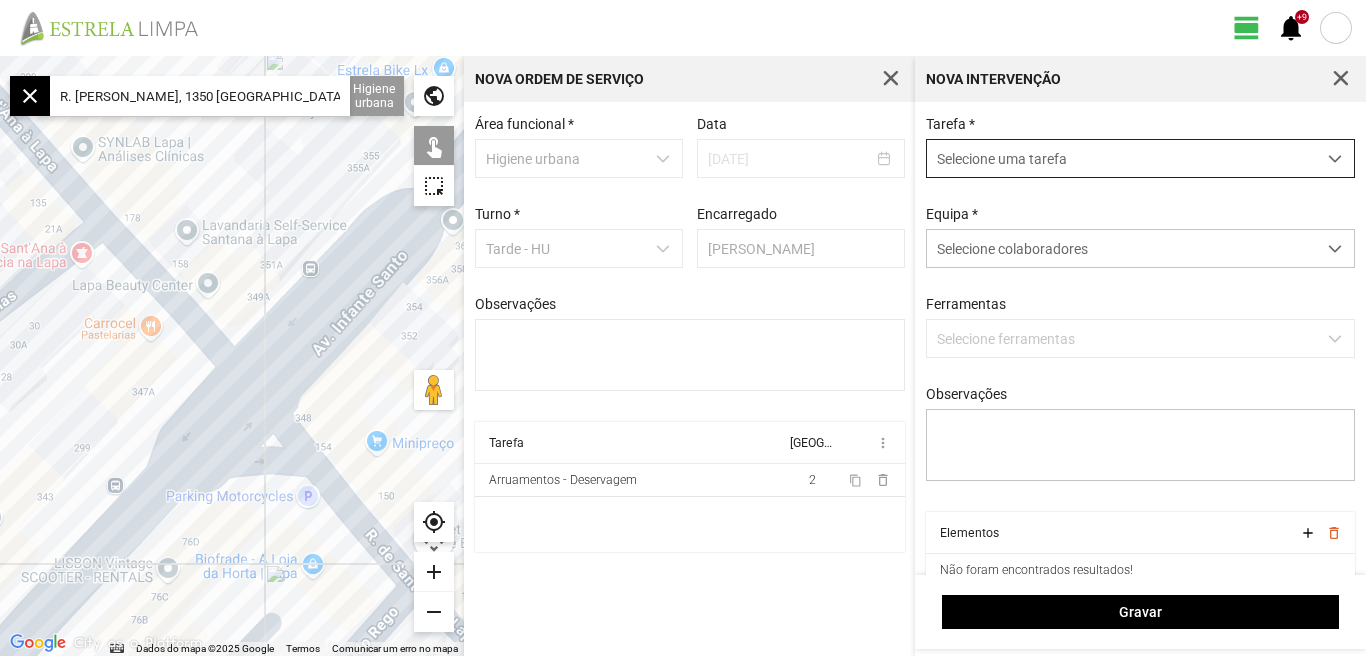 click at bounding box center [1335, 159] 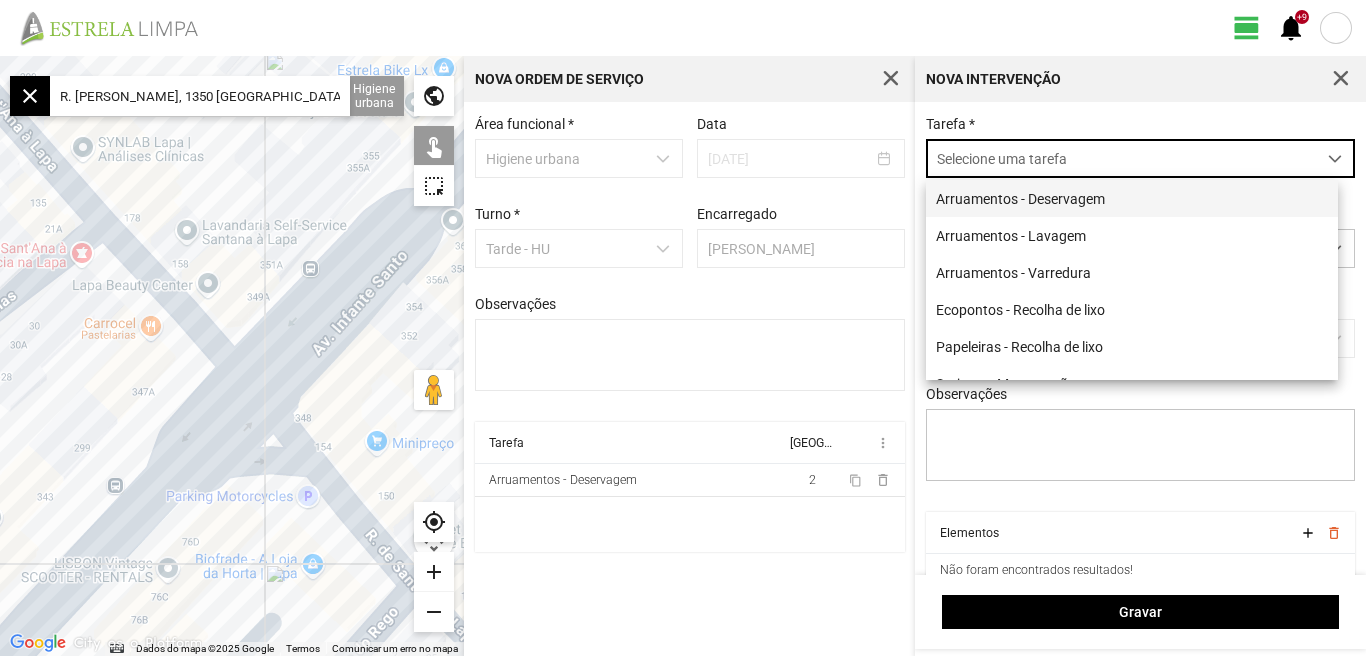 click on "Arruamentos - Deservagem" at bounding box center (1132, 198) 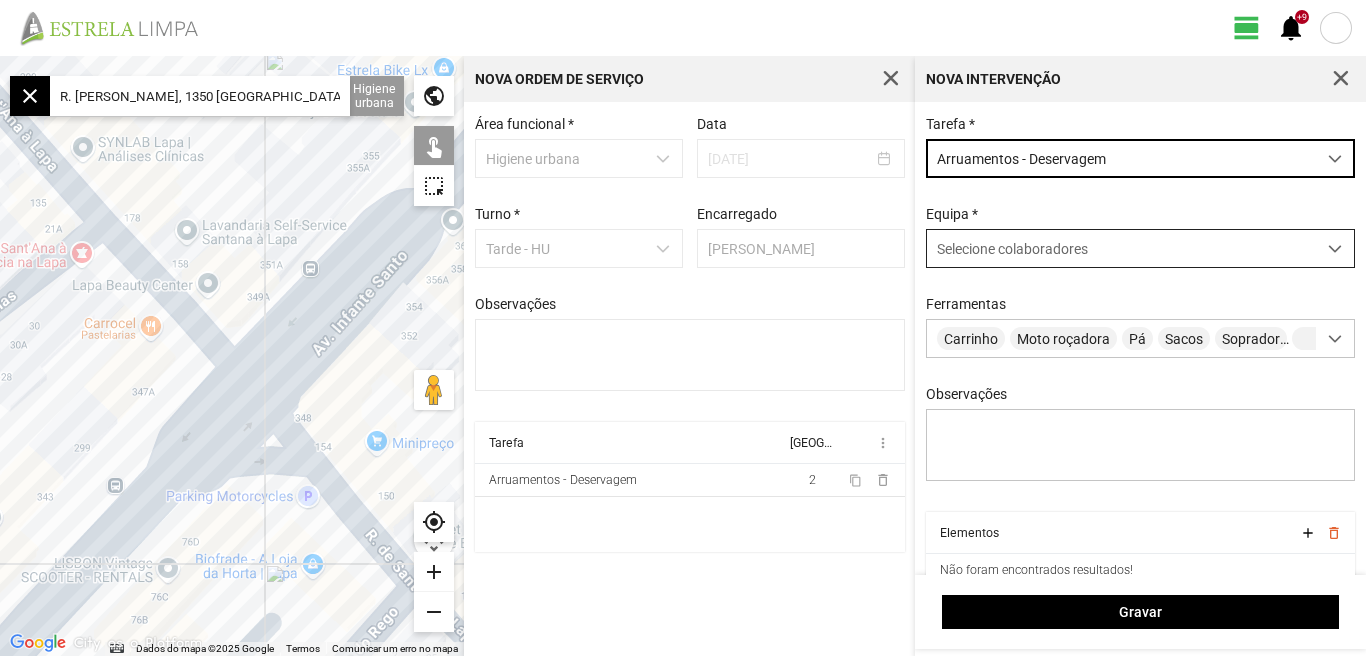 click at bounding box center (1335, 249) 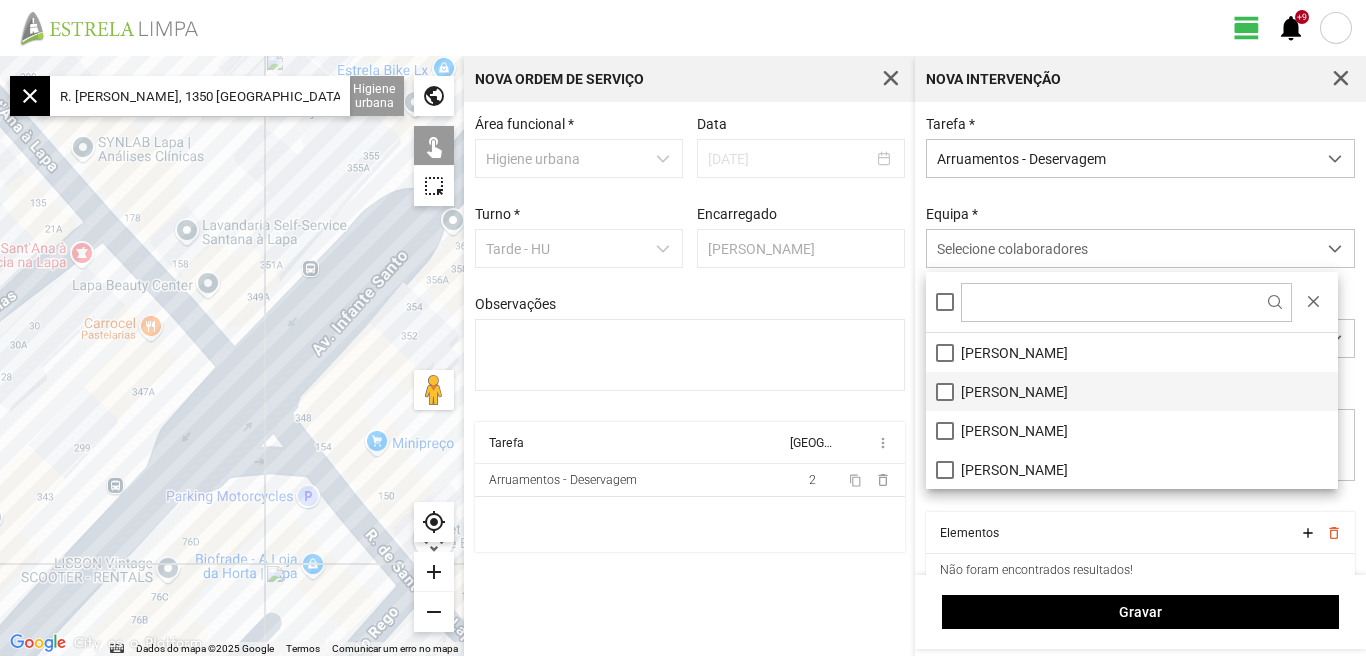 click on "[PERSON_NAME]" at bounding box center [1132, 391] 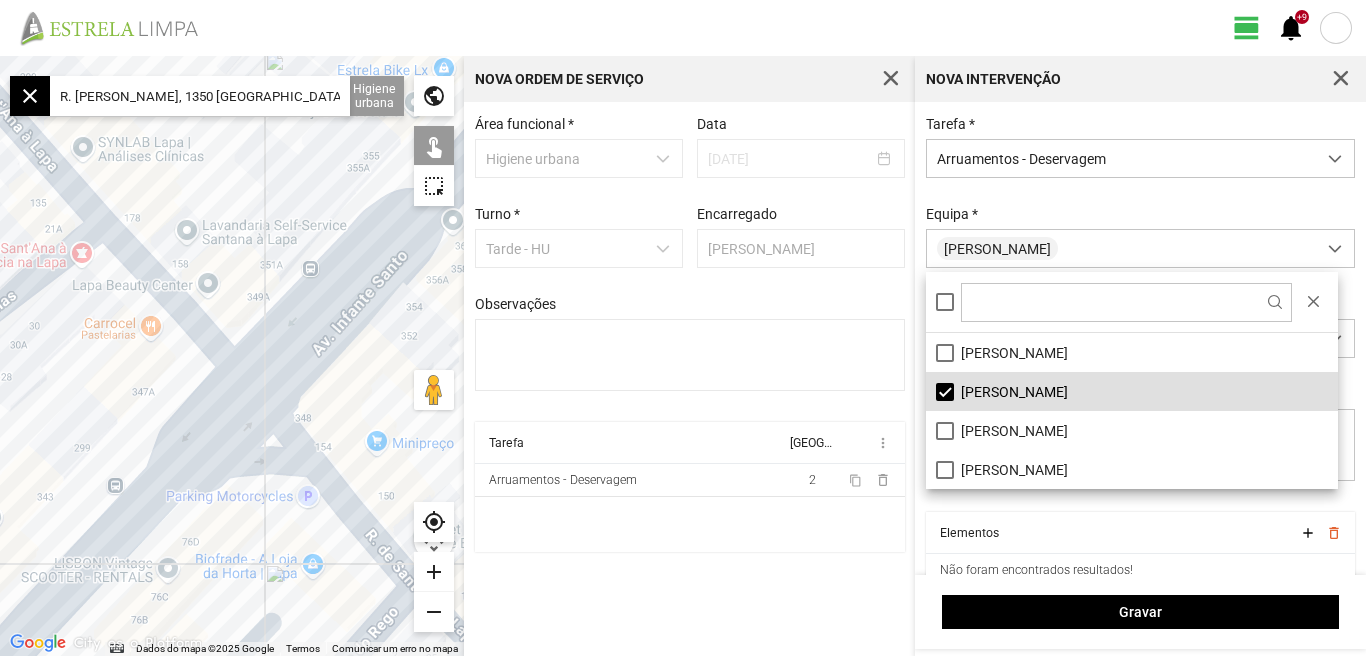 click on "Tarefa Equipa more_vert    Arruamentos - Deservagem  2 content_copy    delete_outline" at bounding box center [690, 487] 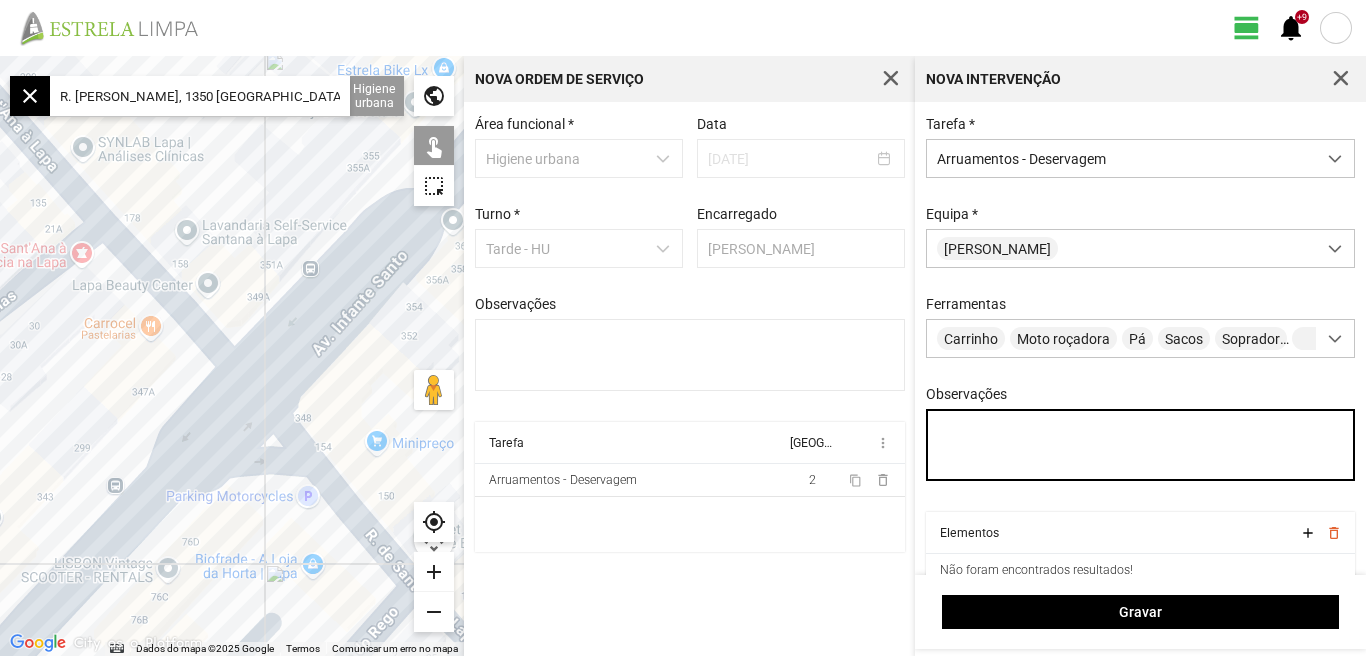 click on "Observações" at bounding box center (1141, 445) 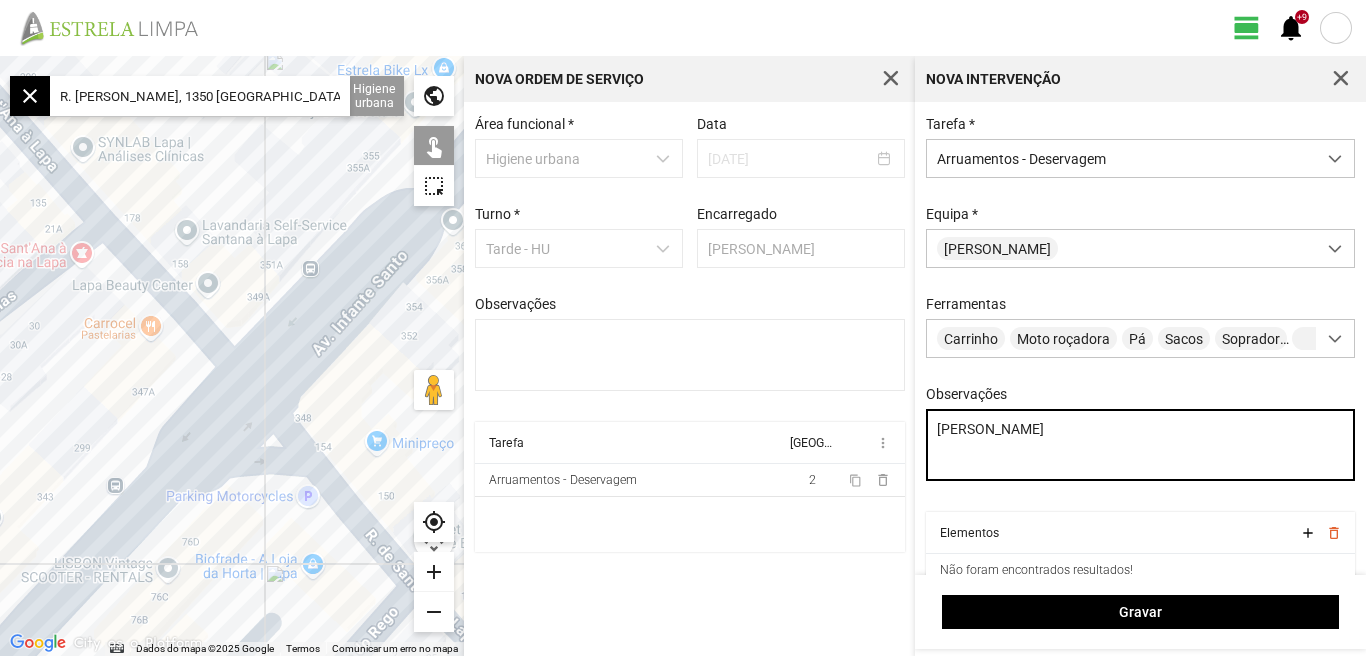 type on "Sérgio" 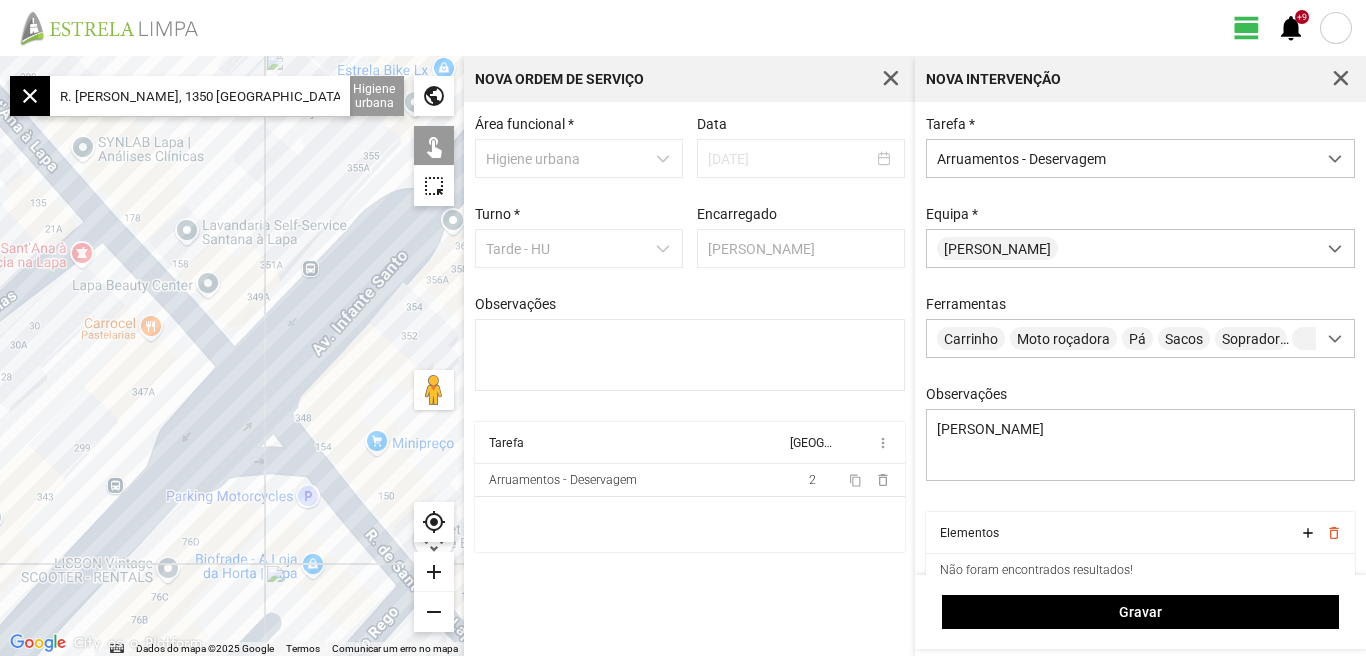 click on "R. [PERSON_NAME], 1350 [GEOGRAPHIC_DATA], [GEOGRAPHIC_DATA]" 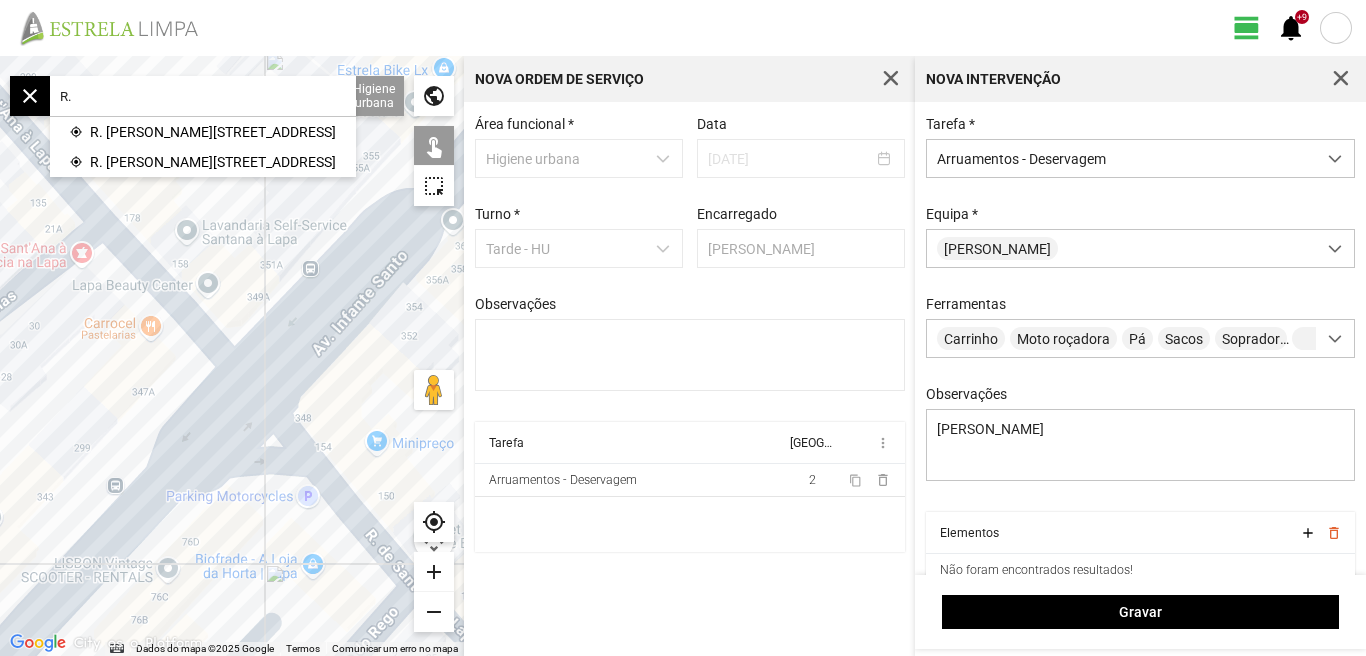 type on "R" 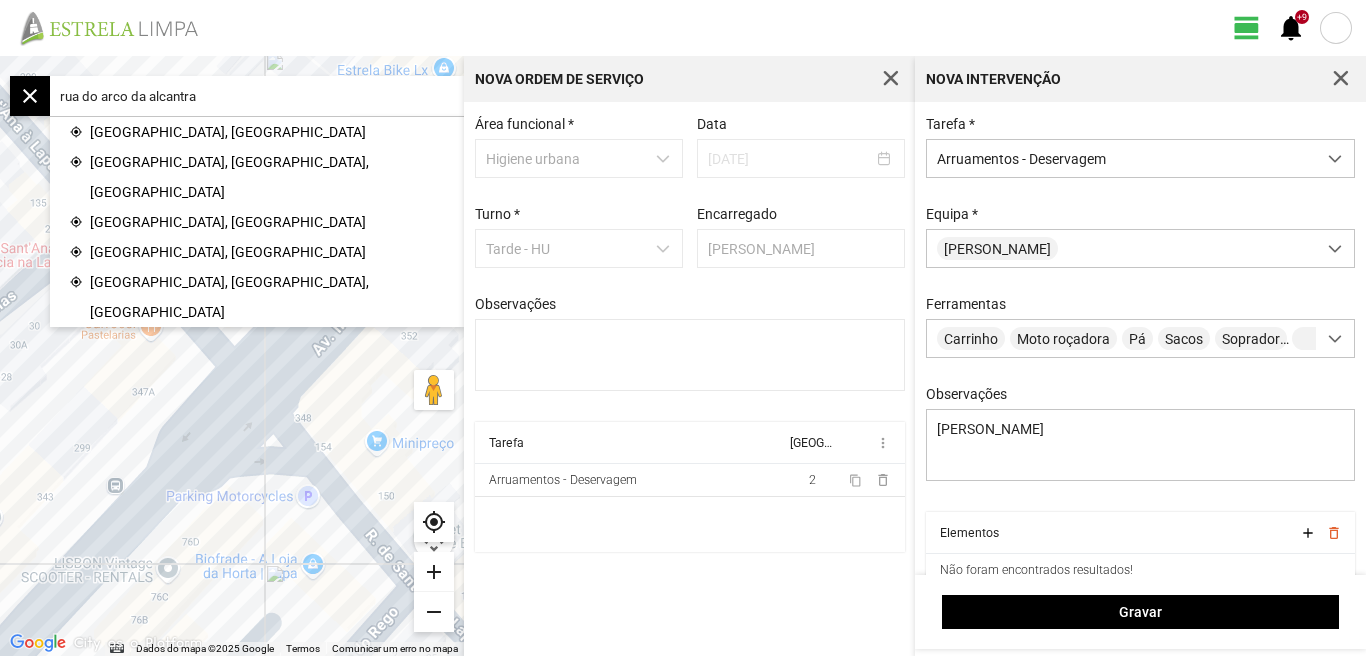 click on "rua do arco da alcantra" 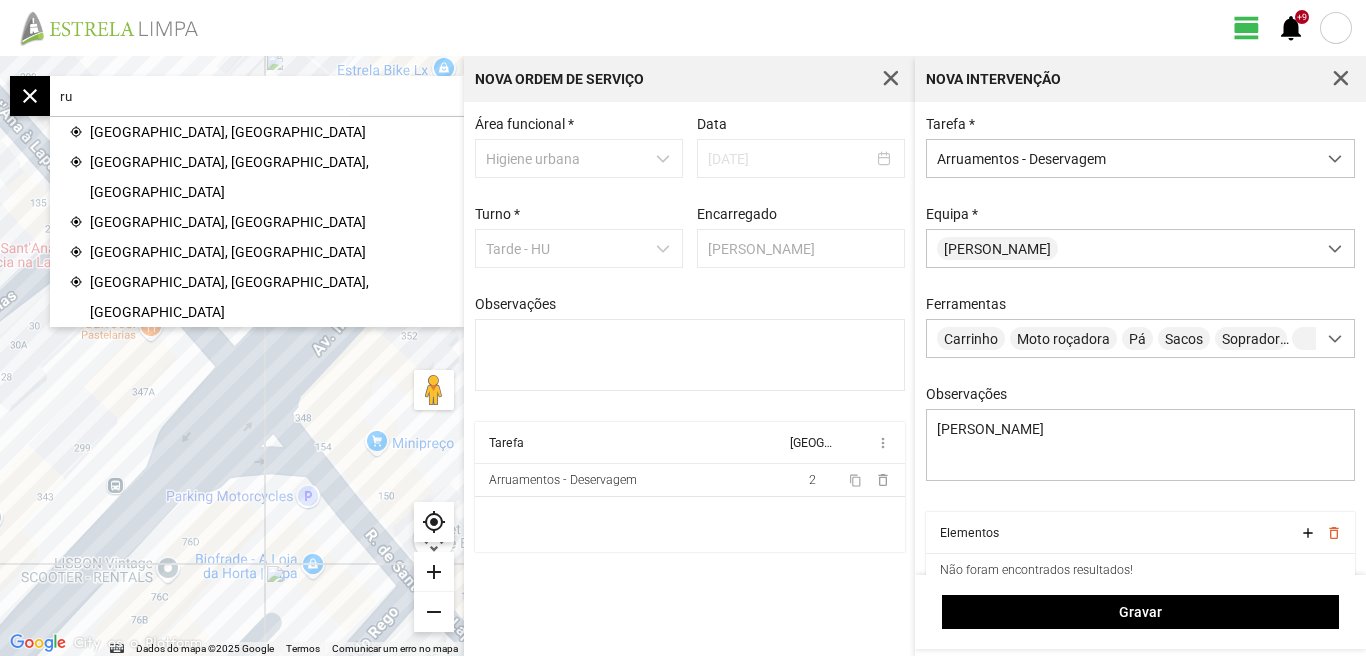 type on "r" 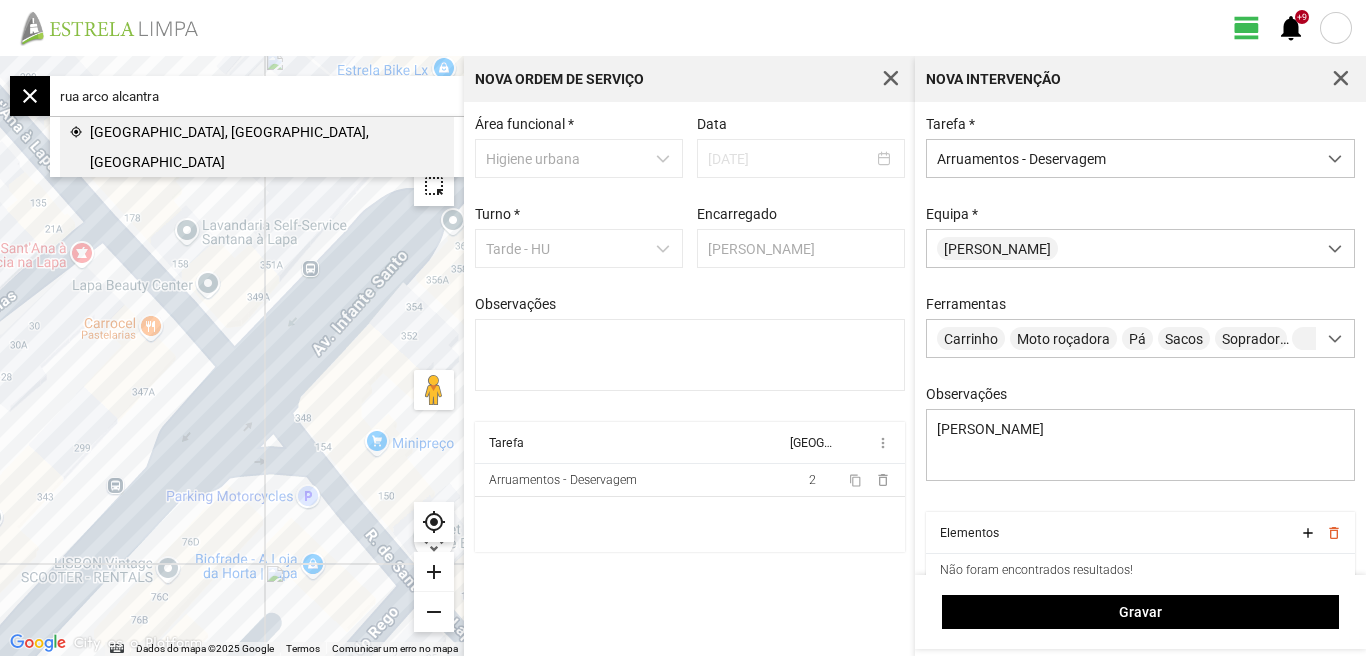 click on "Rua do Arco a Alcântara, Lisboa, Portugal" 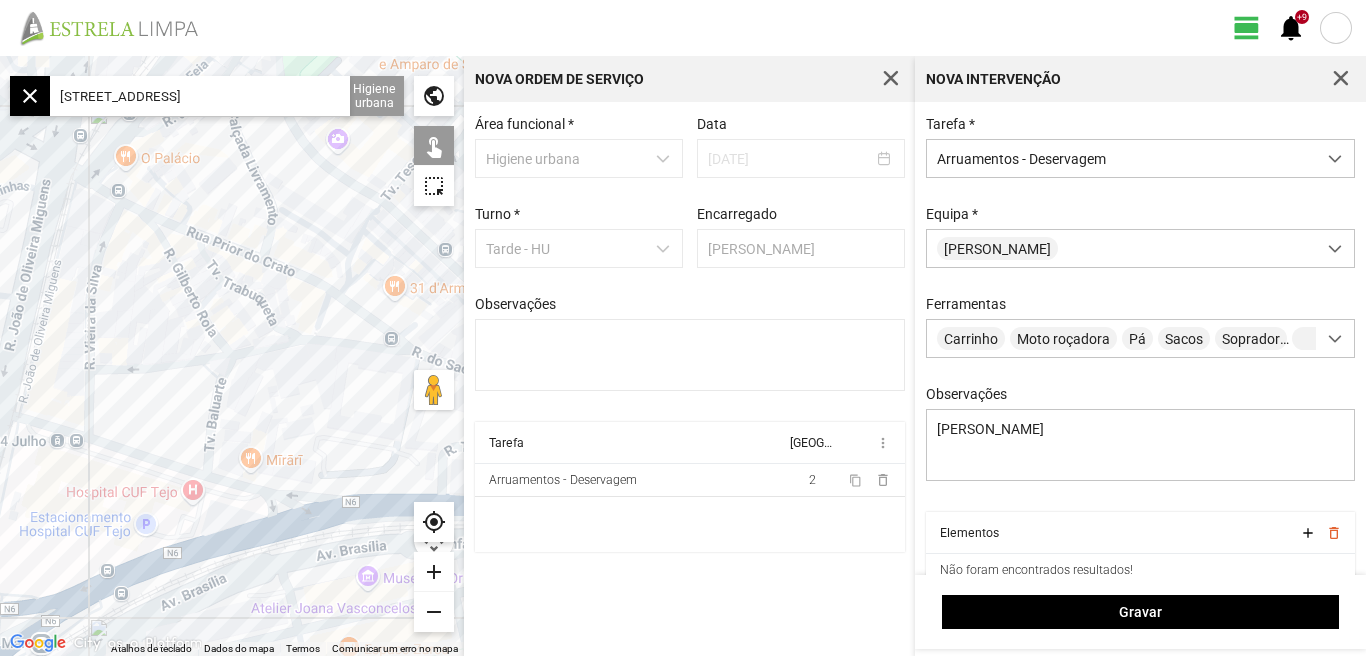 click on "add" 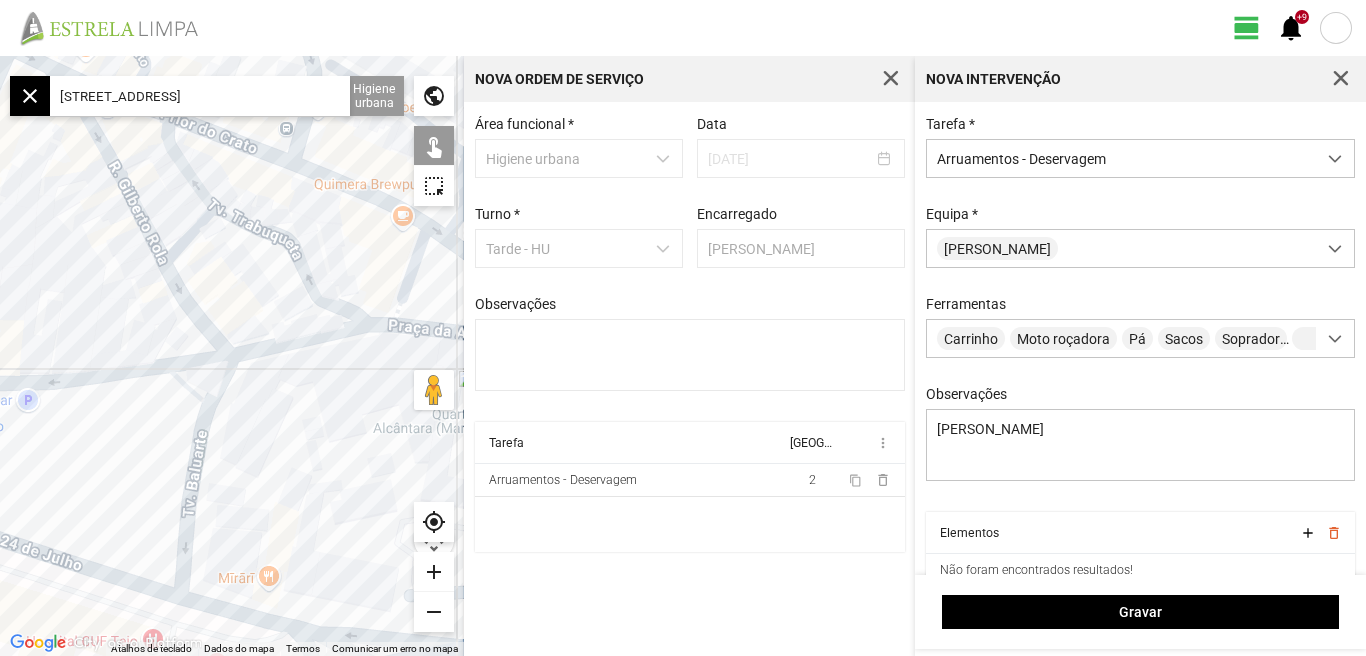 click on "add" 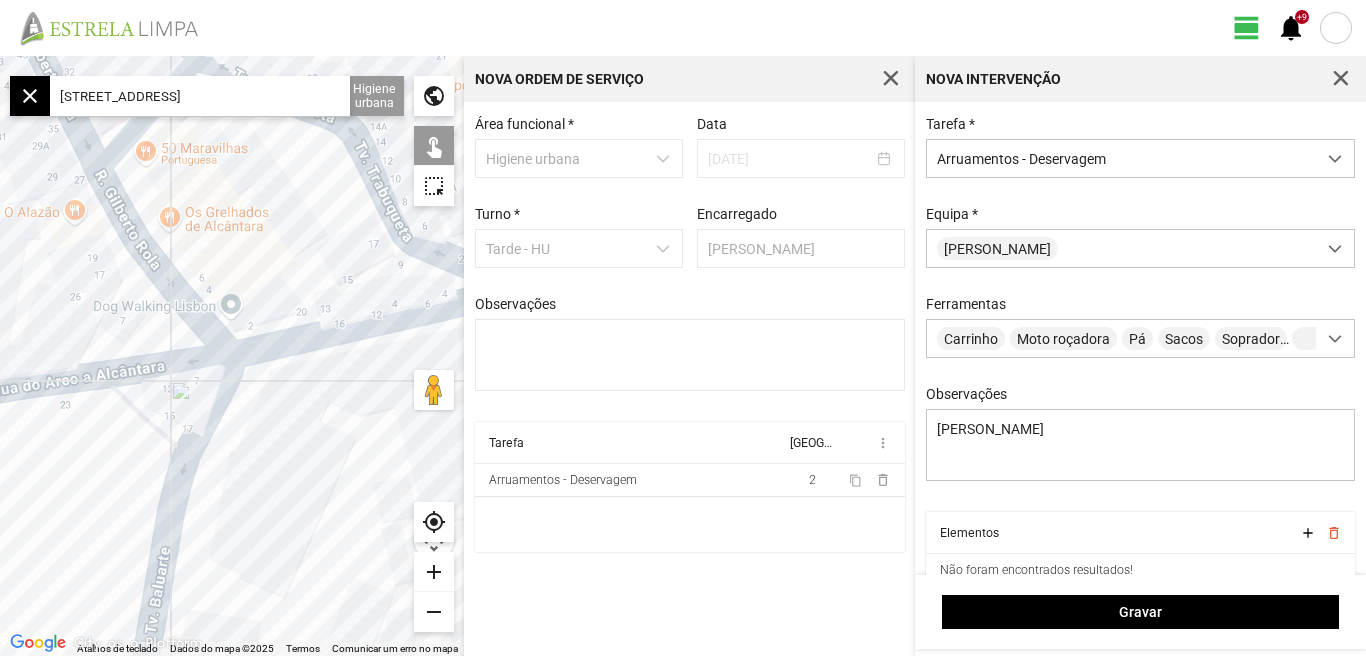 drag, startPoint x: 351, startPoint y: 379, endPoint x: 451, endPoint y: 359, distance: 101.98039 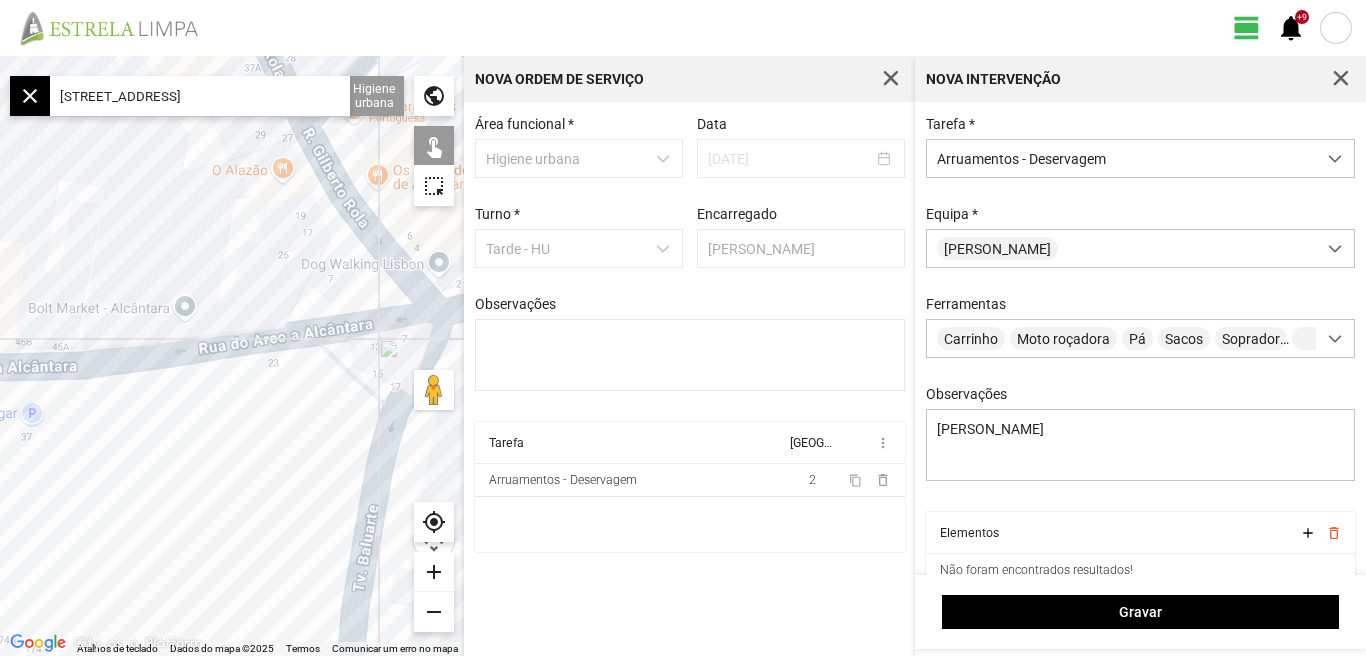 drag, startPoint x: 234, startPoint y: 411, endPoint x: 401, endPoint y: 403, distance: 167.19151 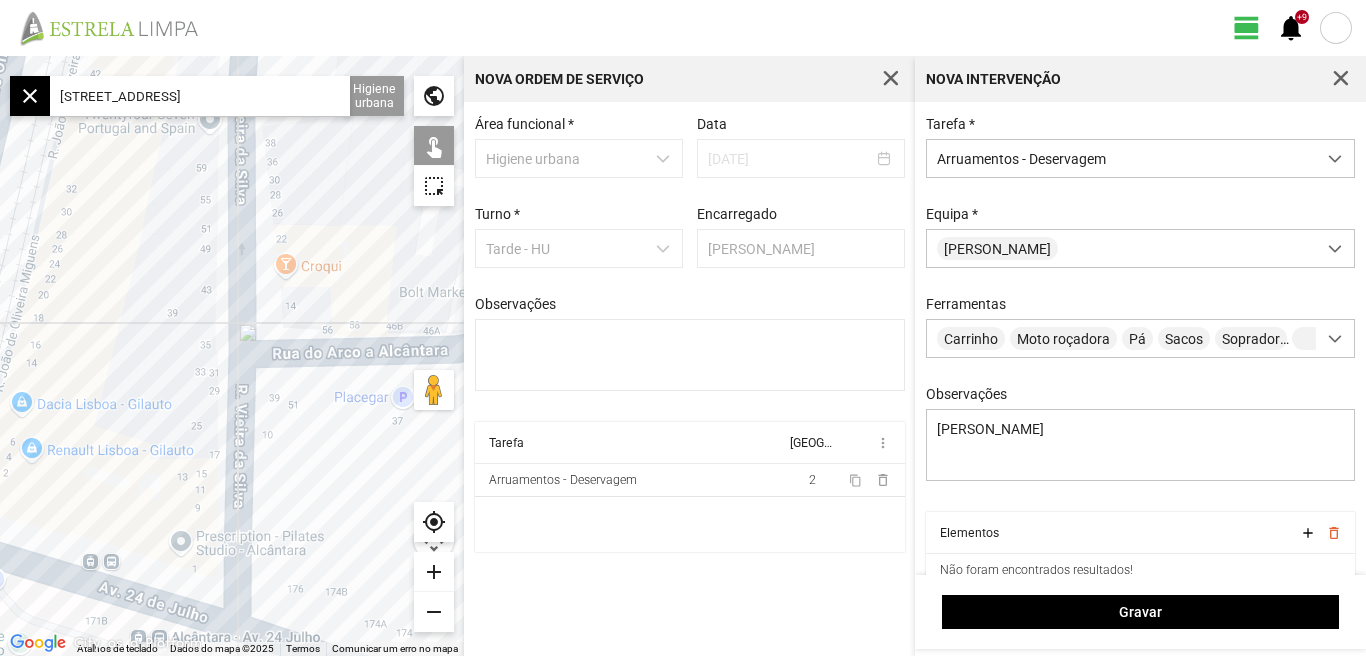 drag, startPoint x: 366, startPoint y: 430, endPoint x: 270, endPoint y: 432, distance: 96.02083 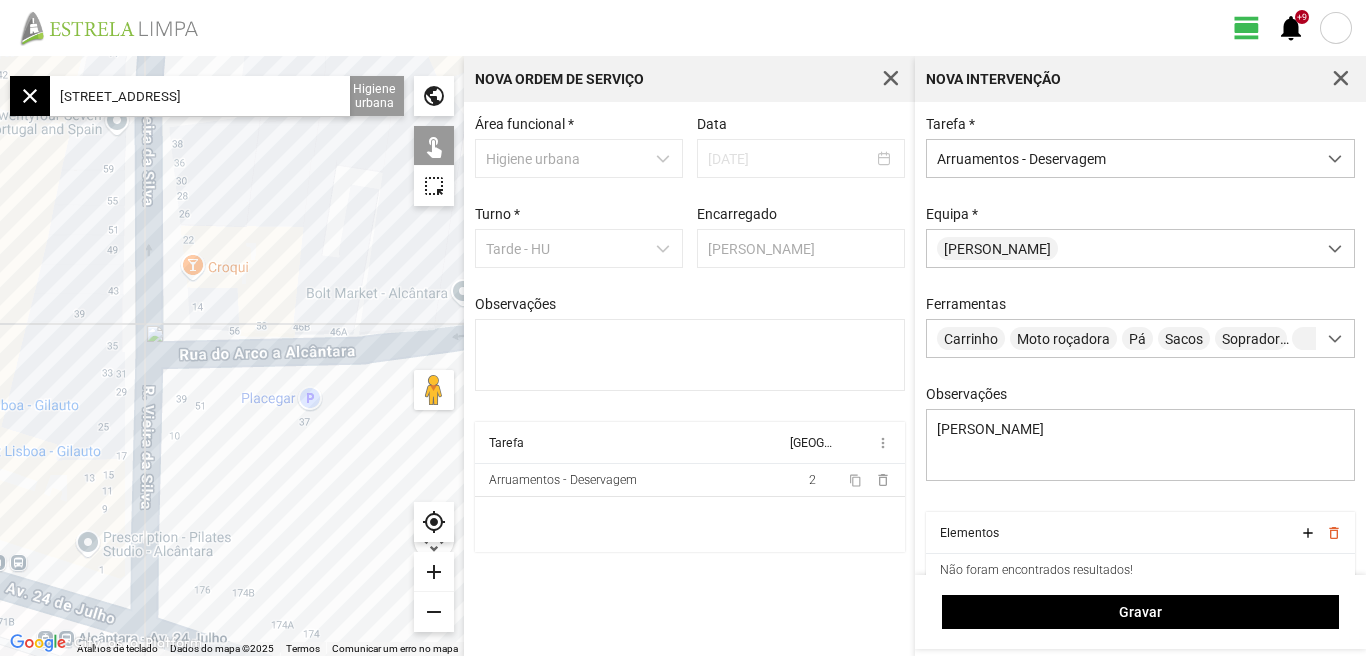 drag, startPoint x: 338, startPoint y: 420, endPoint x: 177, endPoint y: 420, distance: 161 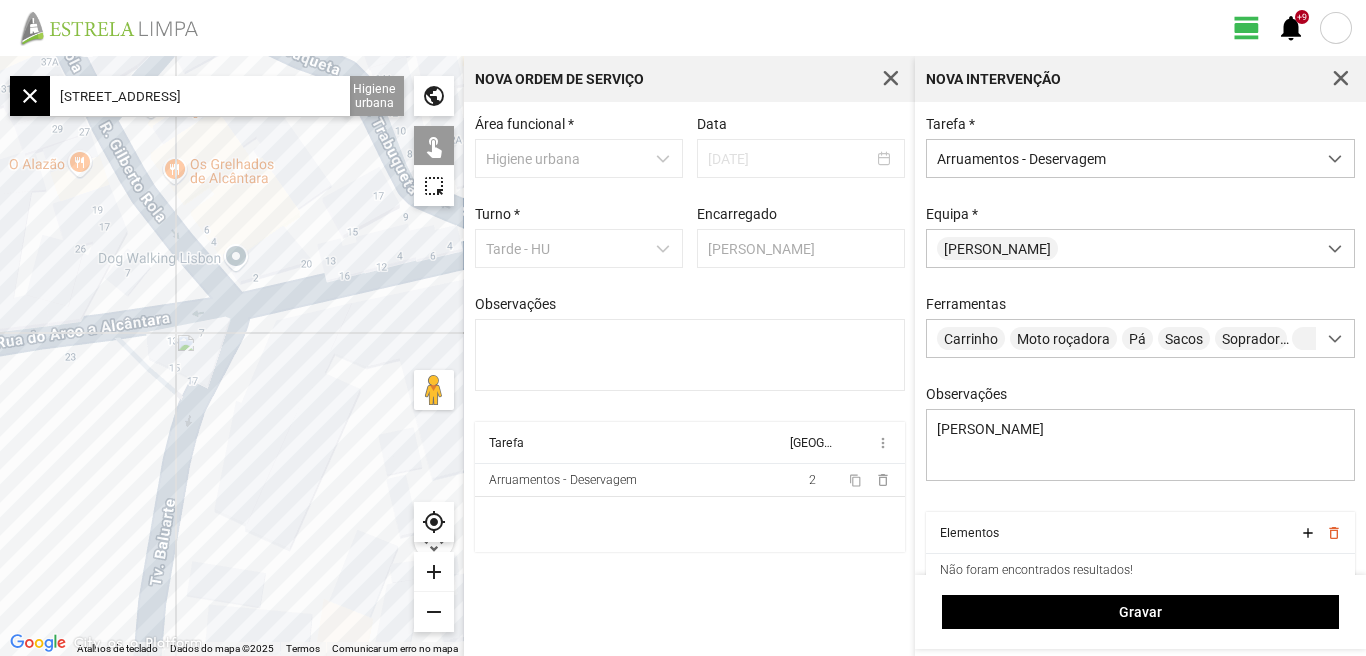 drag, startPoint x: 289, startPoint y: 344, endPoint x: 220, endPoint y: 359, distance: 70.61161 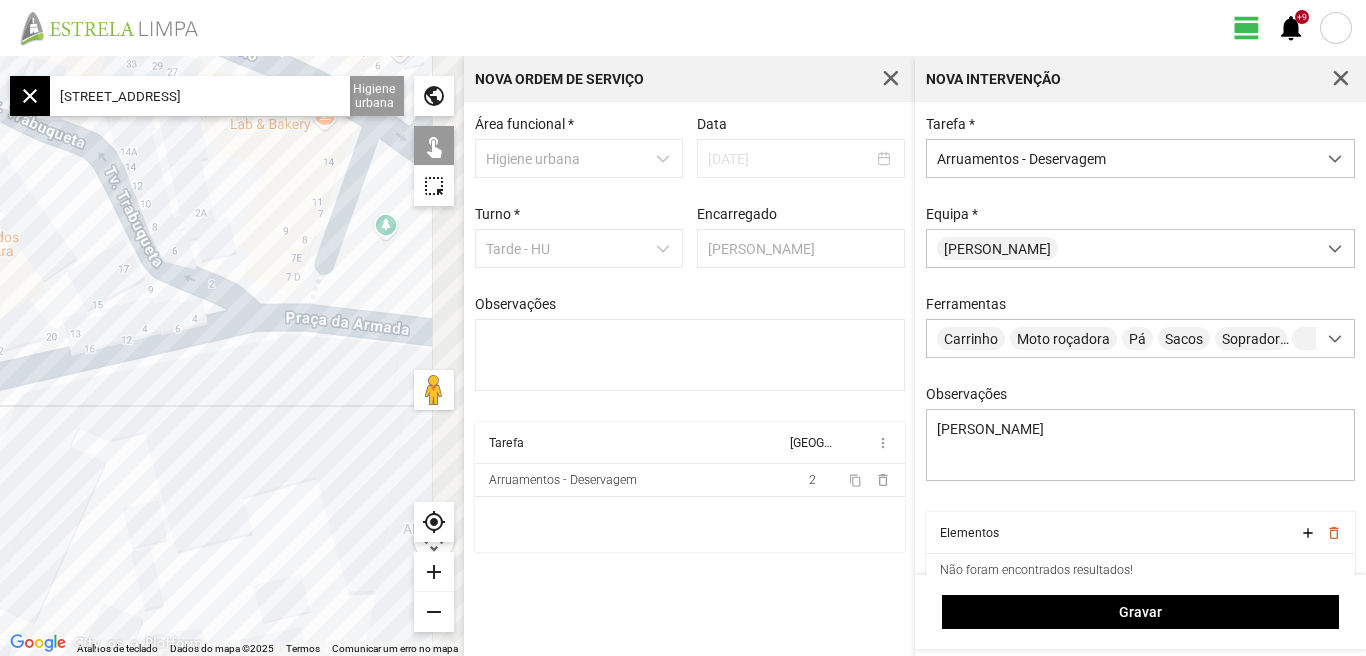drag, startPoint x: 266, startPoint y: 343, endPoint x: 228, endPoint y: 352, distance: 39.051247 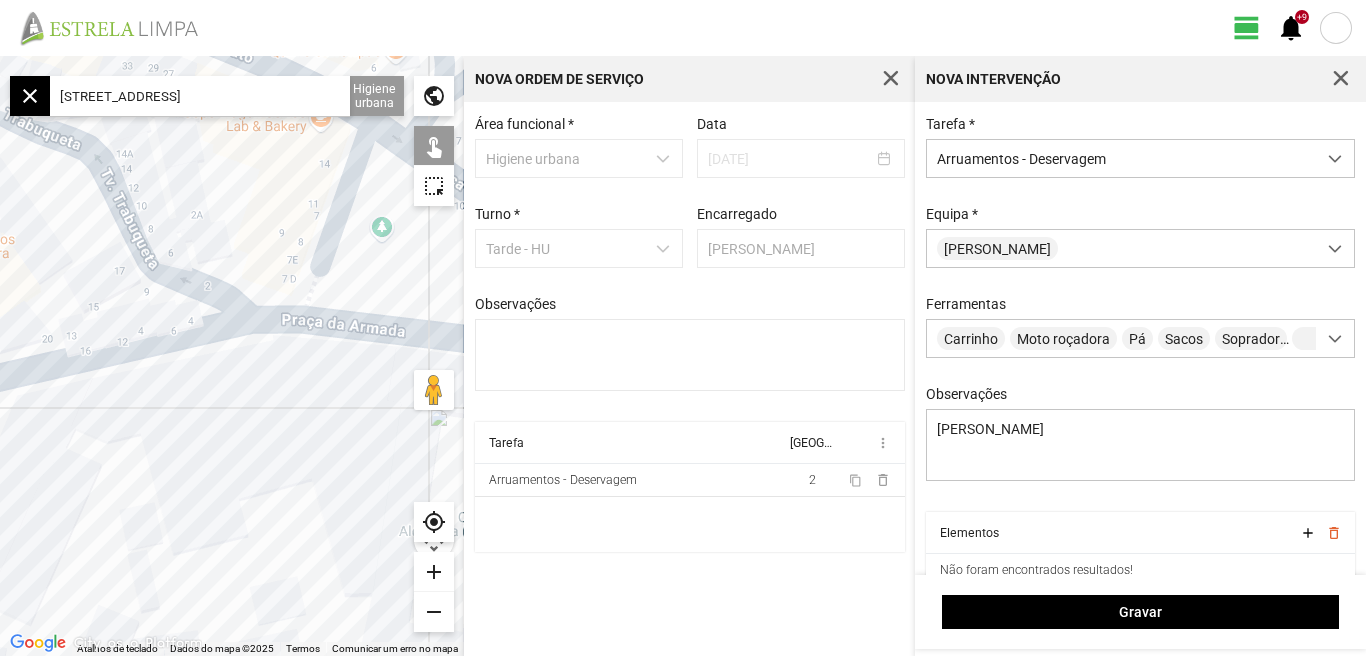 drag, startPoint x: 239, startPoint y: 373, endPoint x: 356, endPoint y: 352, distance: 118.869675 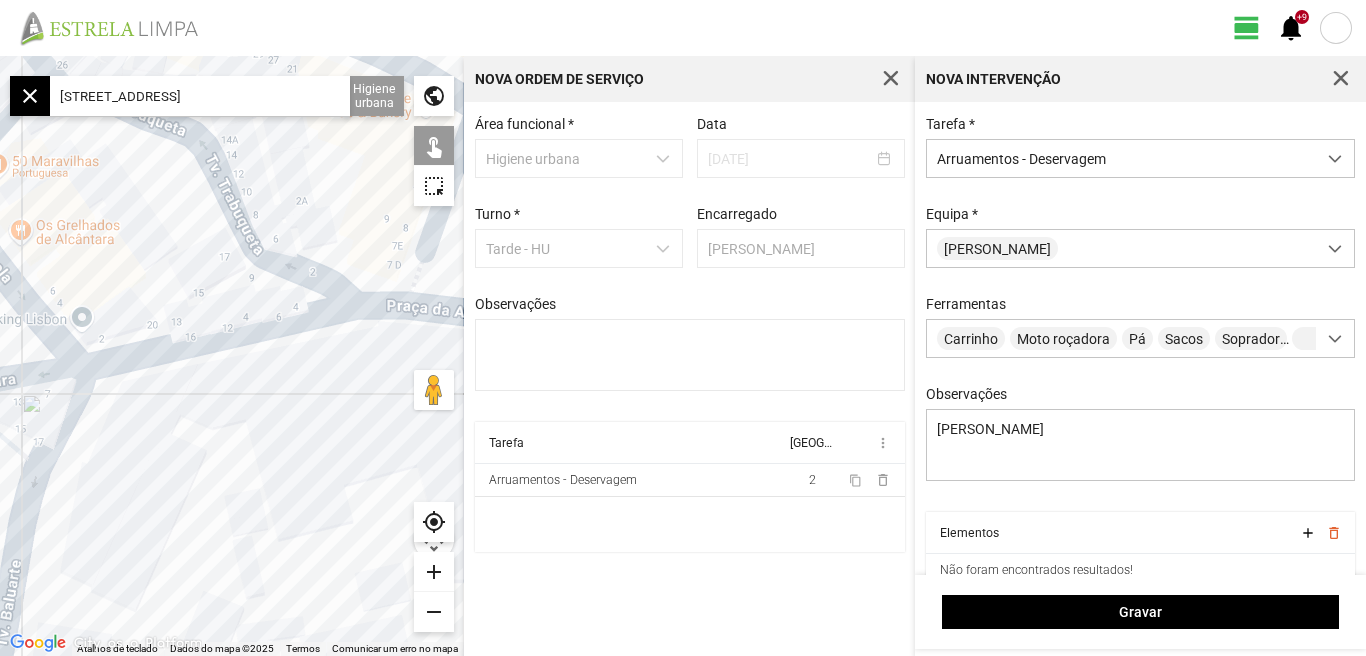 click on "add" 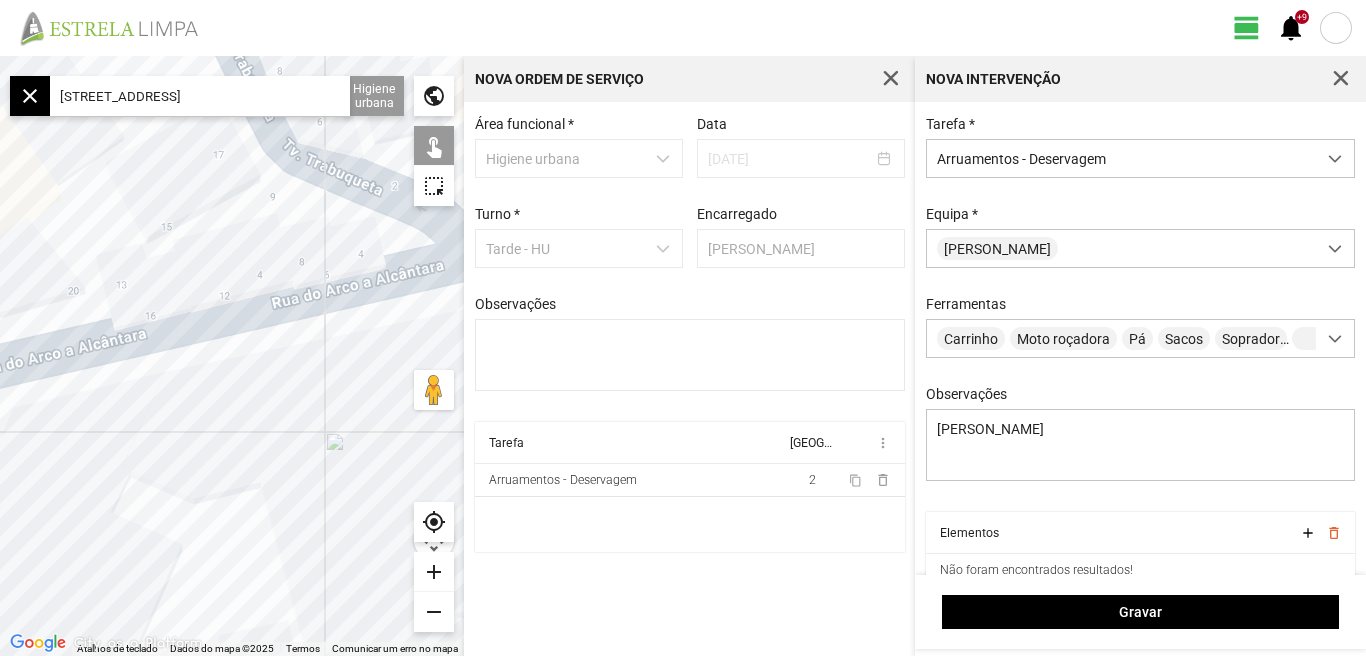 click on "Para navegar, prima as teclas de seta." 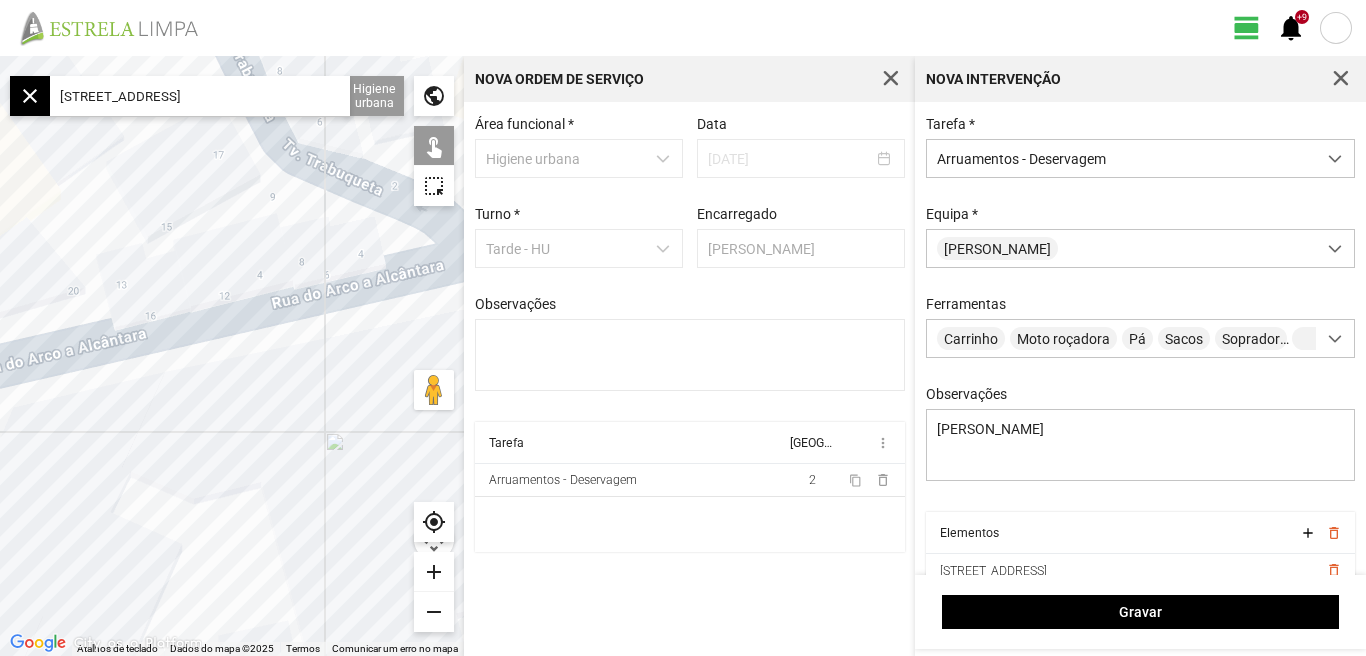 drag, startPoint x: 175, startPoint y: 412, endPoint x: 320, endPoint y: 388, distance: 146.9728 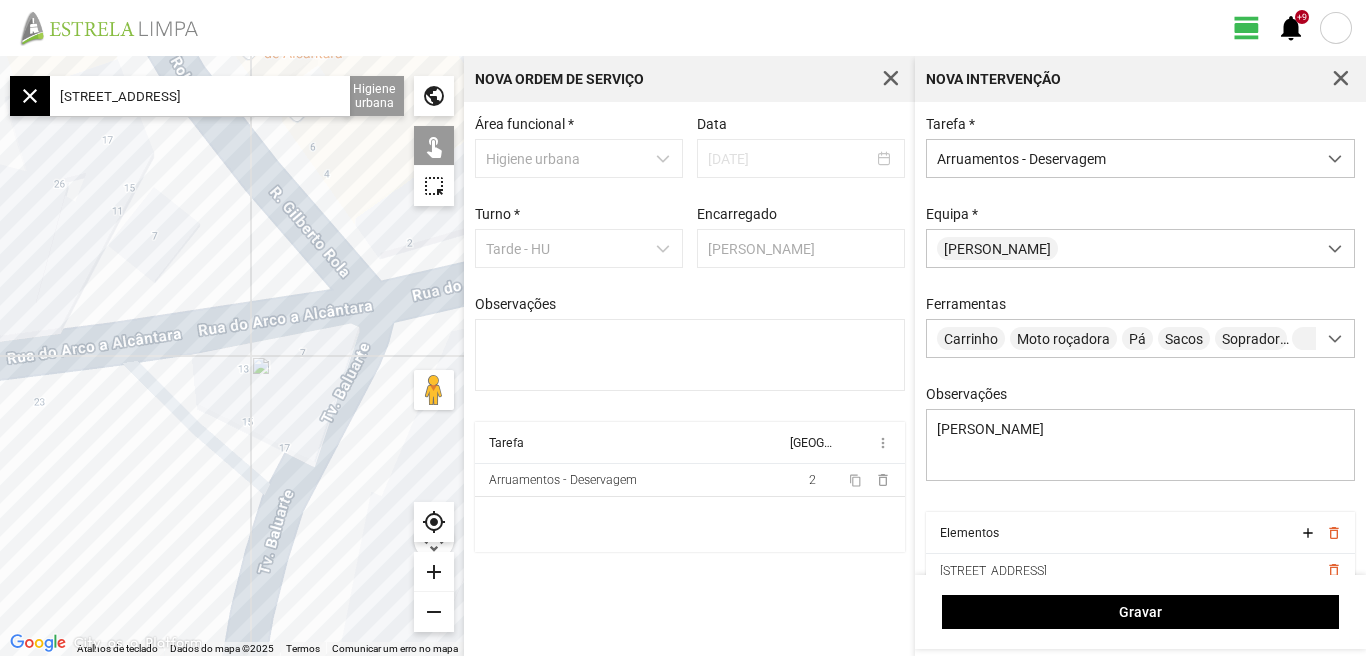 click on "Para navegar, prima as teclas de seta." 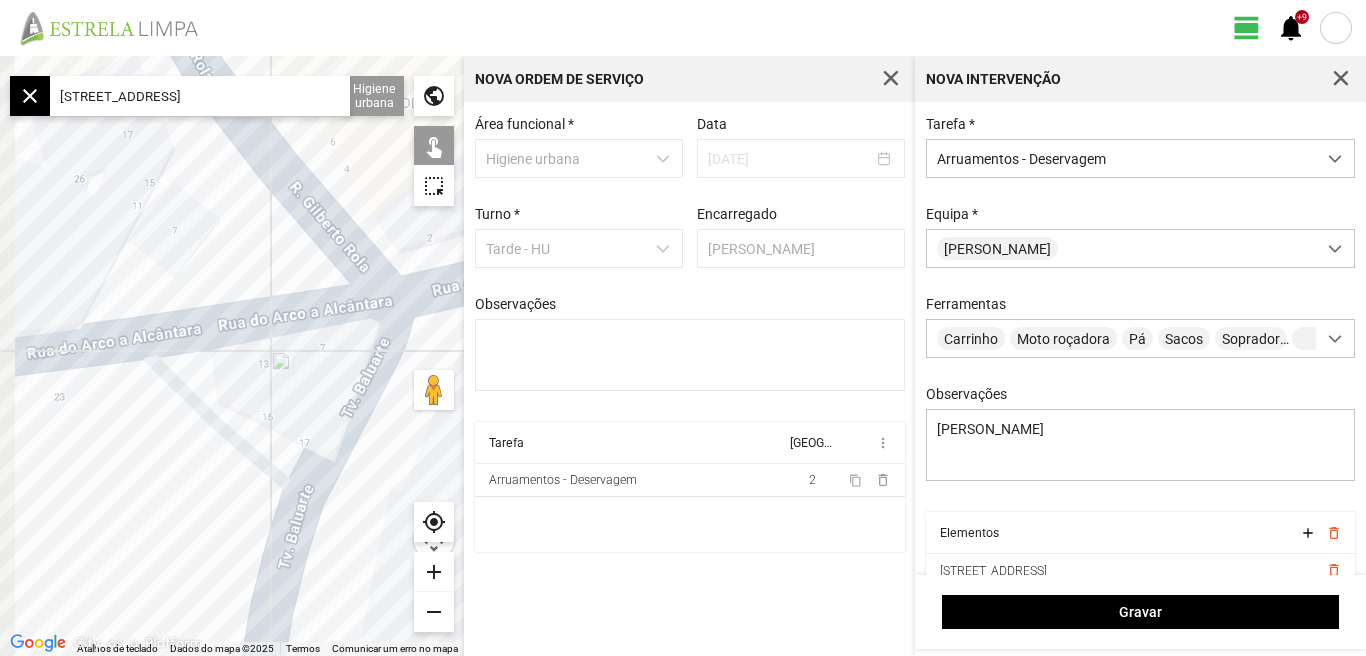 drag, startPoint x: 141, startPoint y: 459, endPoint x: 224, endPoint y: 434, distance: 86.683334 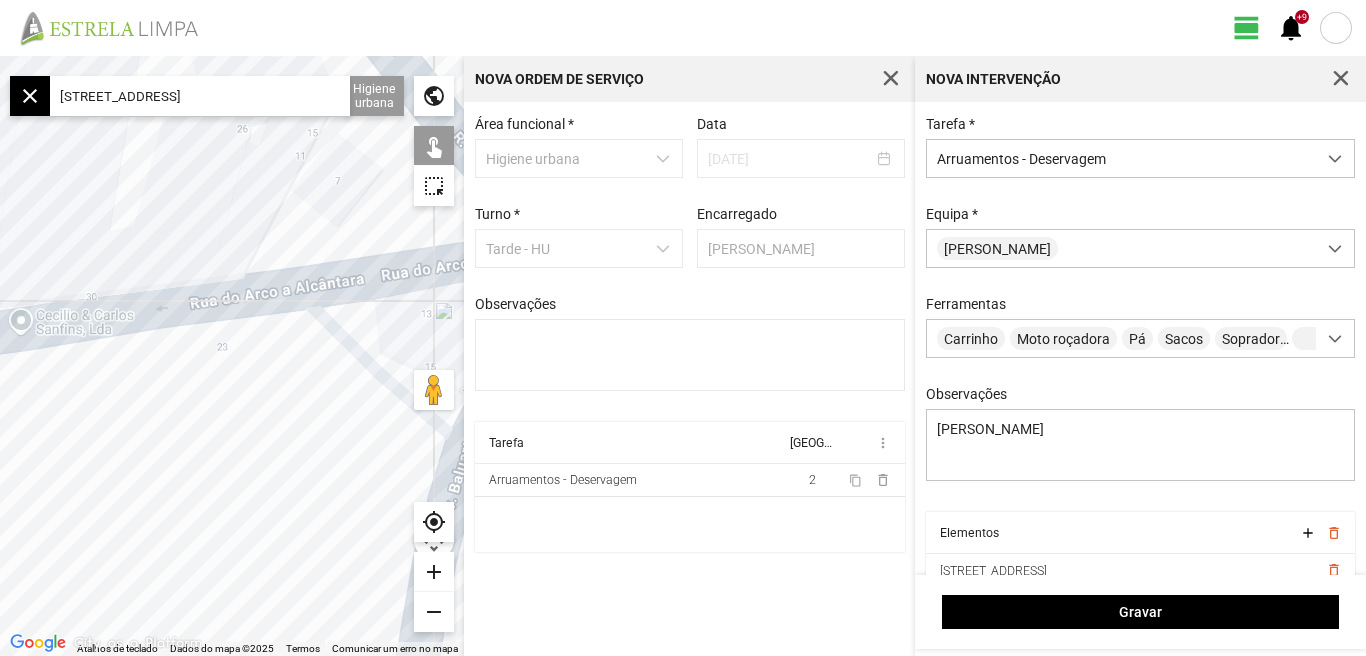 drag, startPoint x: 168, startPoint y: 440, endPoint x: 262, endPoint y: 433, distance: 94.26028 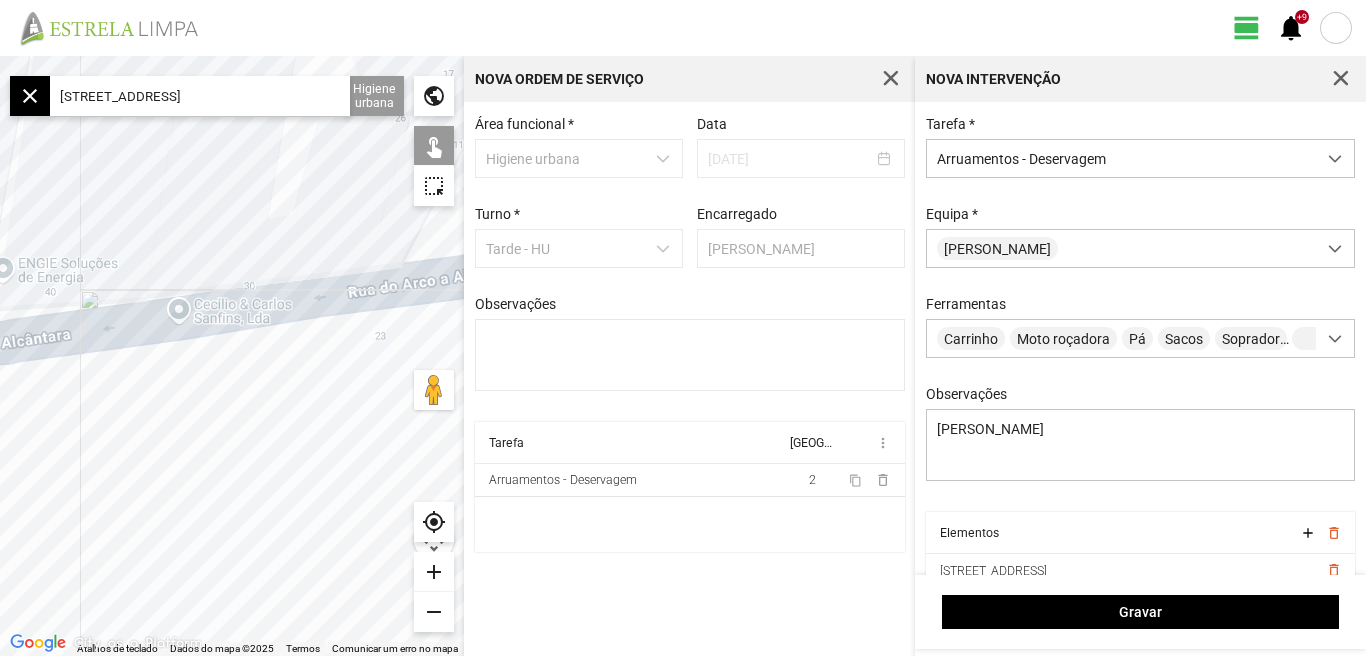 drag, startPoint x: 141, startPoint y: 454, endPoint x: 273, endPoint y: 435, distance: 133.36041 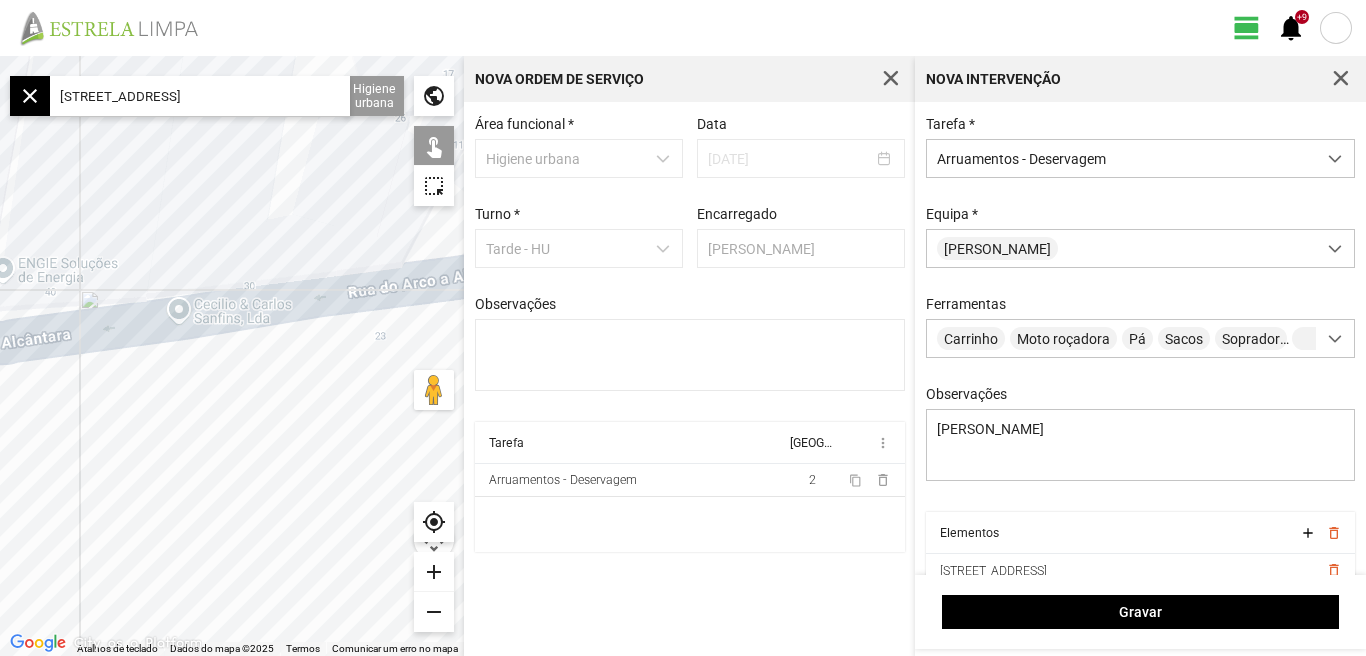 click on "Para navegar, prima as teclas de seta." 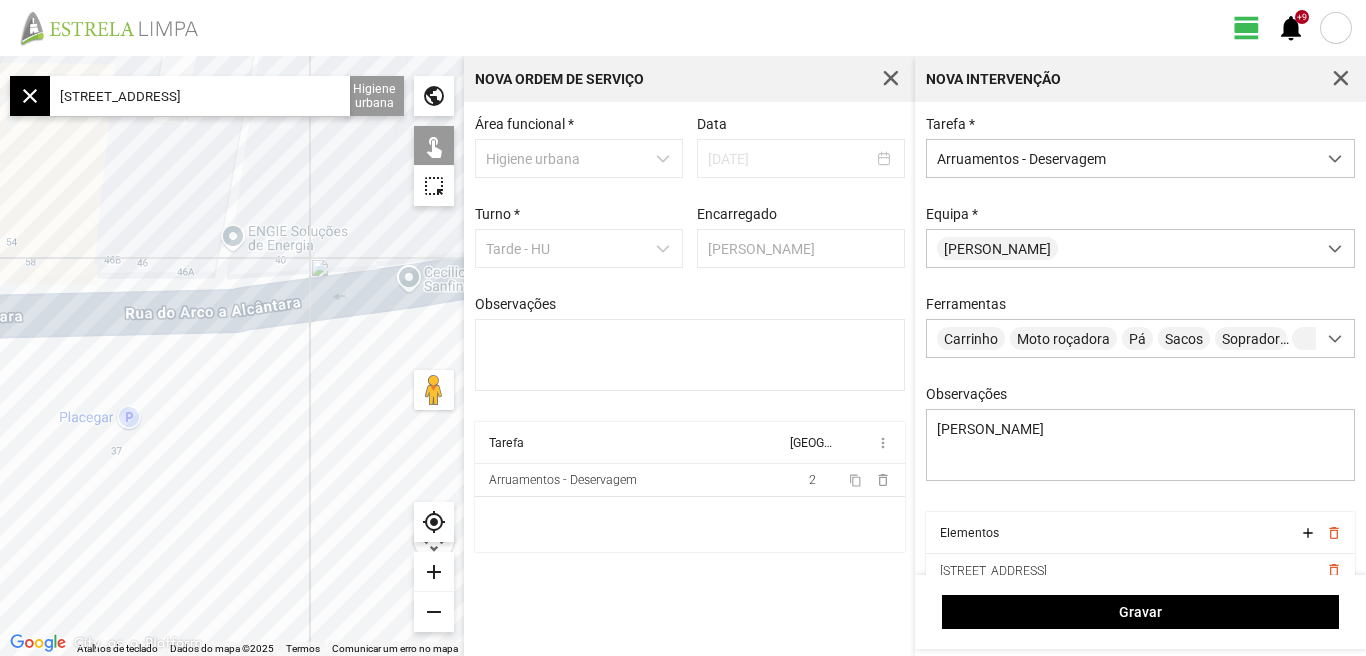 click on "Para navegar, prima as teclas de seta." 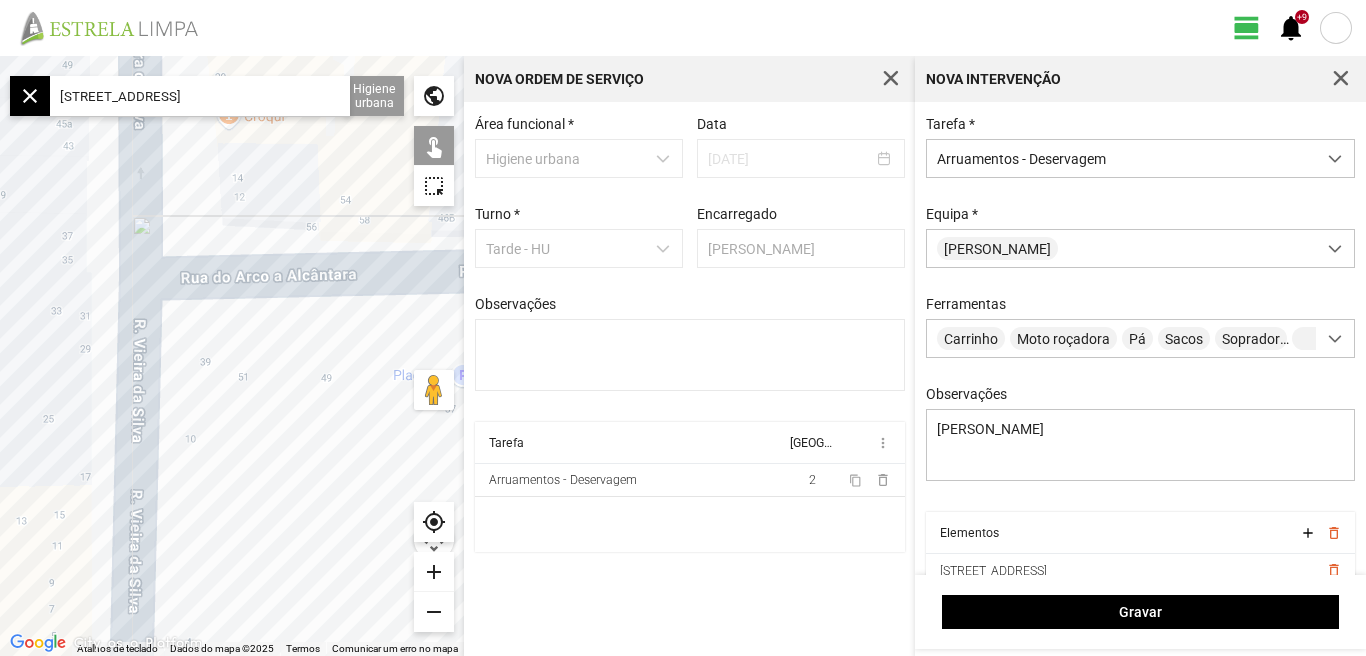 drag, startPoint x: 197, startPoint y: 436, endPoint x: 24, endPoint y: 429, distance: 173.14156 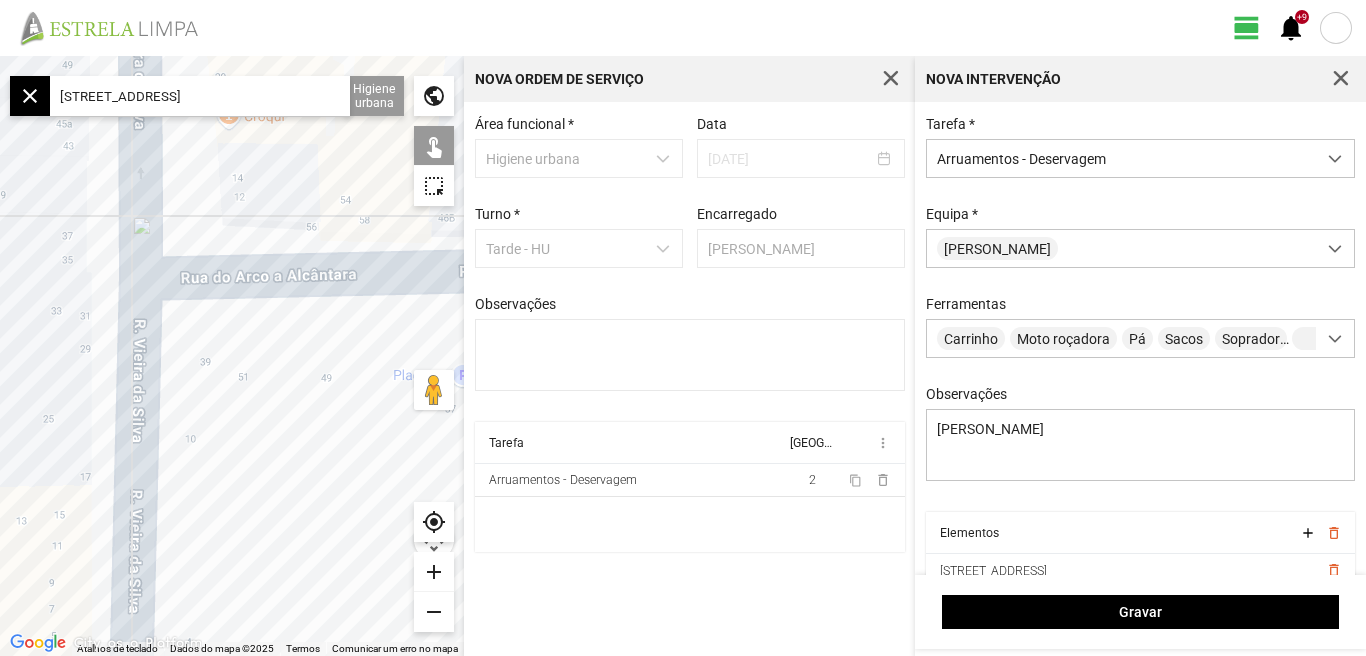 click on "Para navegar, prima as teclas de seta." 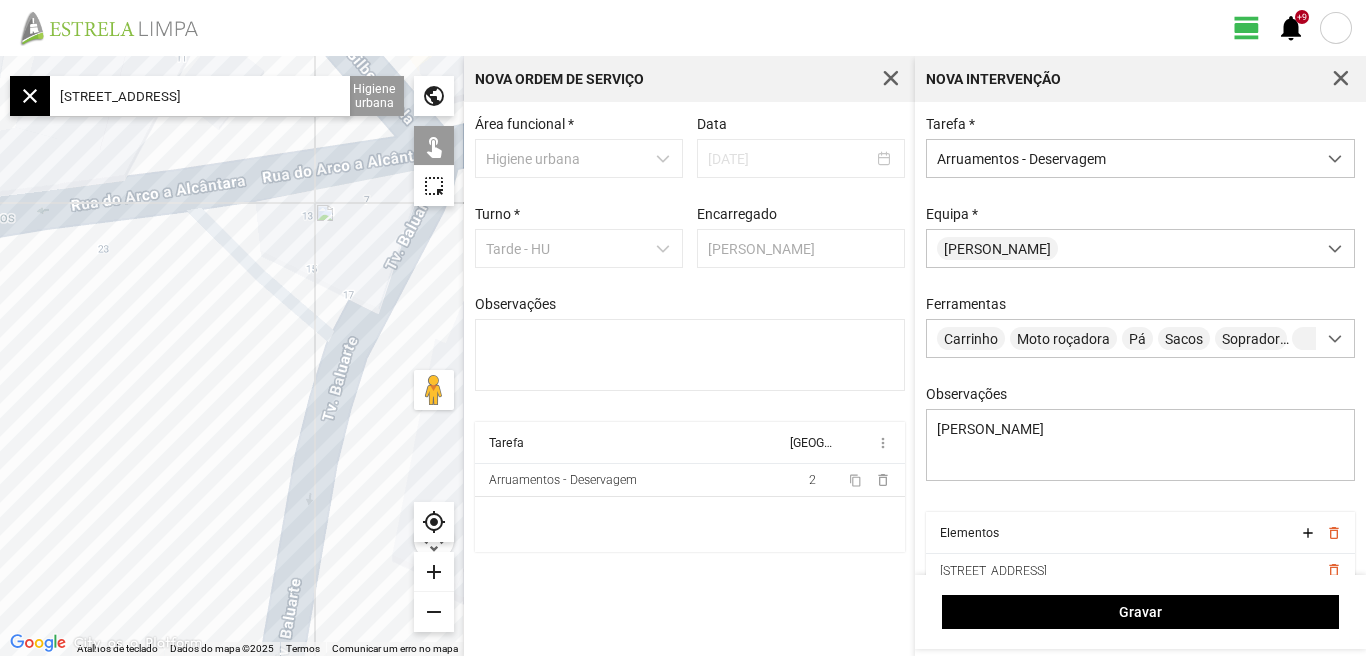 scroll, scrollTop: 85, scrollLeft: 0, axis: vertical 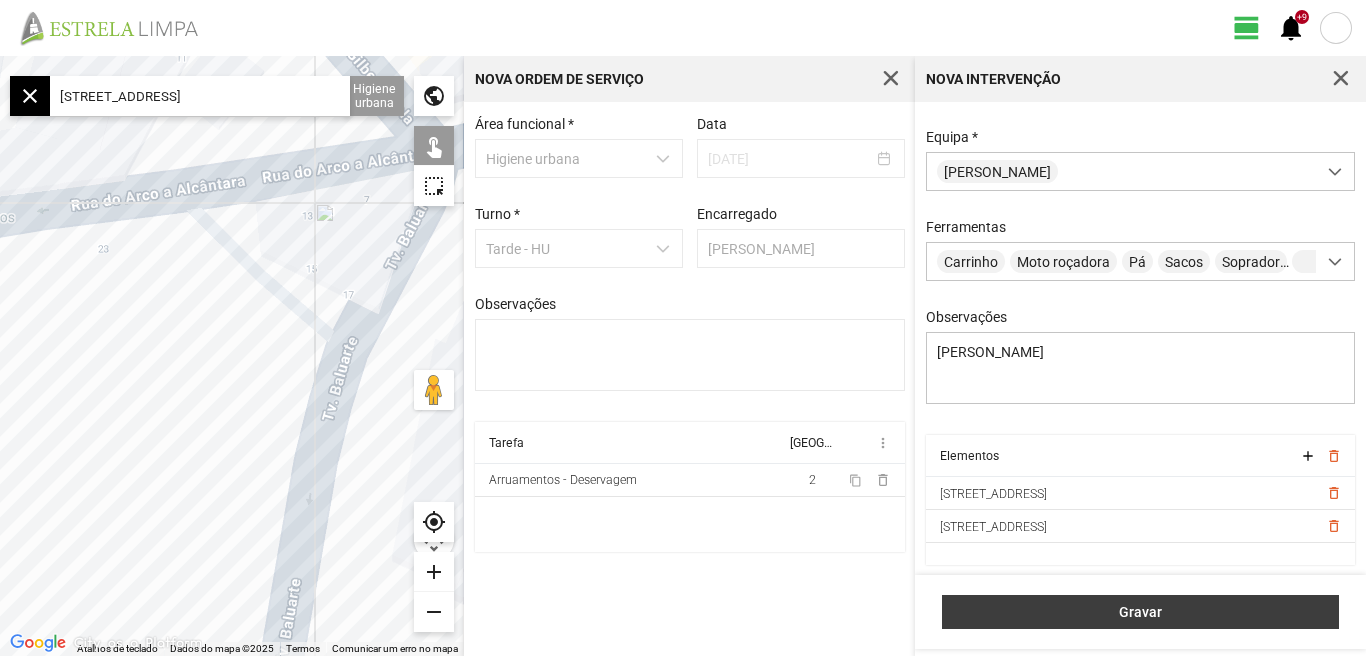 click on "Gravar" at bounding box center (1141, 612) 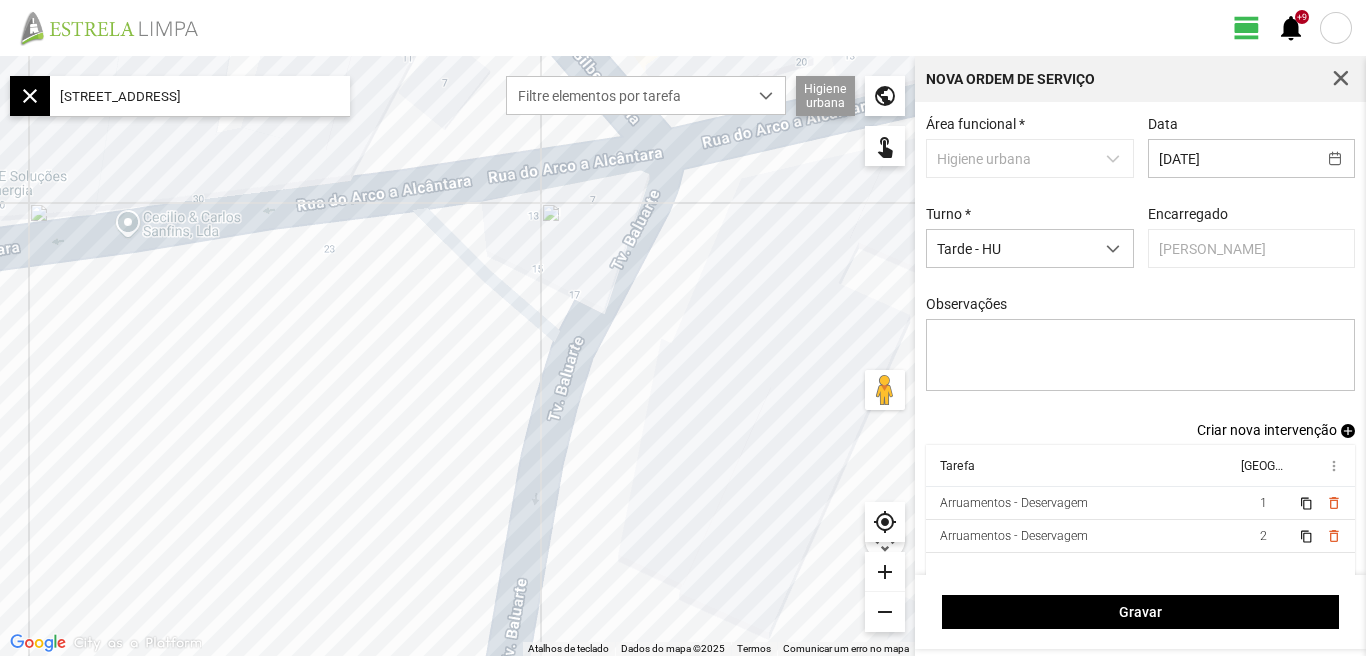 scroll, scrollTop: 17, scrollLeft: 0, axis: vertical 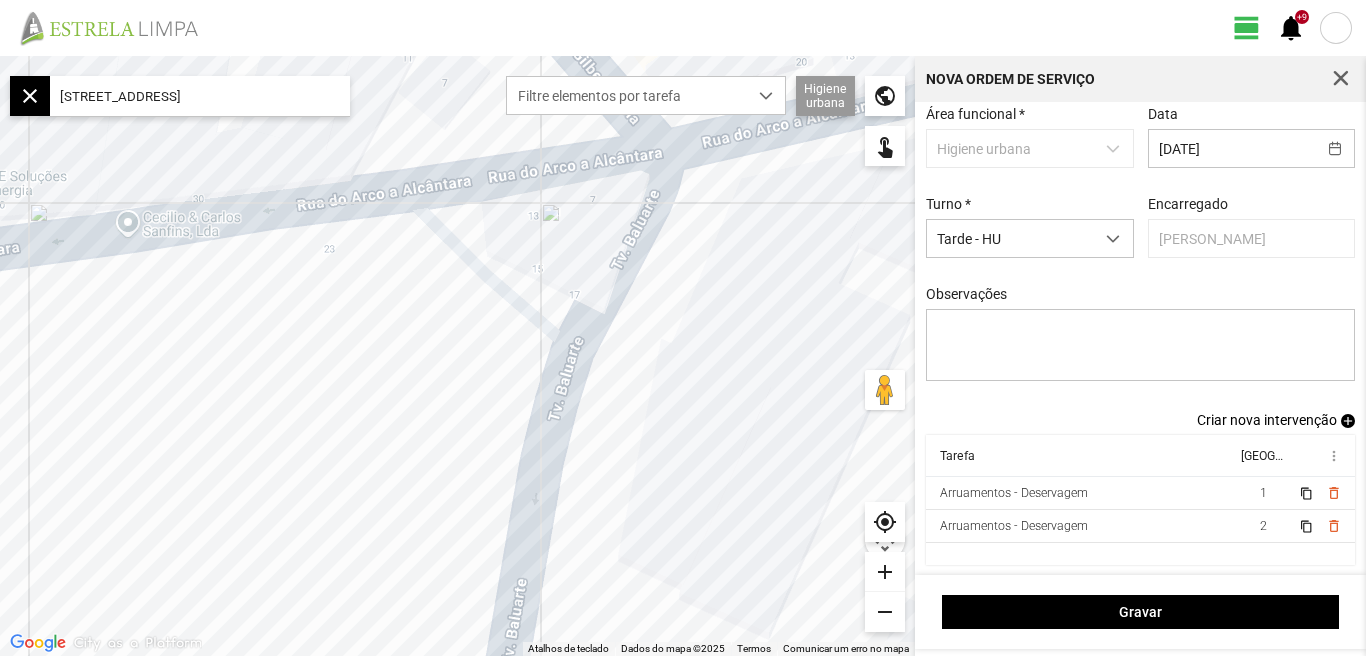 click on "Criar nova intervenção" at bounding box center (1267, 420) 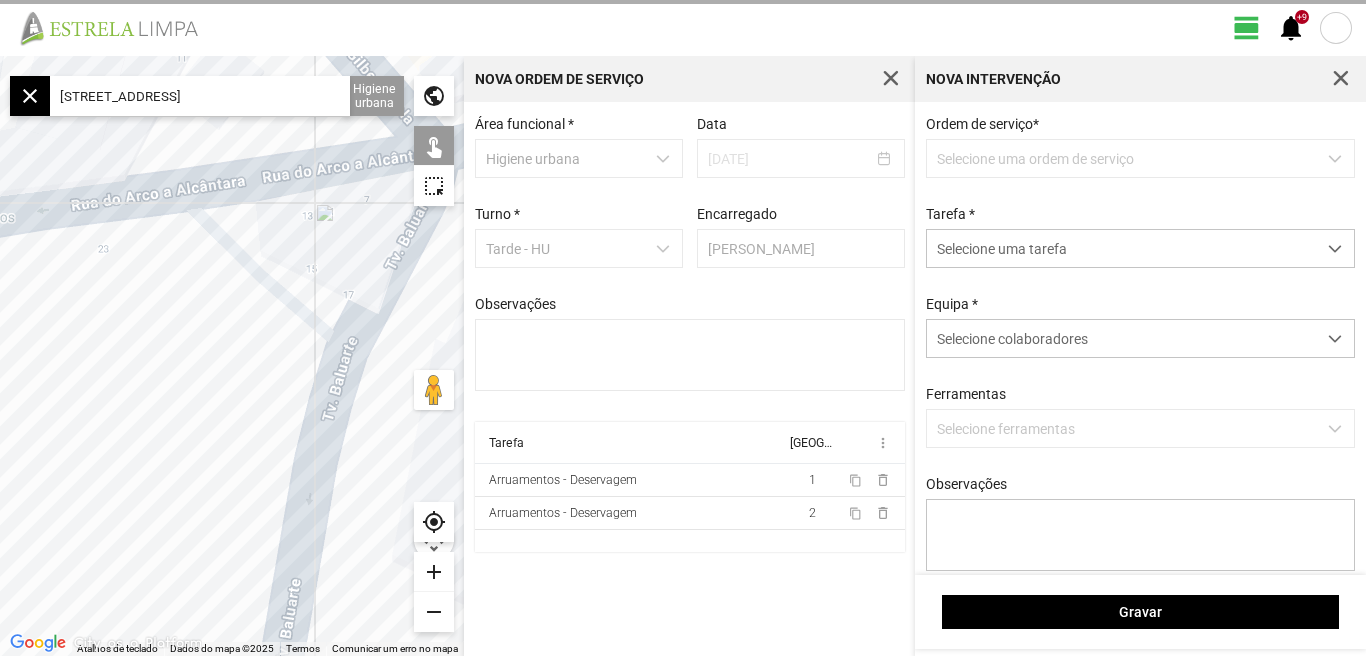 scroll, scrollTop: 0, scrollLeft: 0, axis: both 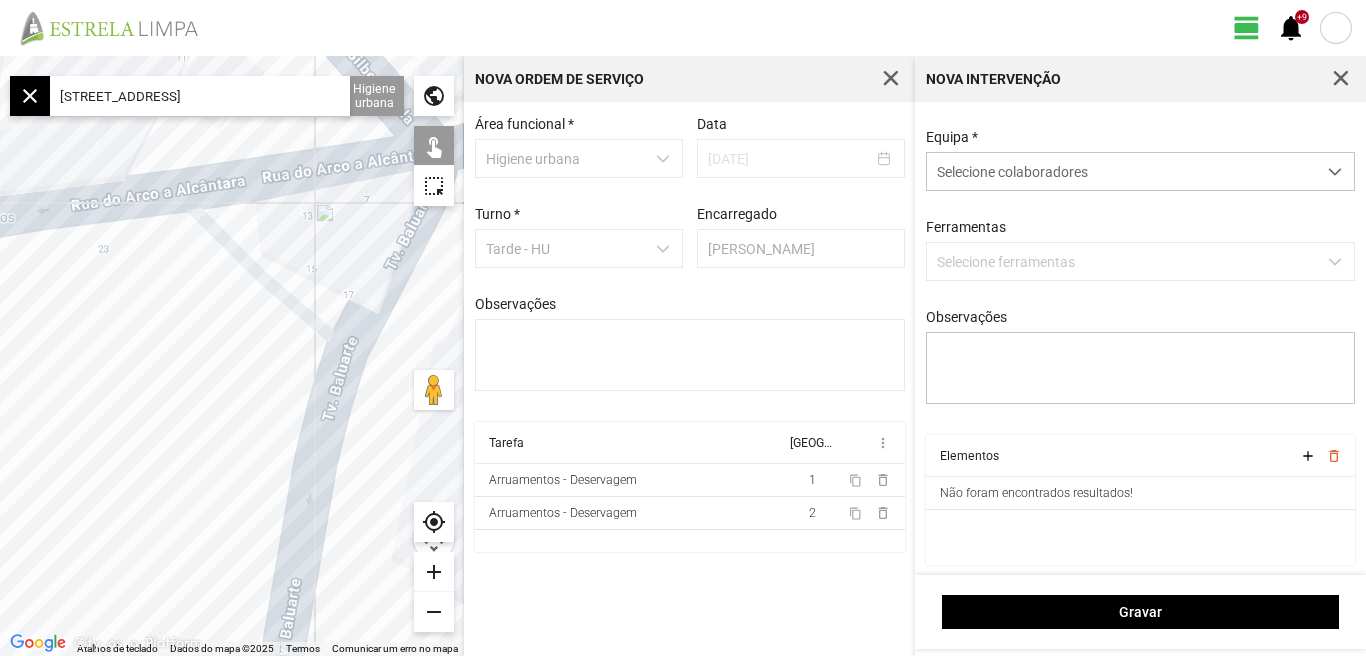 click on "Para navegar, prima as teclas de seta." 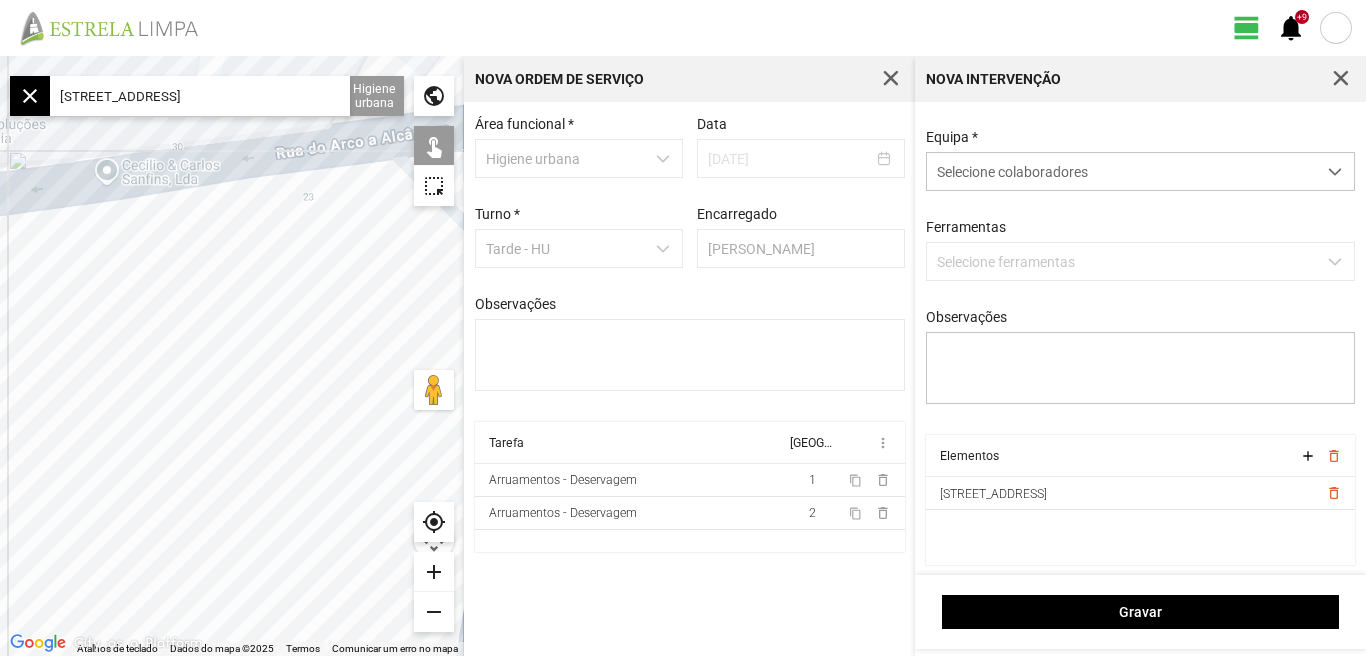 drag, startPoint x: 336, startPoint y: 272, endPoint x: 345, endPoint y: 266, distance: 10.816654 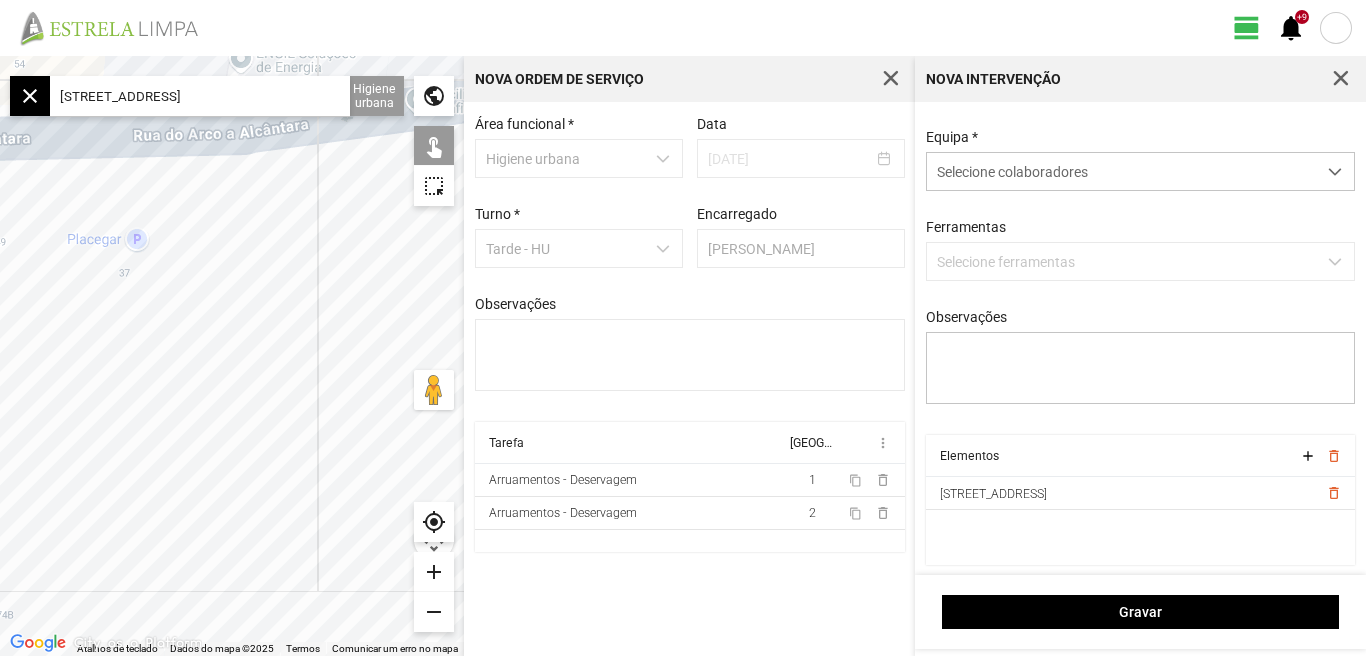 drag, startPoint x: 178, startPoint y: 308, endPoint x: 229, endPoint y: 449, distance: 149.93999 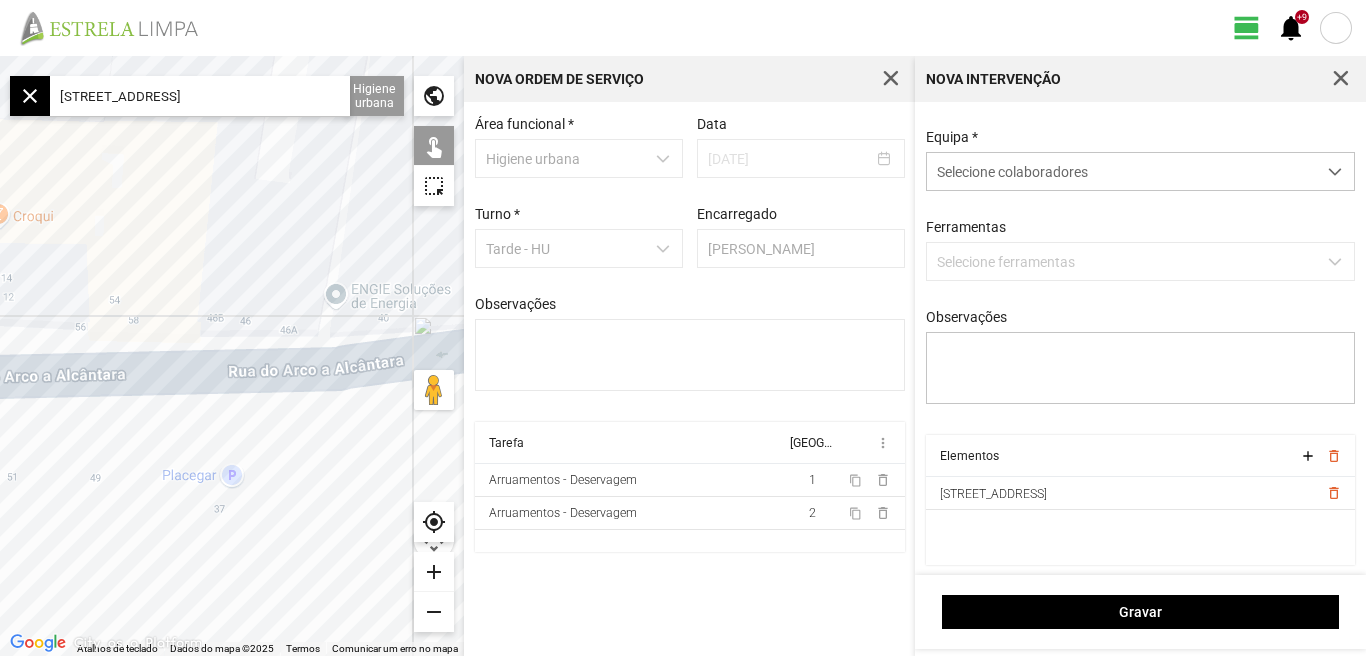 drag, startPoint x: 122, startPoint y: 414, endPoint x: 243, endPoint y: 388, distance: 123.76187 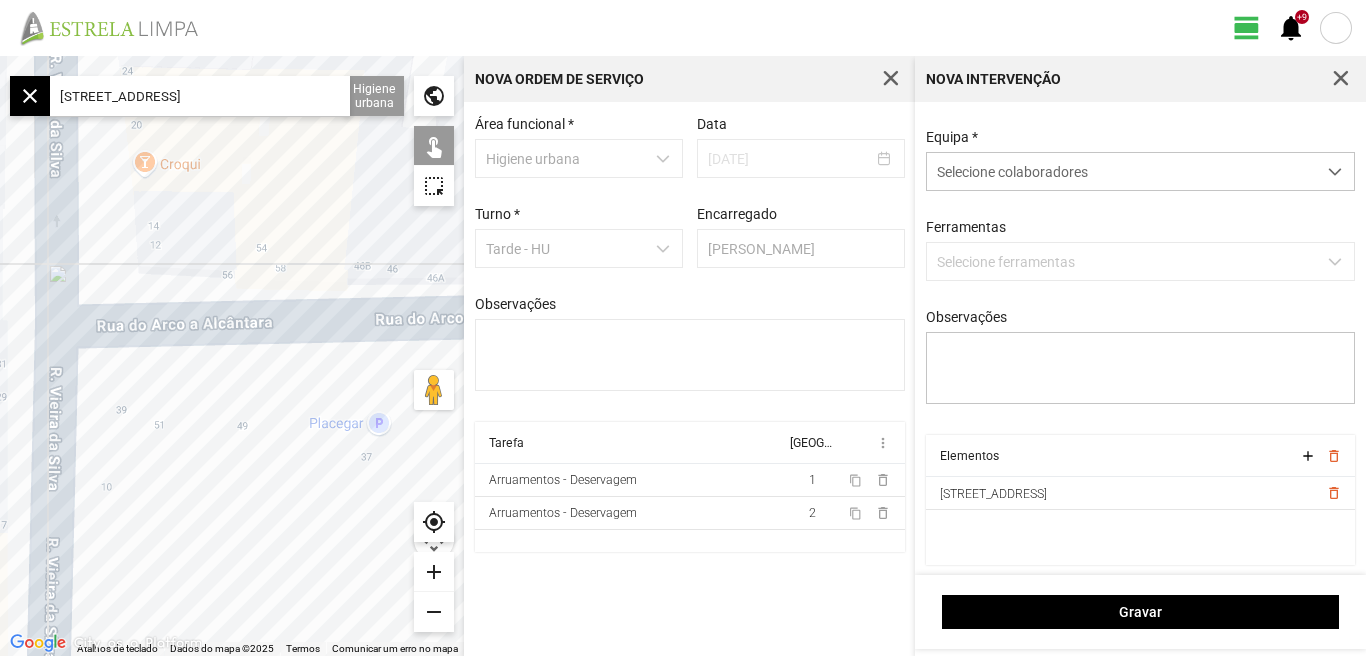 drag, startPoint x: 61, startPoint y: 443, endPoint x: 4, endPoint y: 441, distance: 57.035076 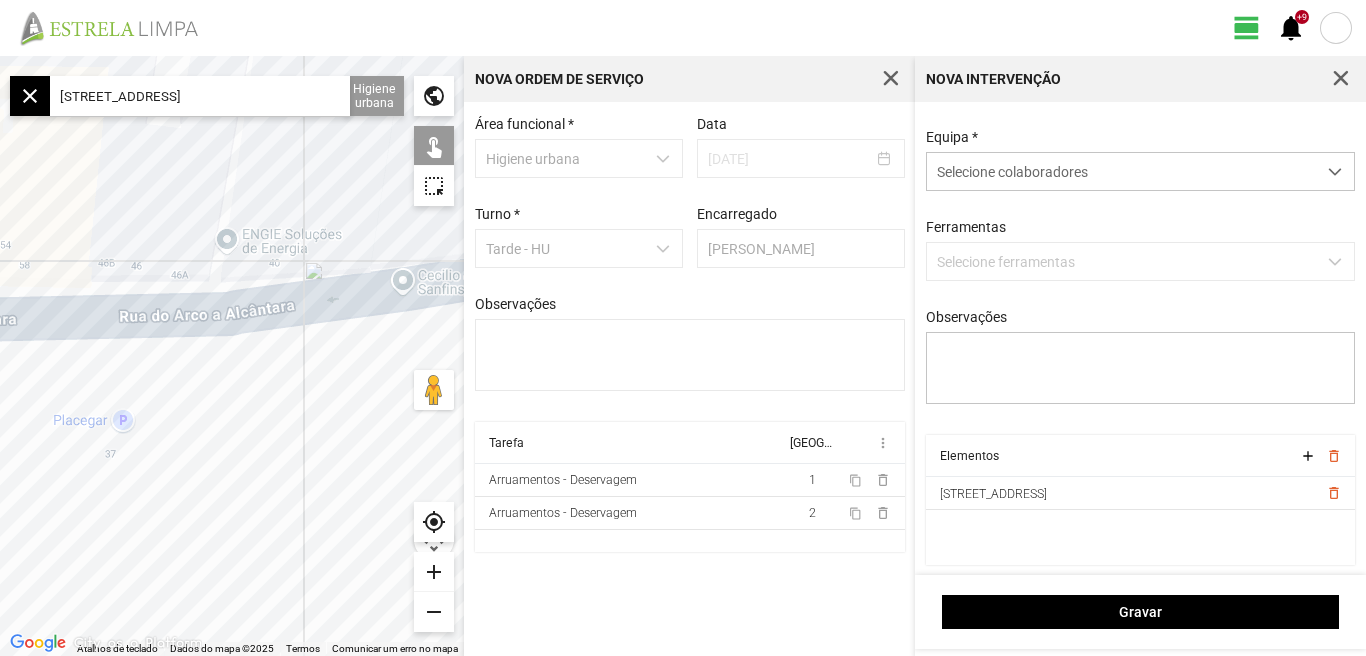 drag, startPoint x: 199, startPoint y: 420, endPoint x: 21, endPoint y: 419, distance: 178.0028 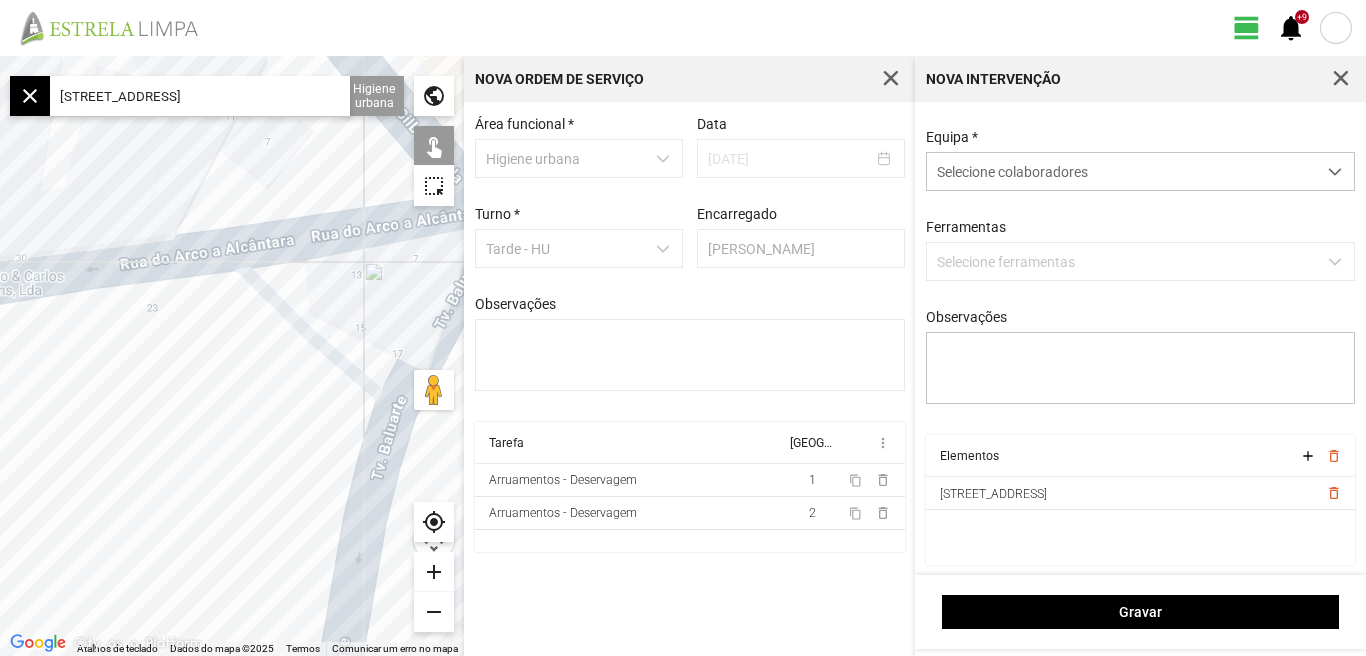 drag, startPoint x: 98, startPoint y: 408, endPoint x: 0, endPoint y: 409, distance: 98.005104 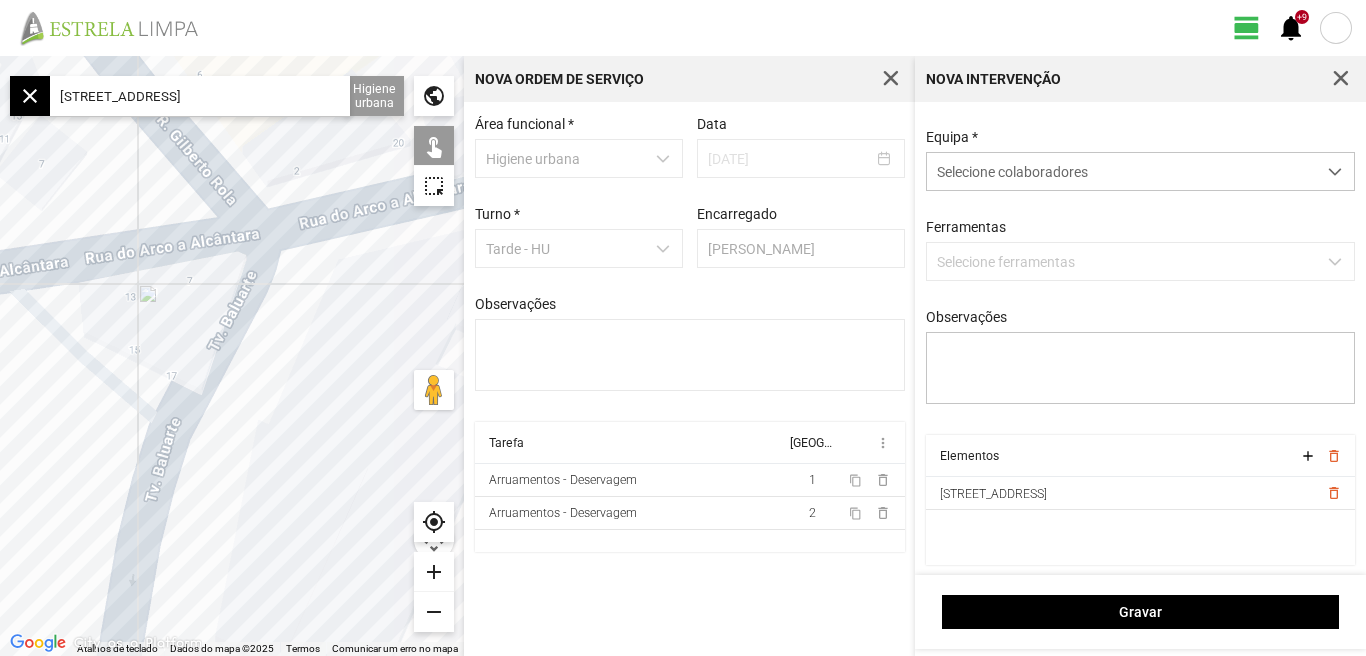 drag, startPoint x: 88, startPoint y: 351, endPoint x: 0, endPoint y: 401, distance: 101.21265 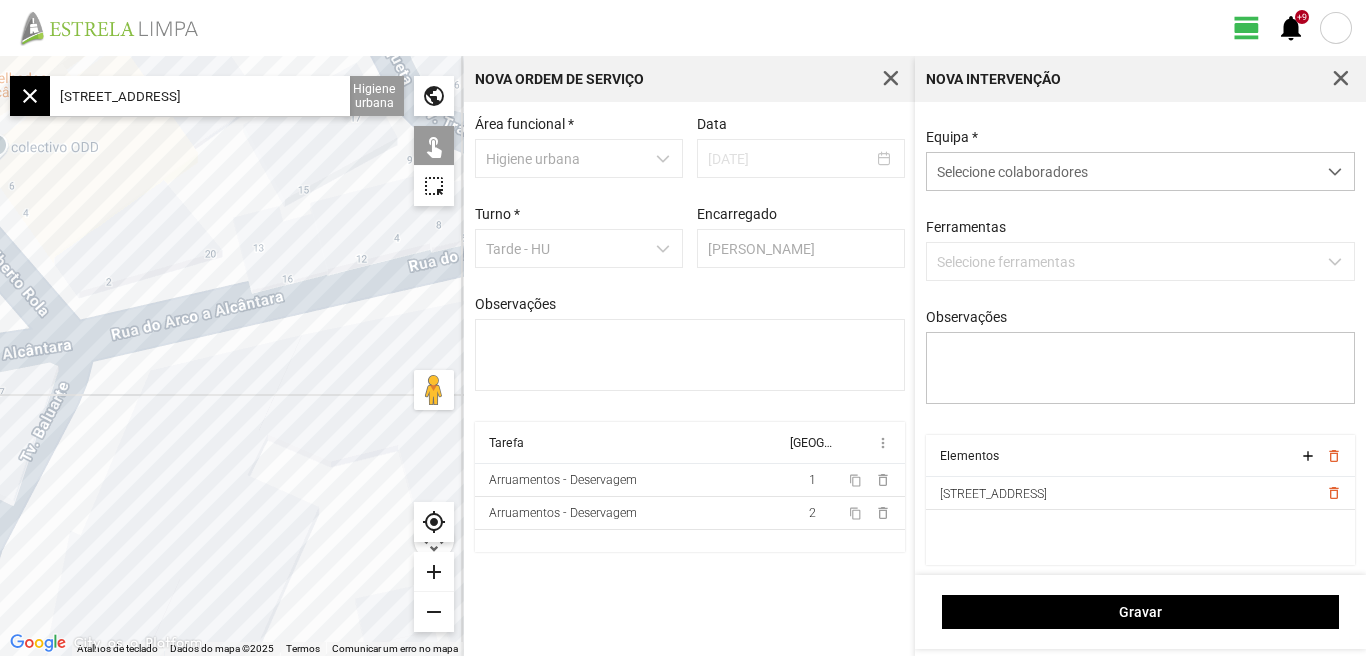 click on "Para navegar, prima as teclas de seta." 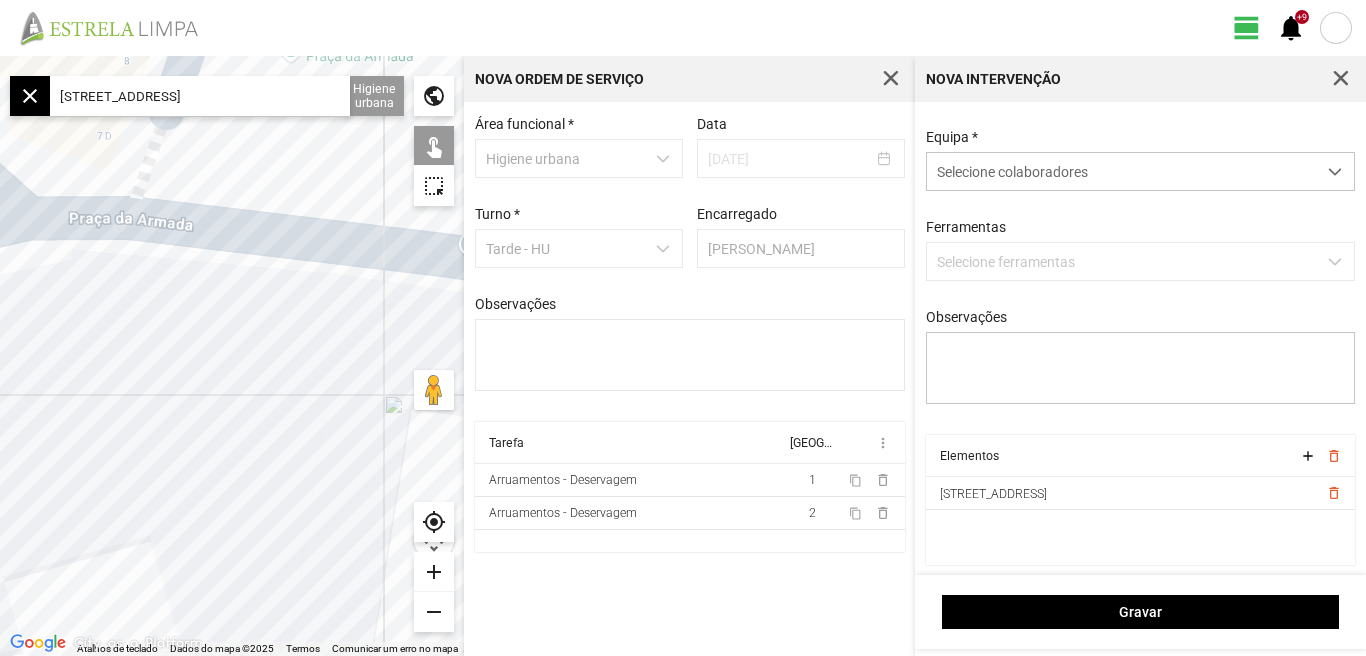 drag, startPoint x: 198, startPoint y: 364, endPoint x: 125, endPoint y: 361, distance: 73.061615 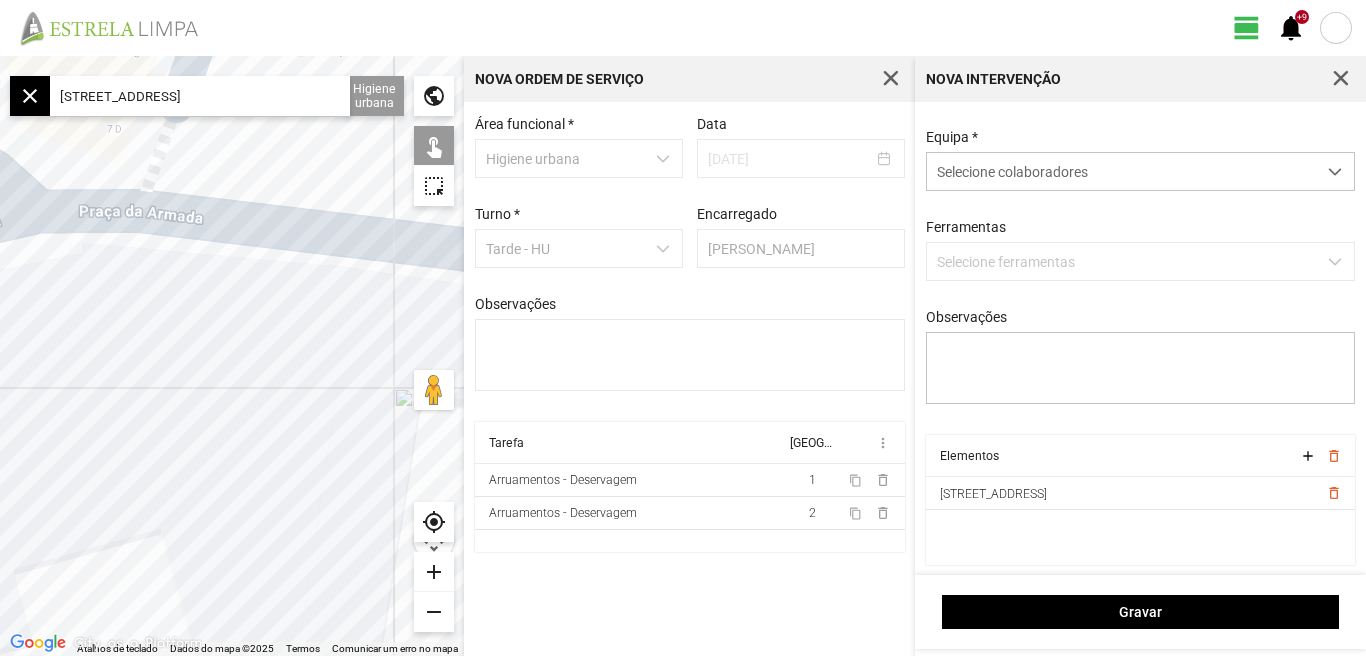drag, startPoint x: 252, startPoint y: 368, endPoint x: 395, endPoint y: 342, distance: 145.34442 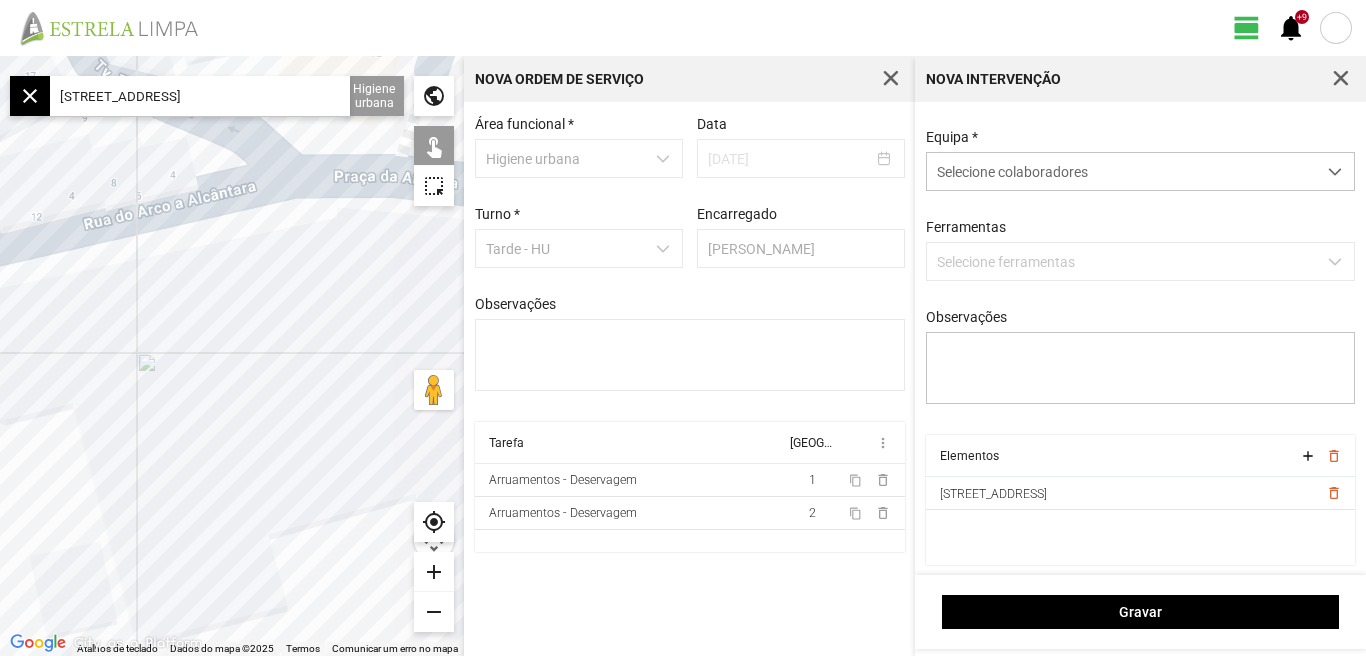 drag, startPoint x: 202, startPoint y: 327, endPoint x: 281, endPoint y: 329, distance: 79.025314 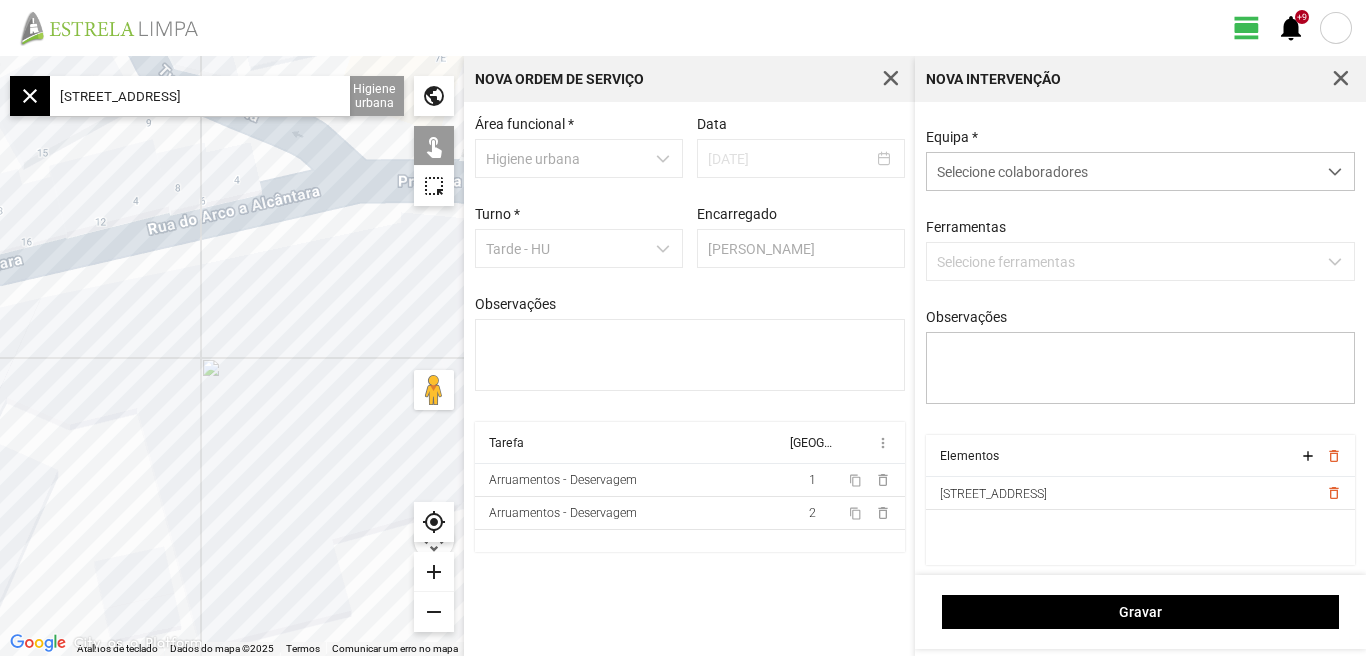 click on "Para navegar, prima as teclas de seta." 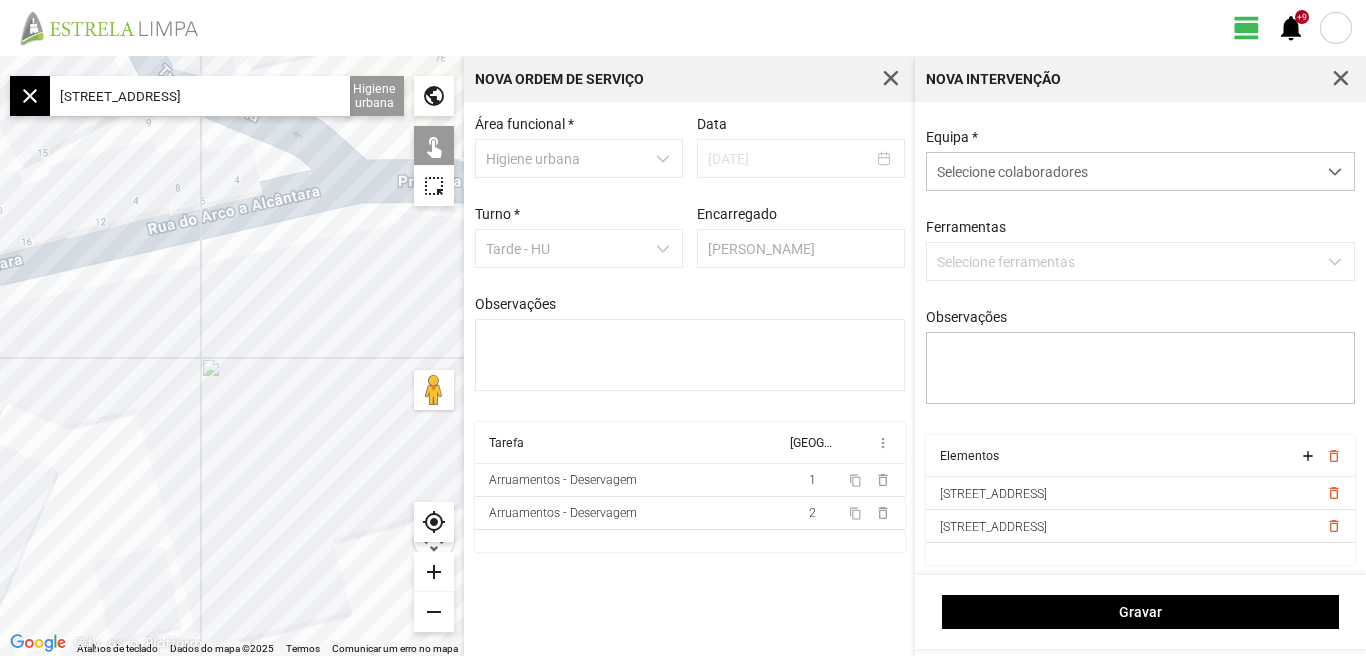 drag, startPoint x: 255, startPoint y: 337, endPoint x: 295, endPoint y: 337, distance: 40 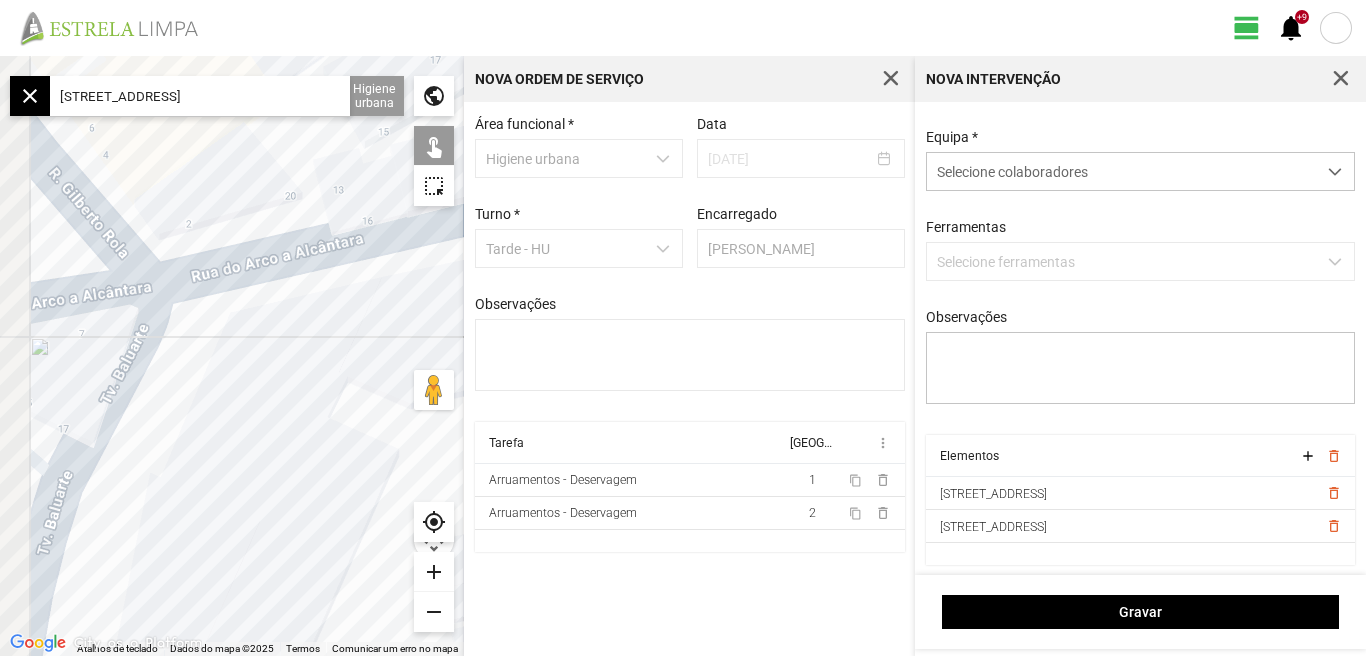 drag, startPoint x: 253, startPoint y: 364, endPoint x: 393, endPoint y: 339, distance: 142.21463 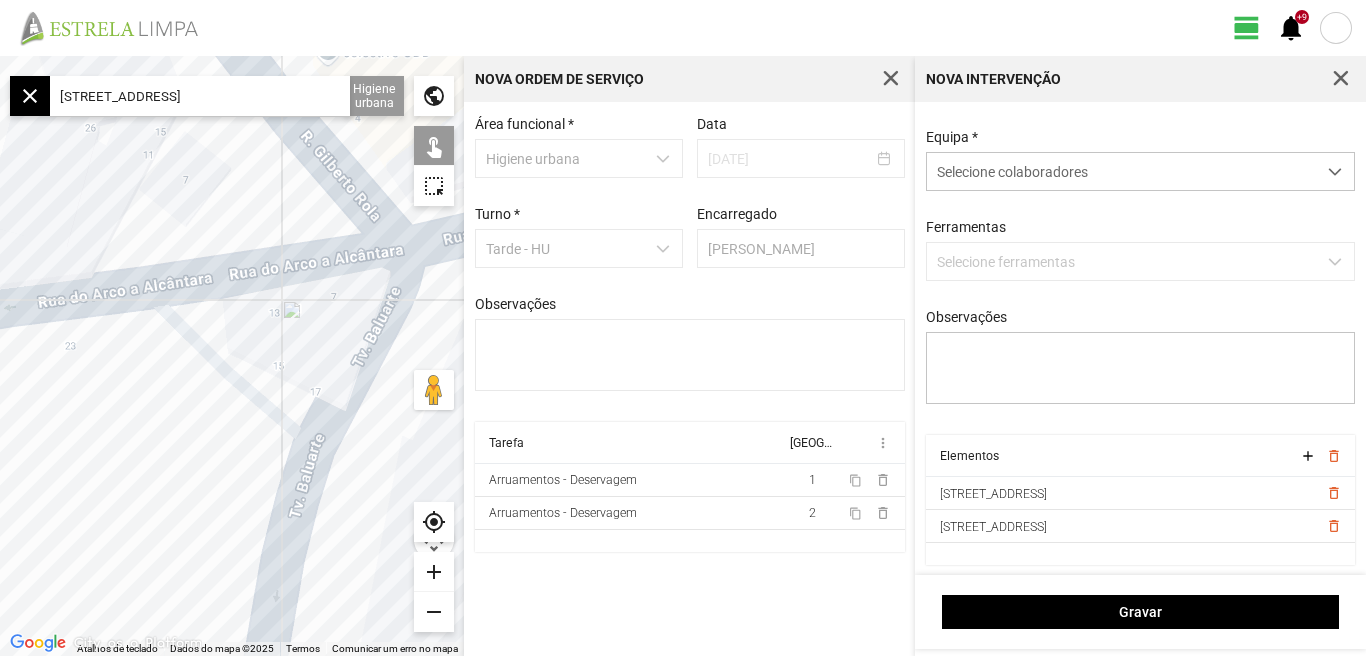 click on "Para navegar, prima as teclas de seta." 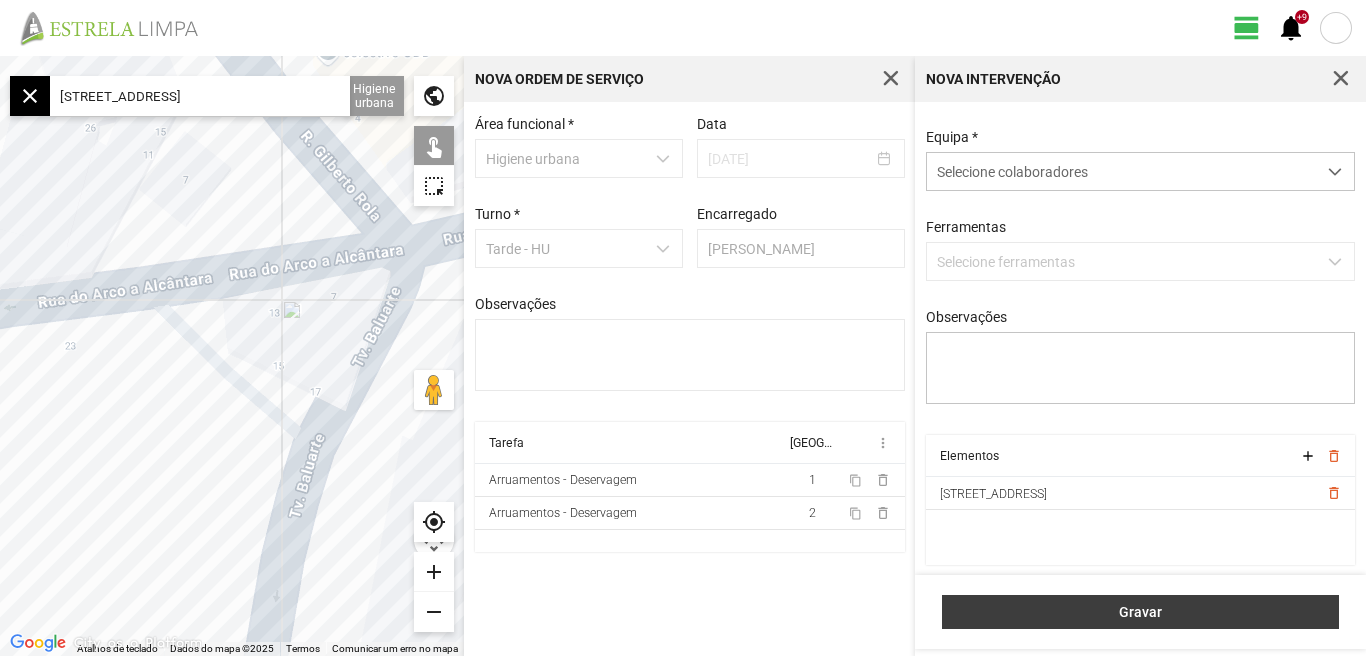 click on "Gravar" at bounding box center [1141, 612] 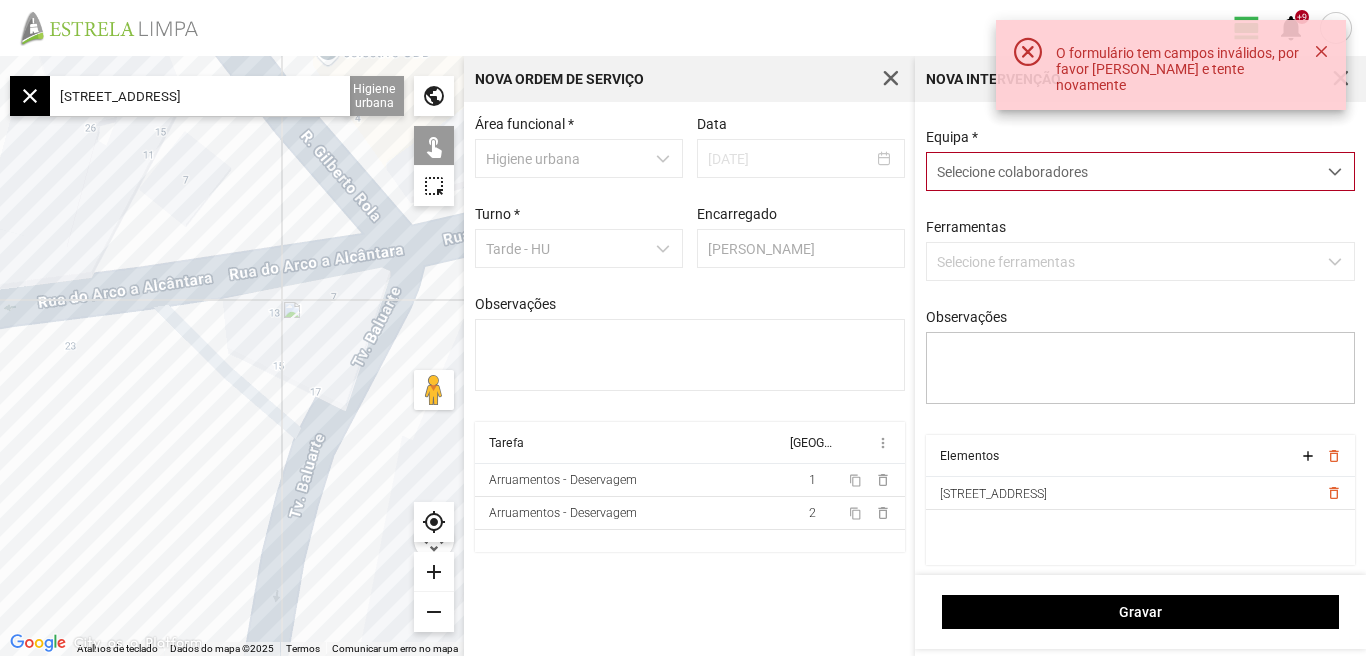 click at bounding box center (1335, 172) 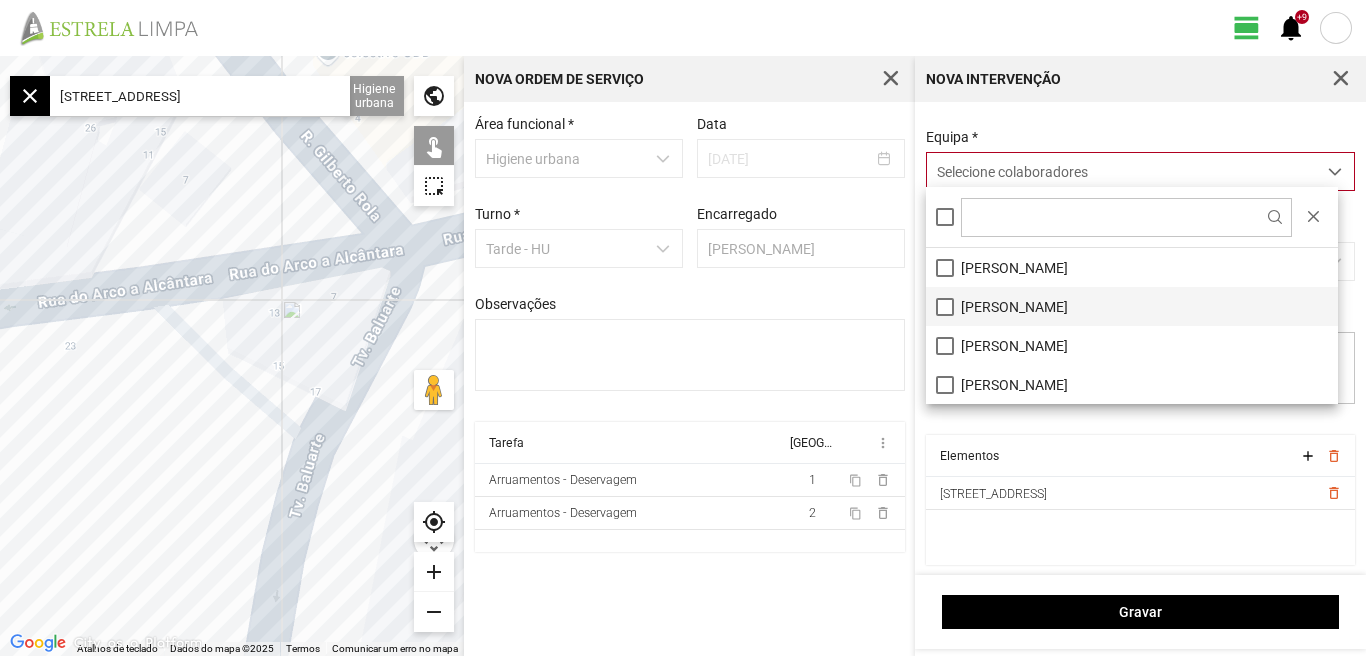 click on "[PERSON_NAME]" at bounding box center (1132, 306) 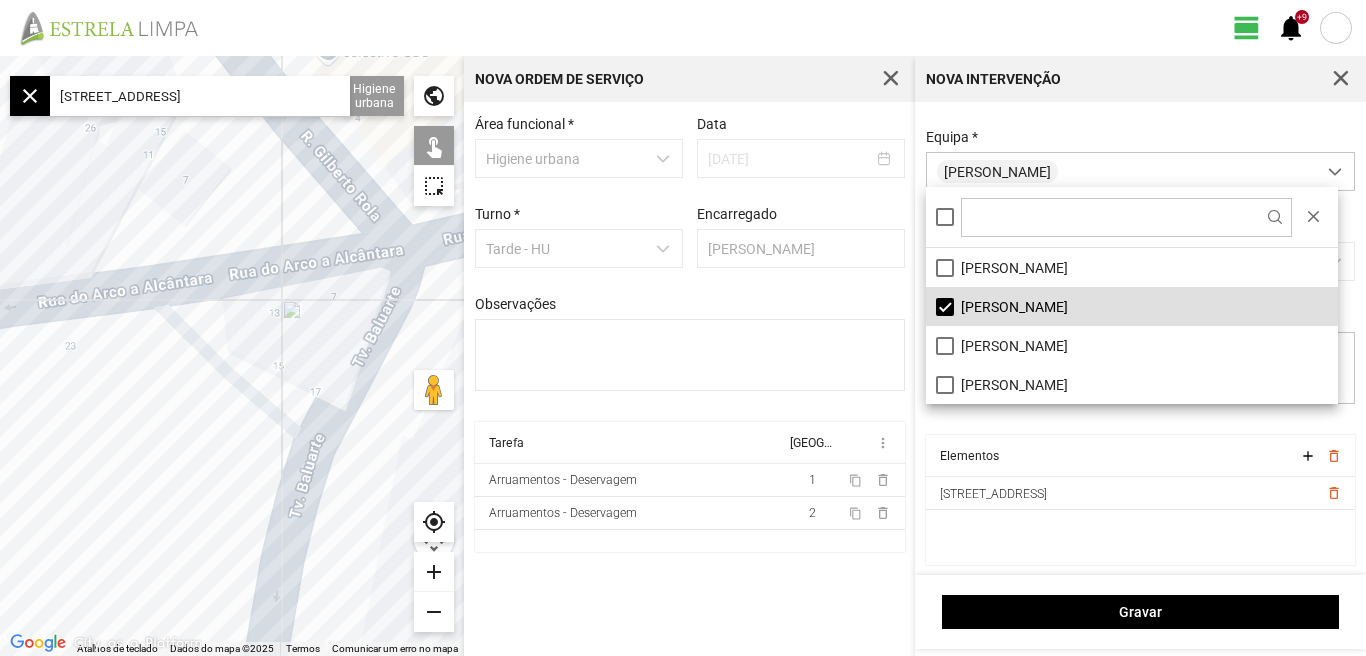click on "view_day   +9   notifications" 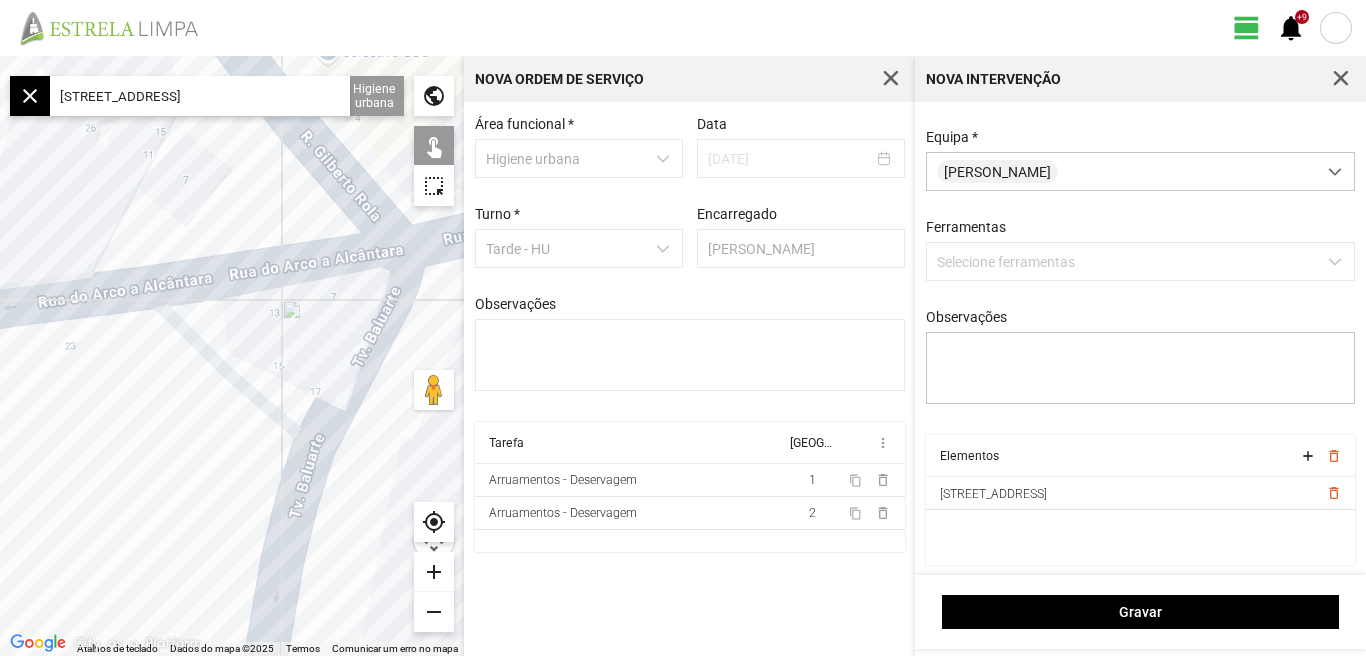 click on "Selecione ferramentas" at bounding box center (1141, 261) 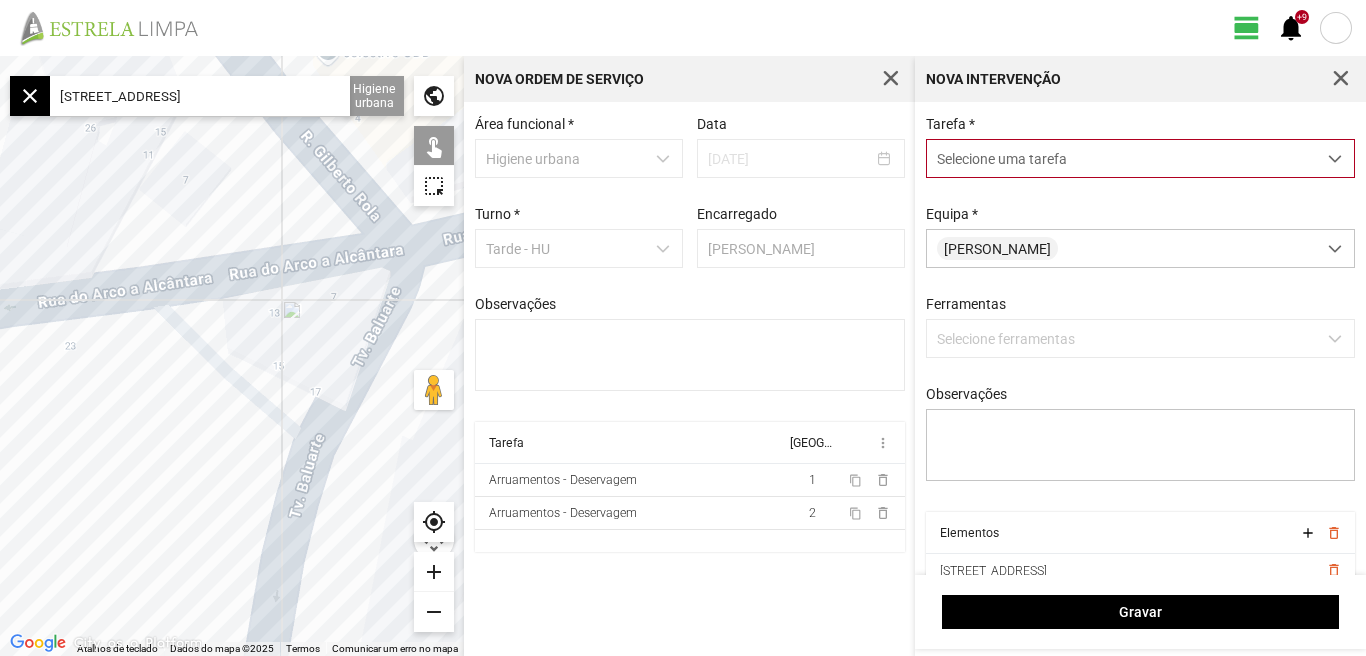 click at bounding box center (1335, 159) 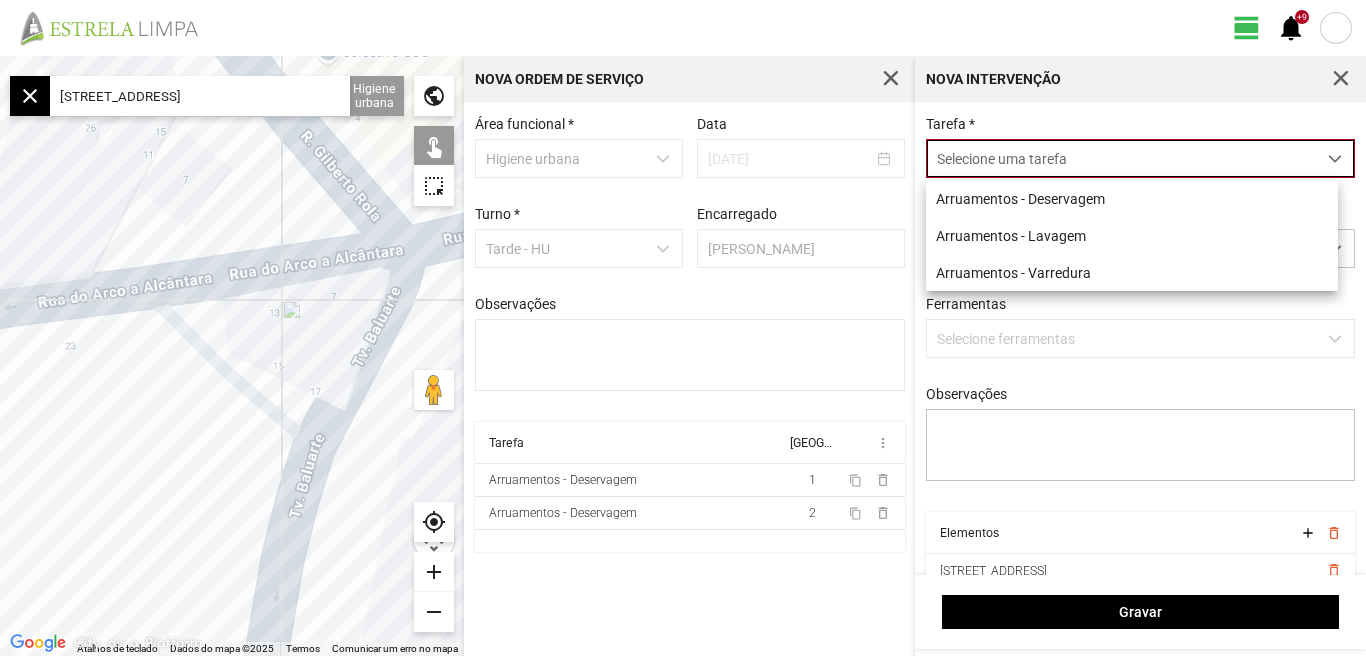 scroll, scrollTop: 11, scrollLeft: 89, axis: both 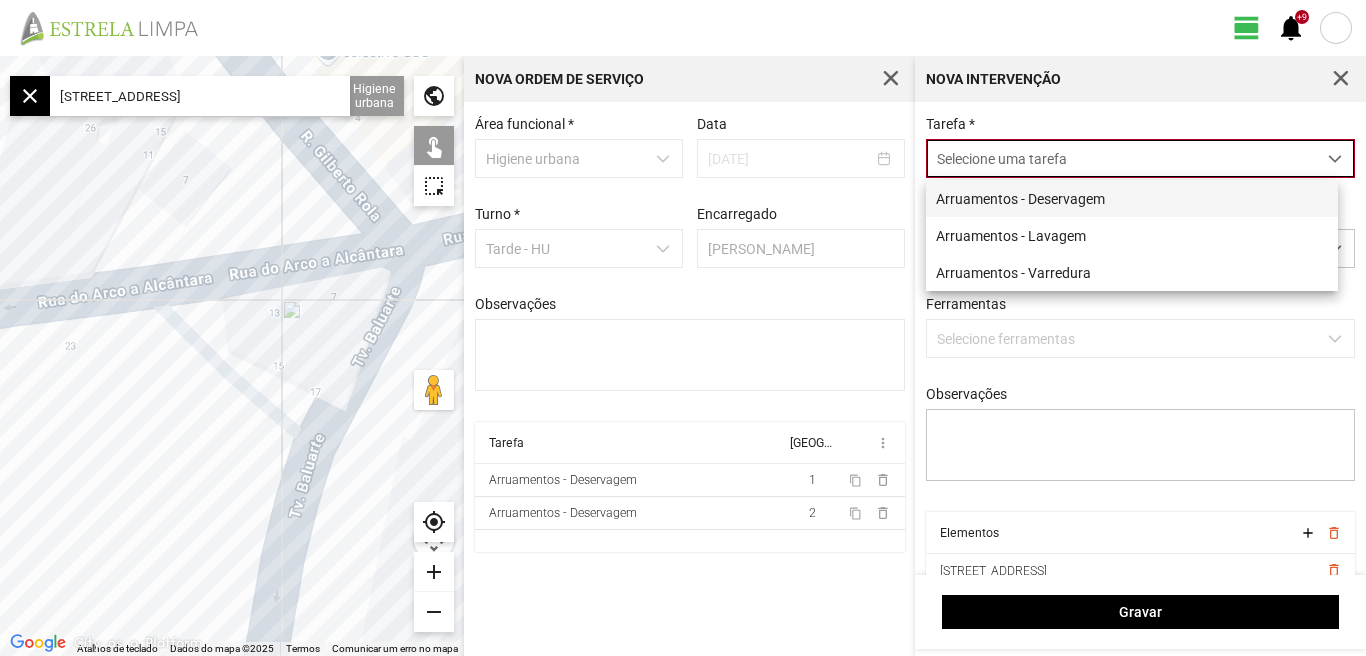 click on "Arruamentos - Deservagem" at bounding box center [1132, 198] 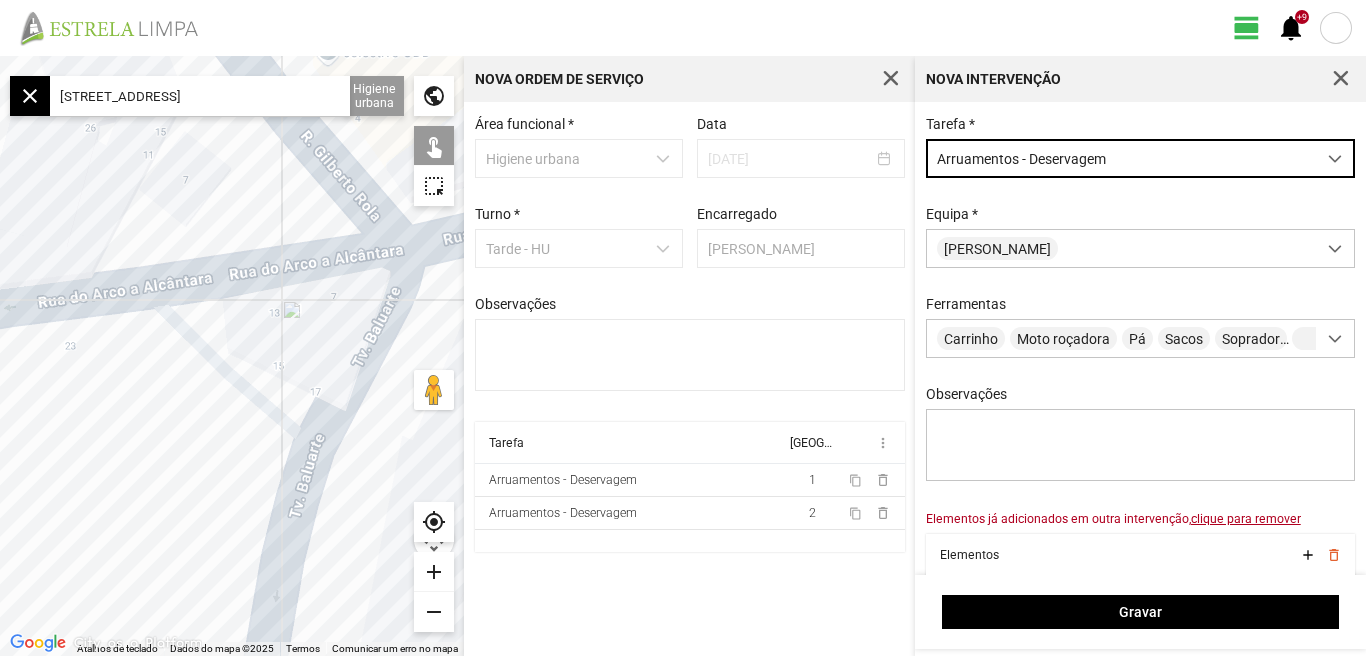 scroll, scrollTop: 108, scrollLeft: 0, axis: vertical 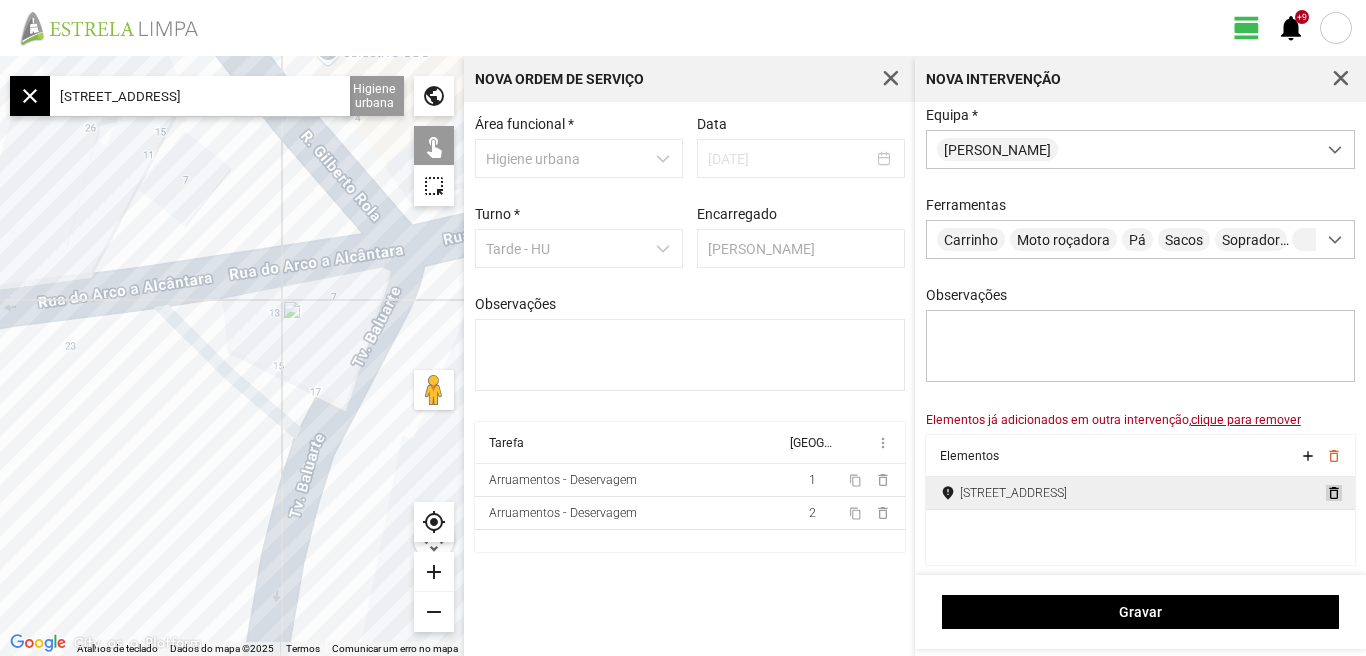 click on "delete_outline" at bounding box center [1333, 493] 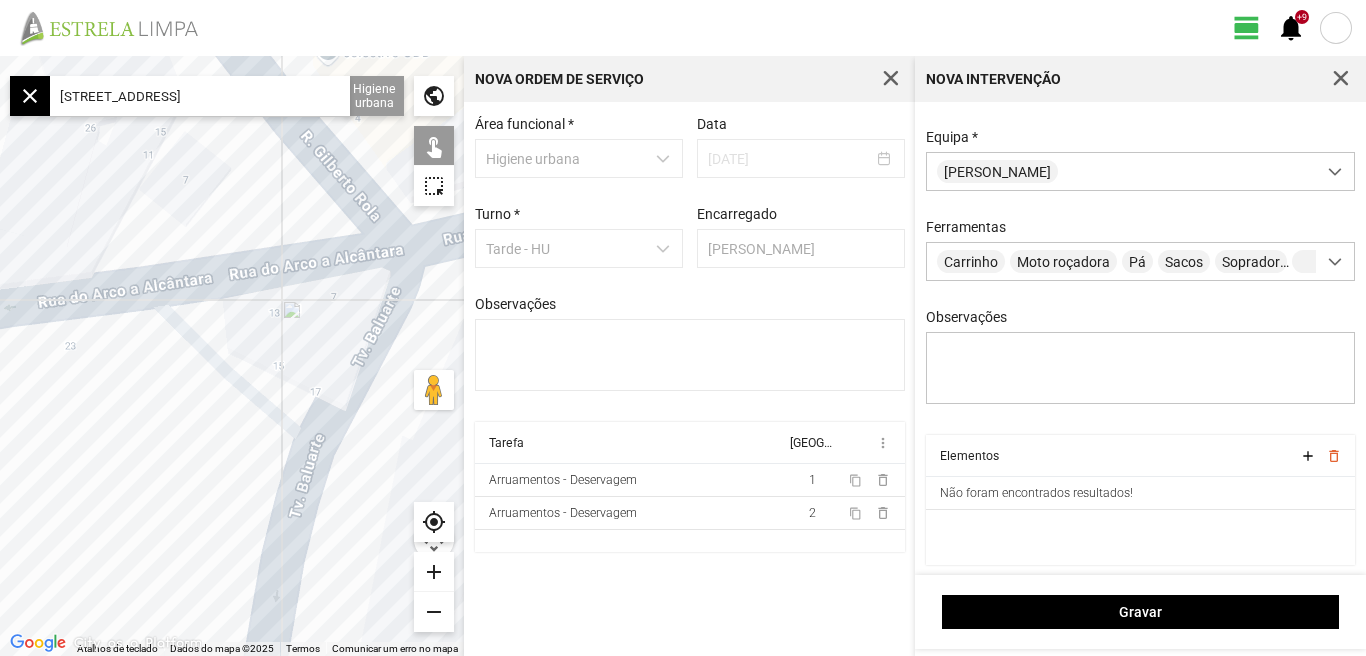 scroll, scrollTop: 85, scrollLeft: 0, axis: vertical 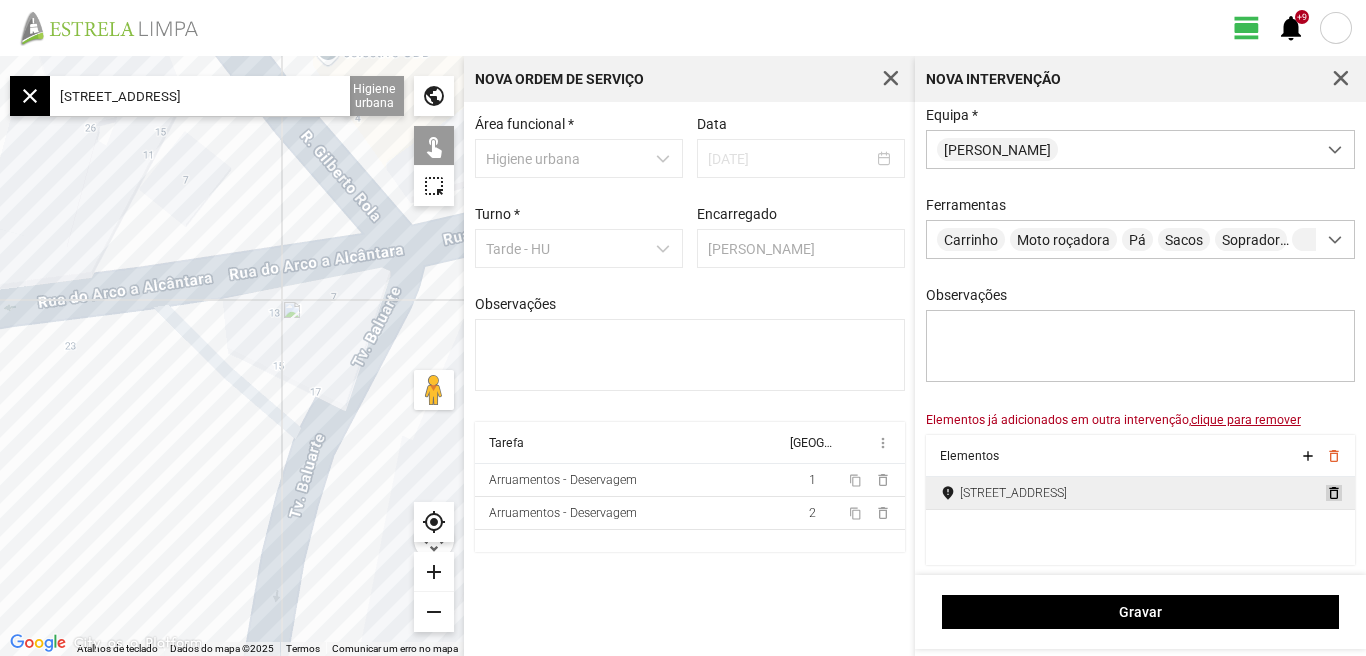 click on "delete_outline" at bounding box center (1333, 493) 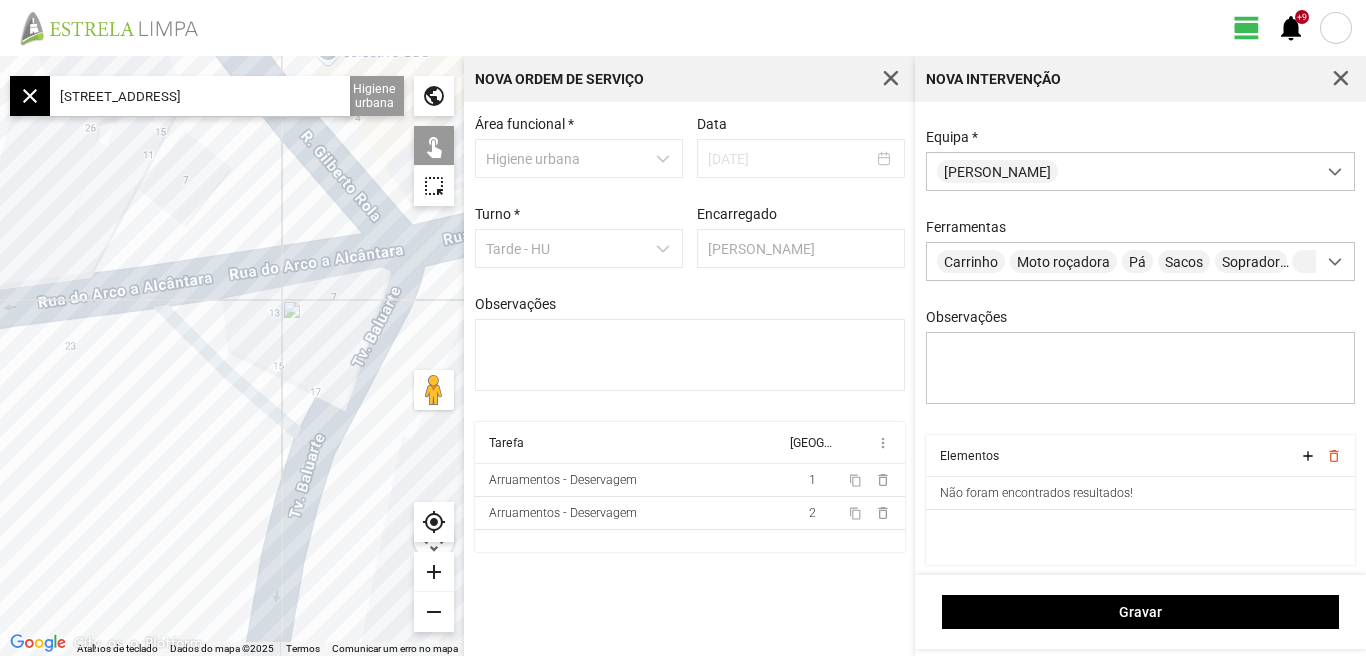 scroll, scrollTop: 85, scrollLeft: 0, axis: vertical 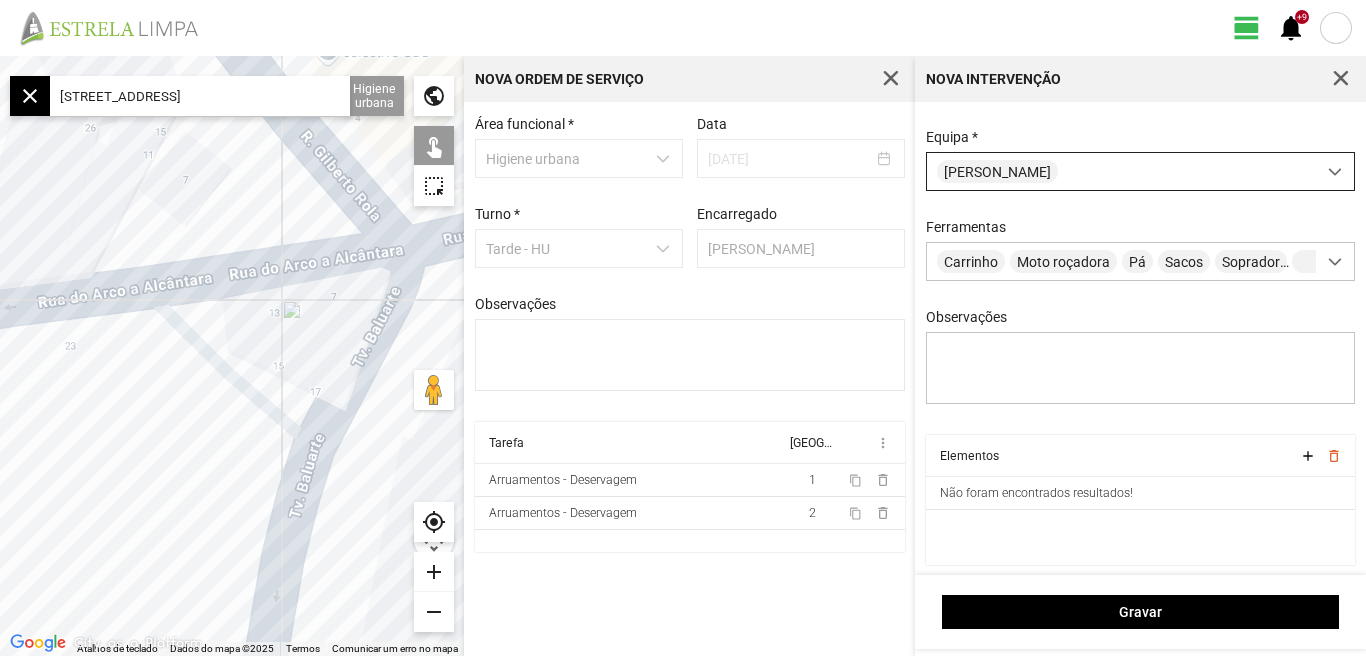 click at bounding box center [1335, 172] 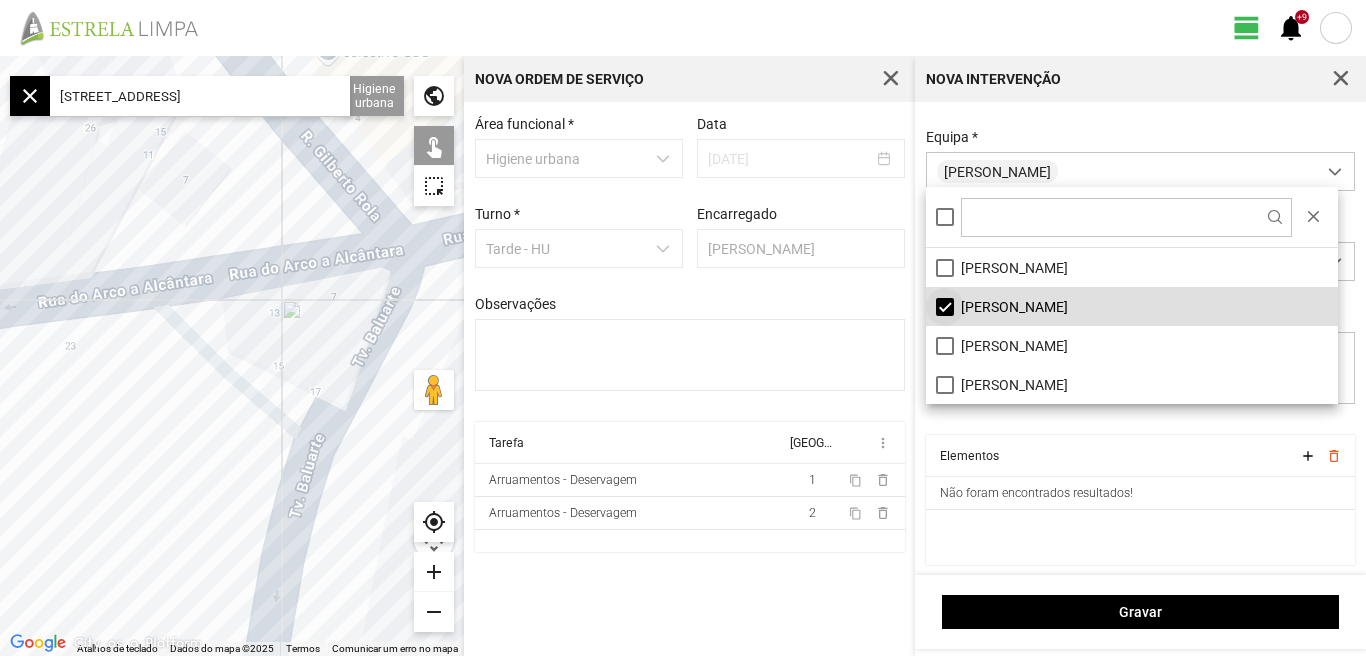 click on "[PERSON_NAME]" at bounding box center [1132, 306] 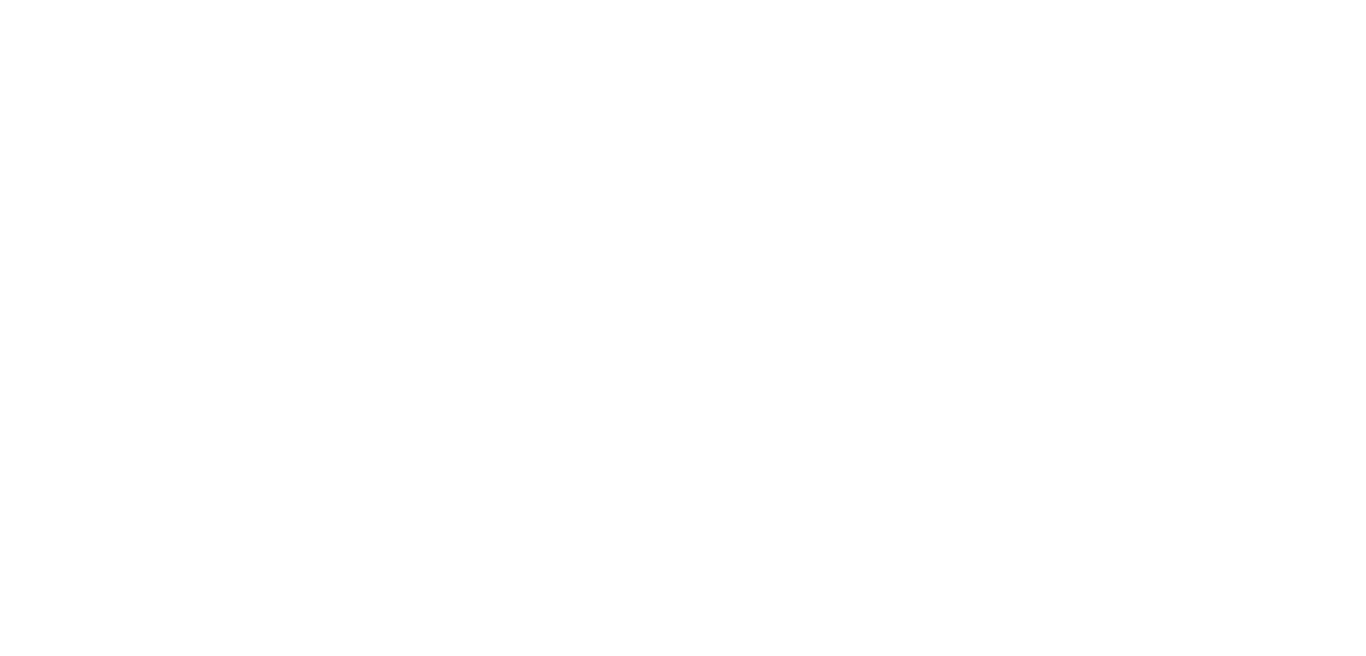 scroll, scrollTop: 0, scrollLeft: 0, axis: both 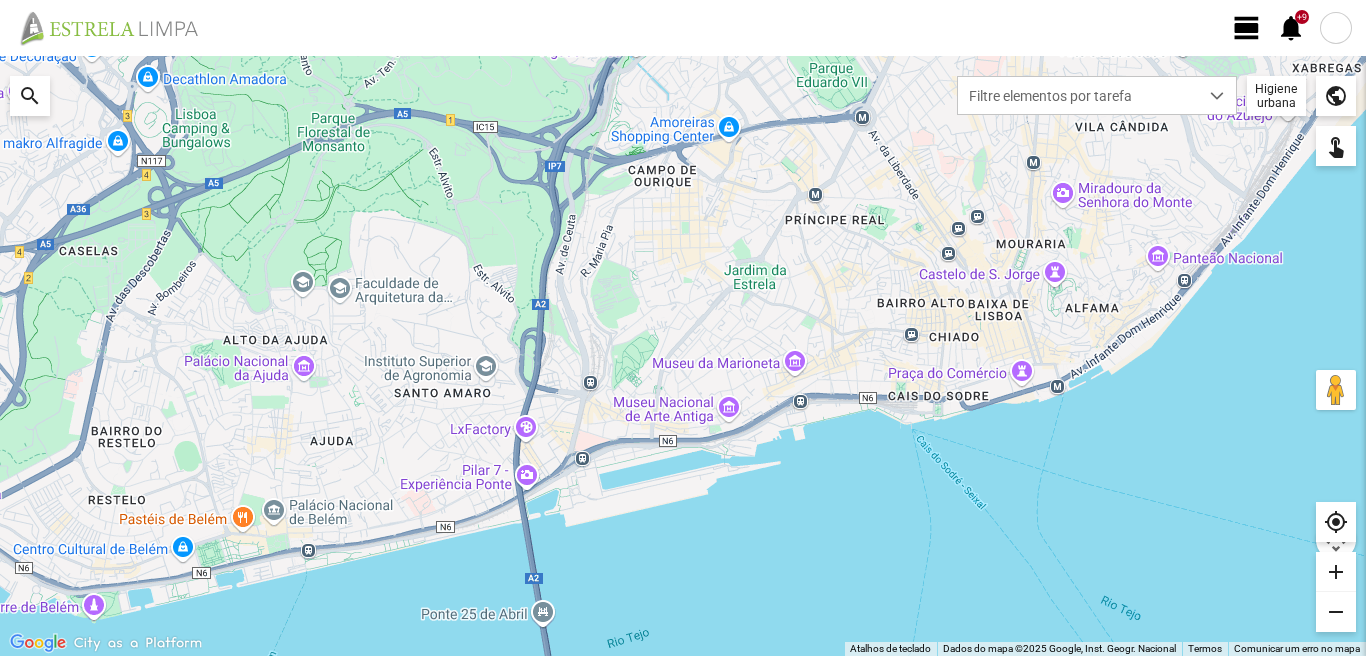 click on "view_day" 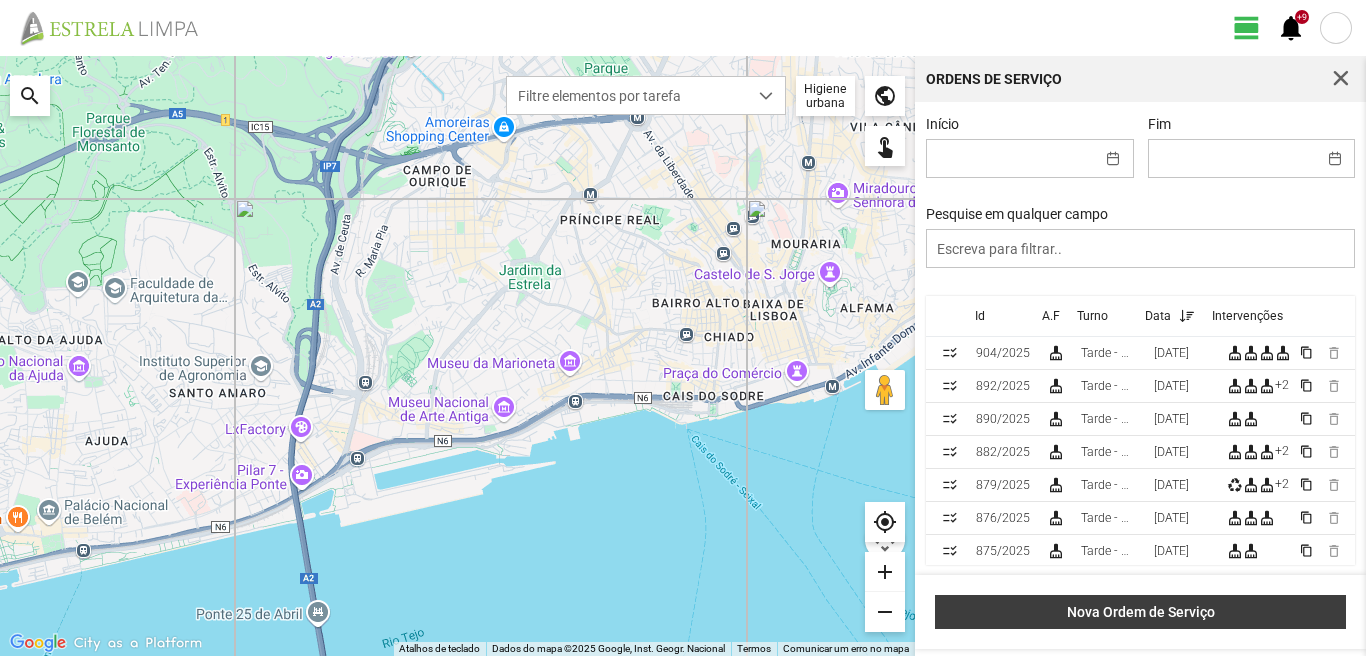 click on "Nova Ordem de Serviço" at bounding box center [1141, 612] 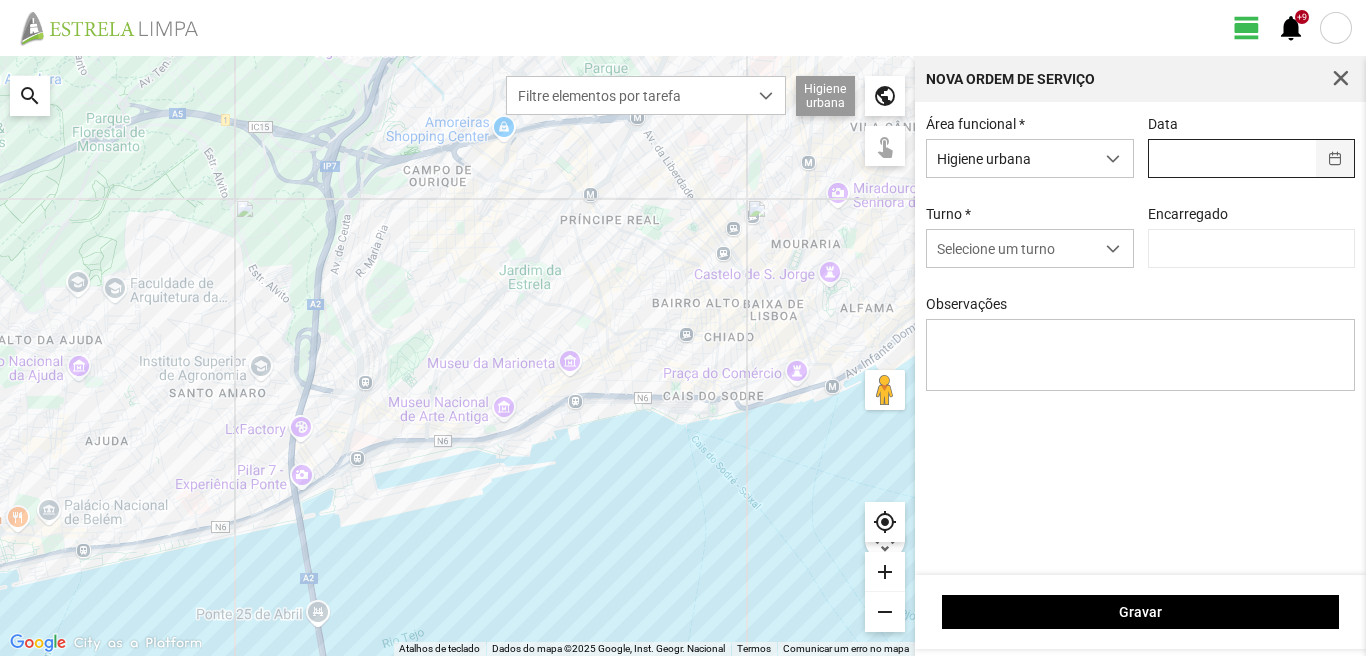 click at bounding box center [1335, 158] 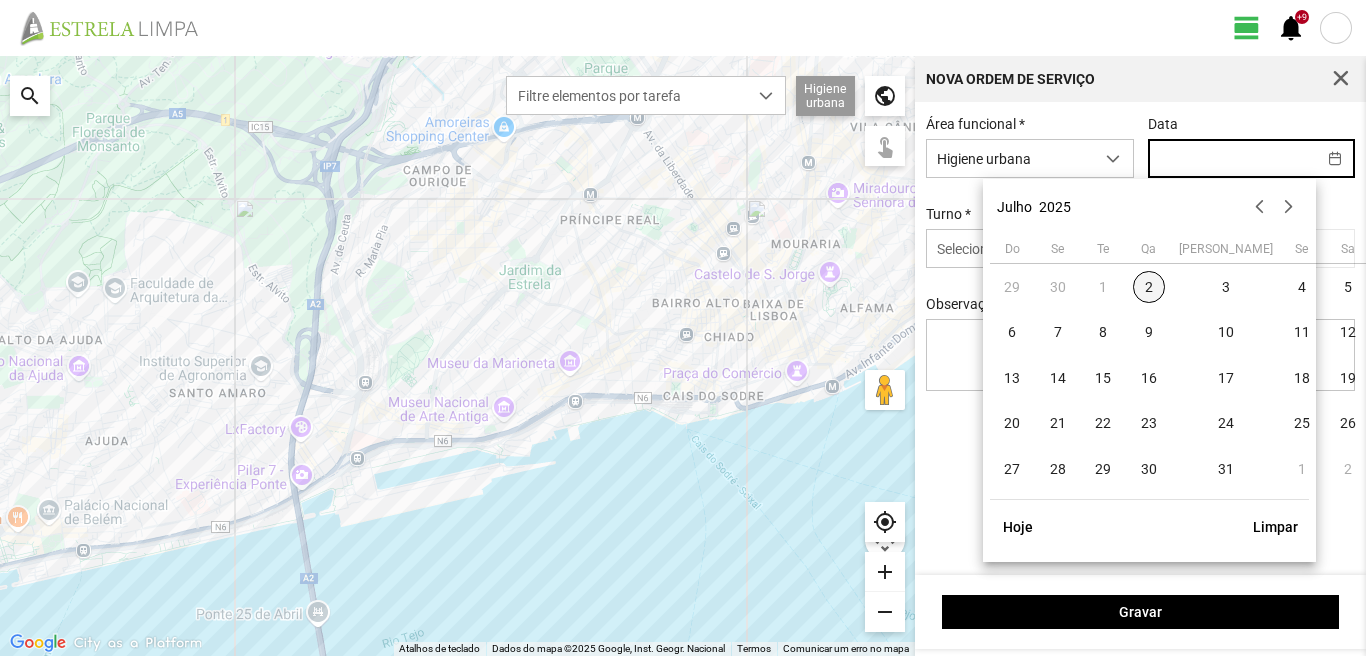 click on "2" at bounding box center [1149, 287] 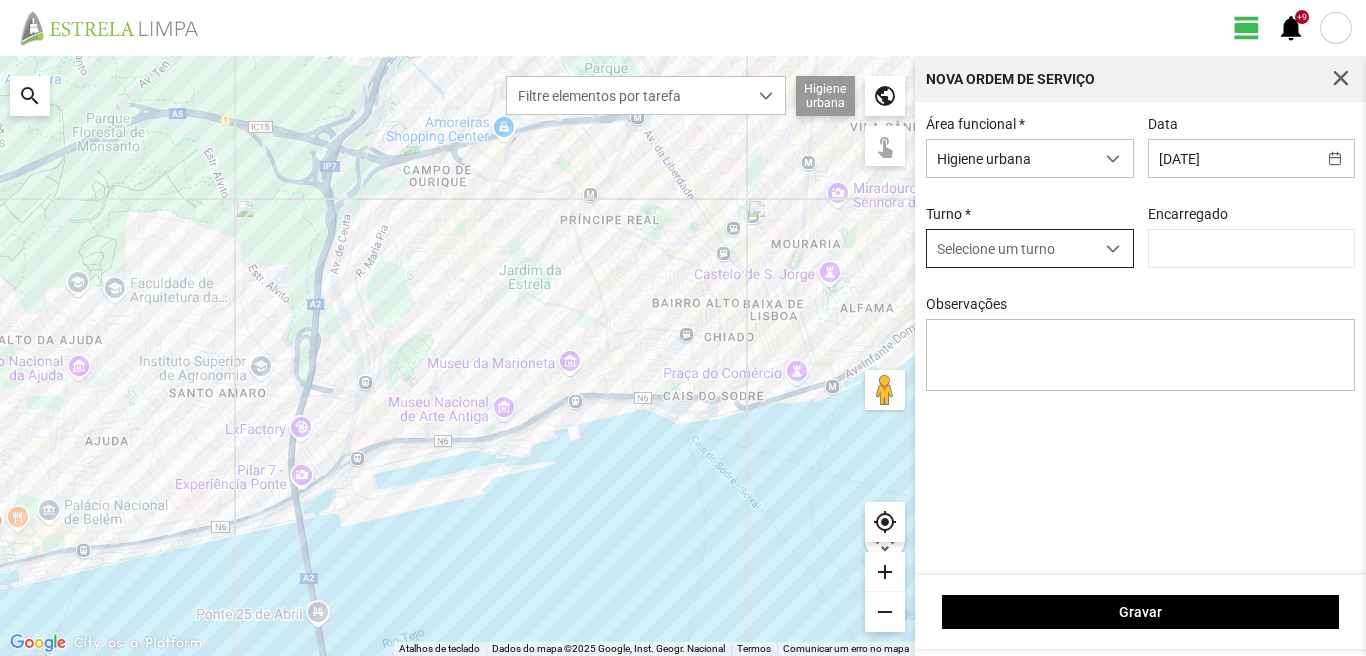 click at bounding box center [1113, 249] 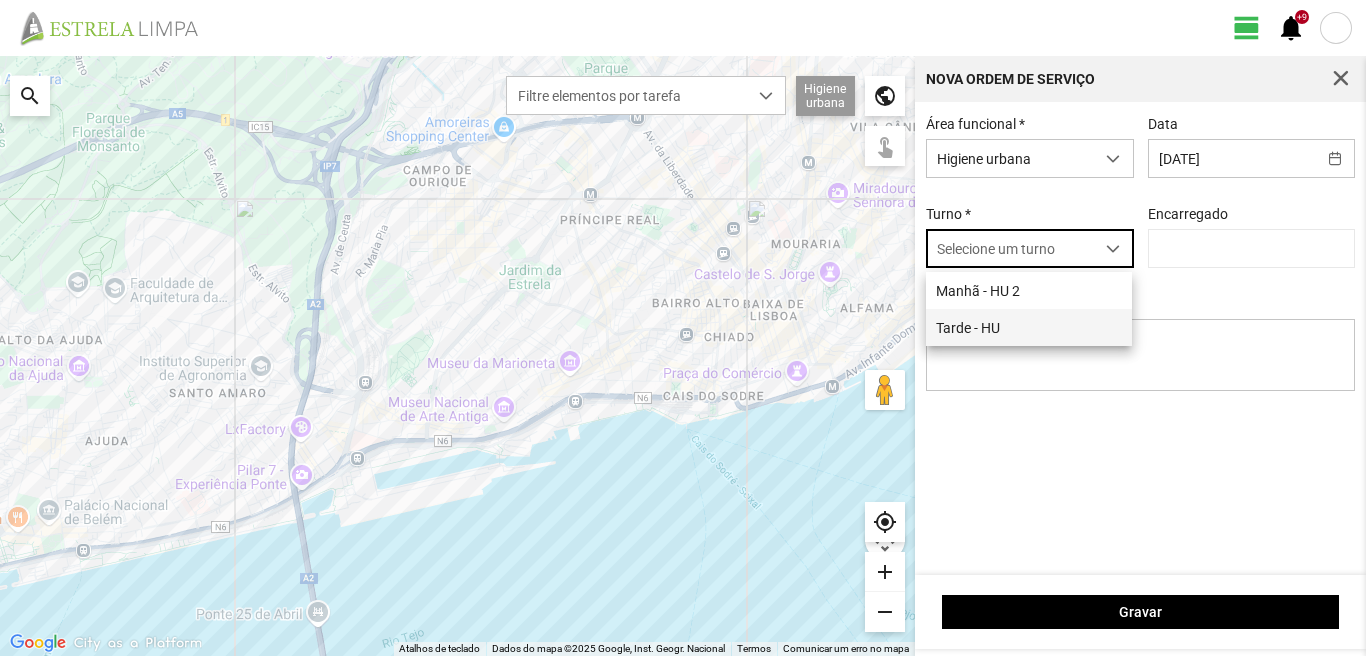 click on "Tarde - HU" at bounding box center [1029, 327] 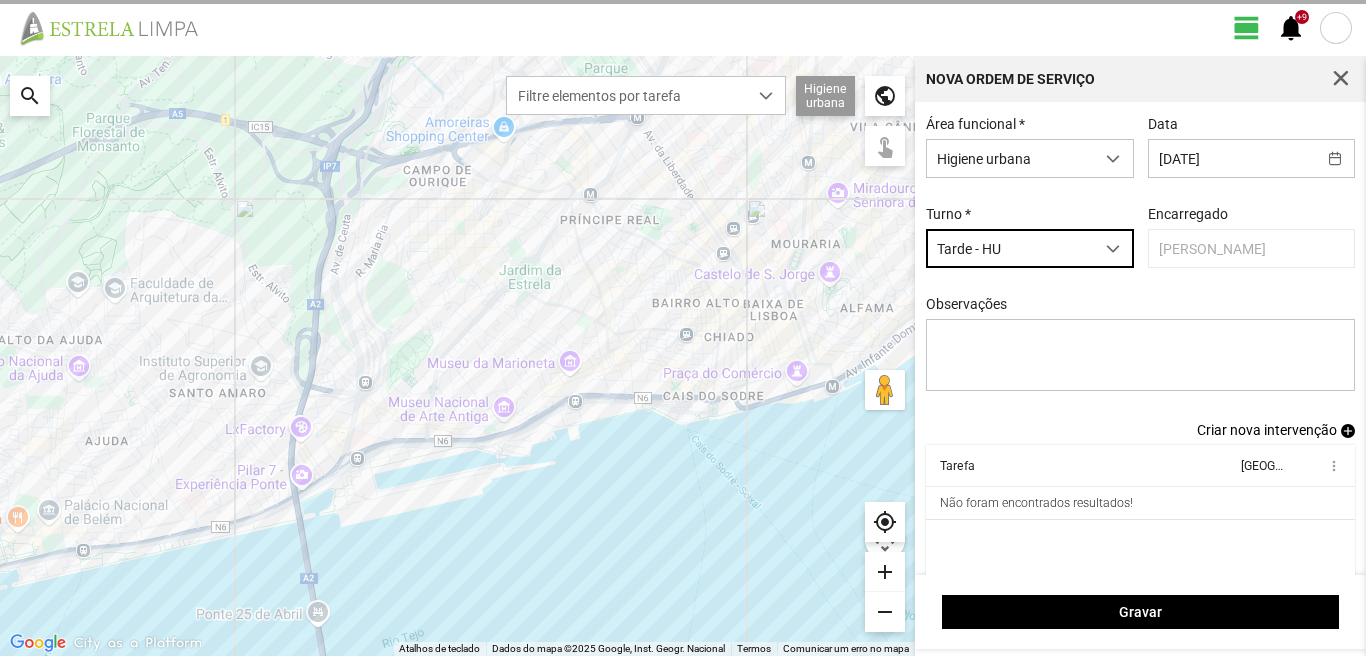 click on "Criar nova intervenção" at bounding box center [1267, 430] 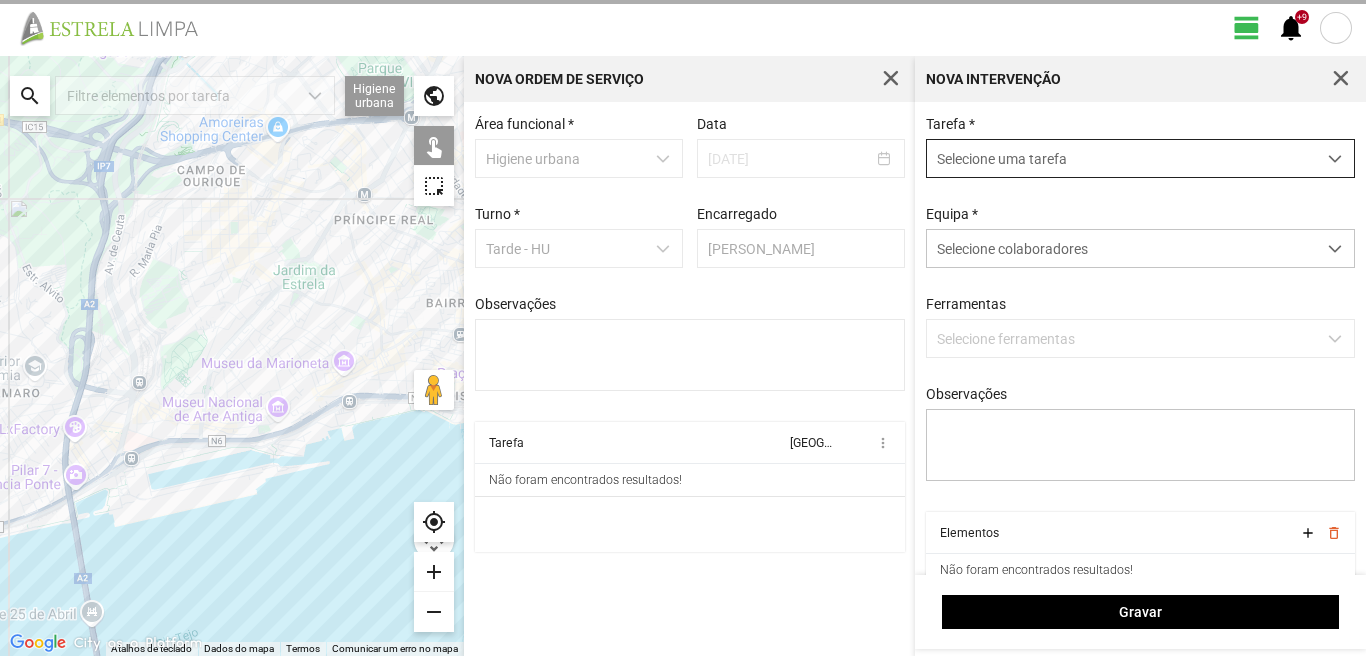 click at bounding box center (1335, 159) 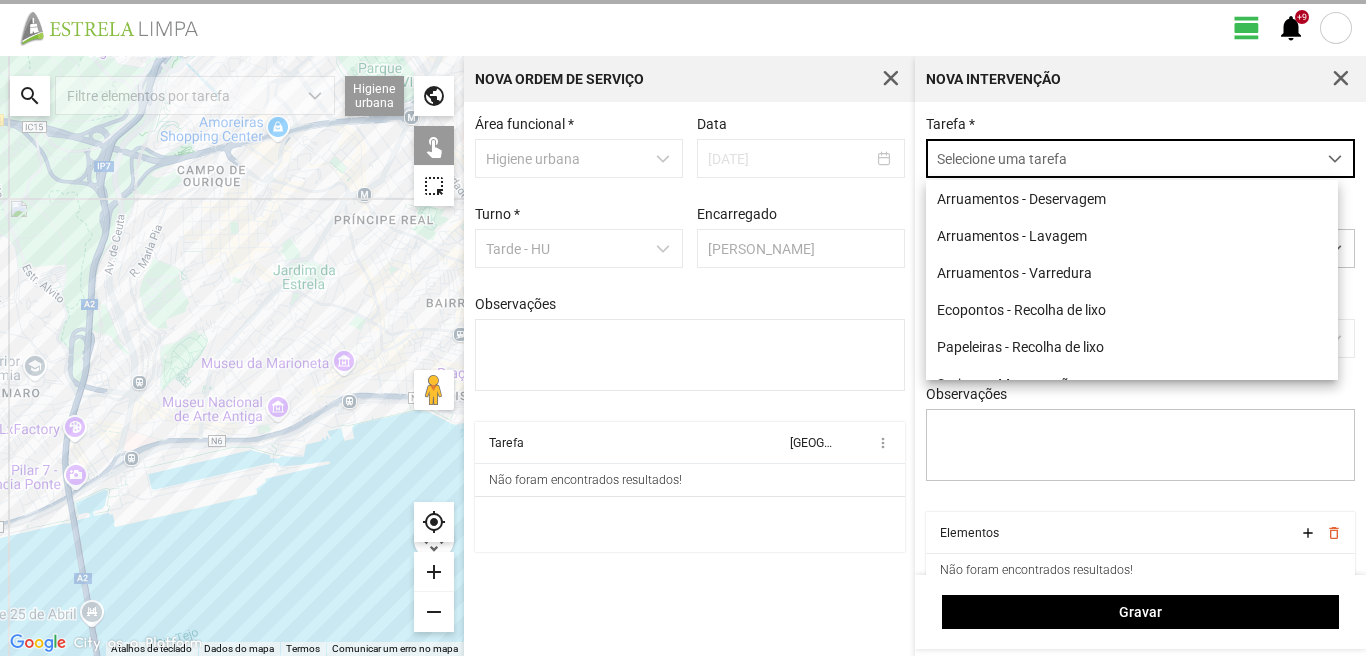 scroll, scrollTop: 11, scrollLeft: 89, axis: both 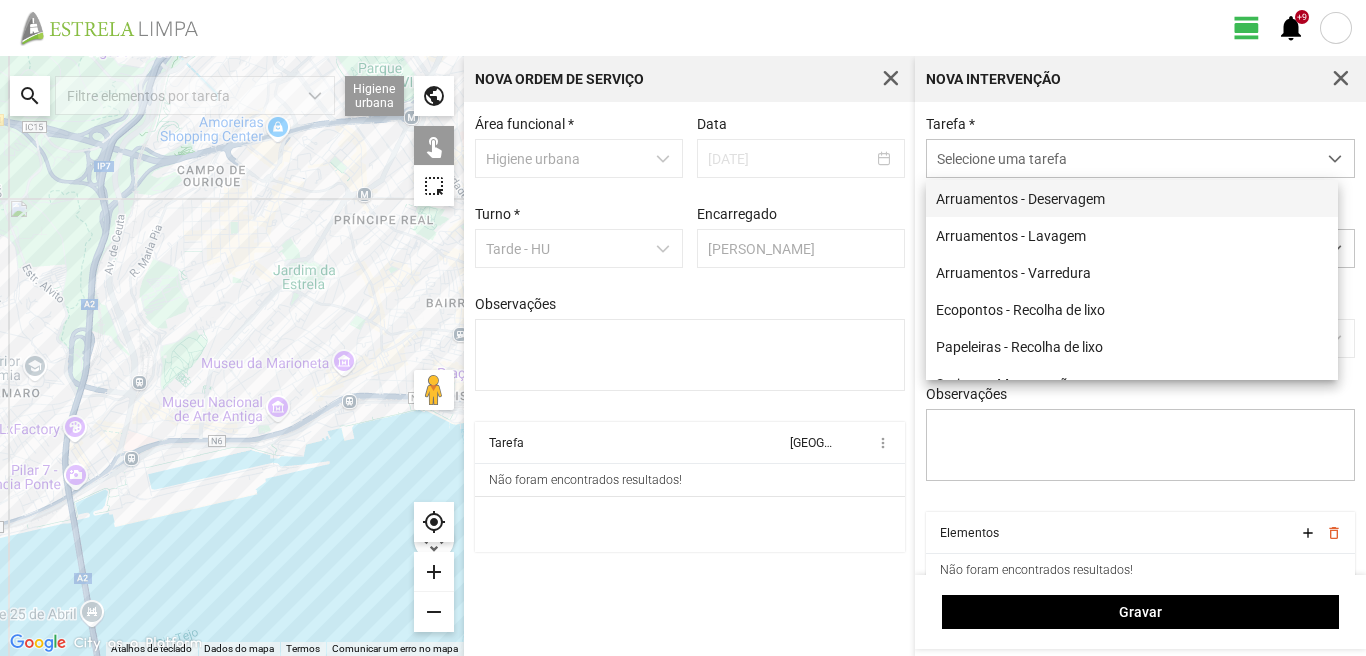 click on "Arruamentos - Deservagem" at bounding box center (1132, 198) 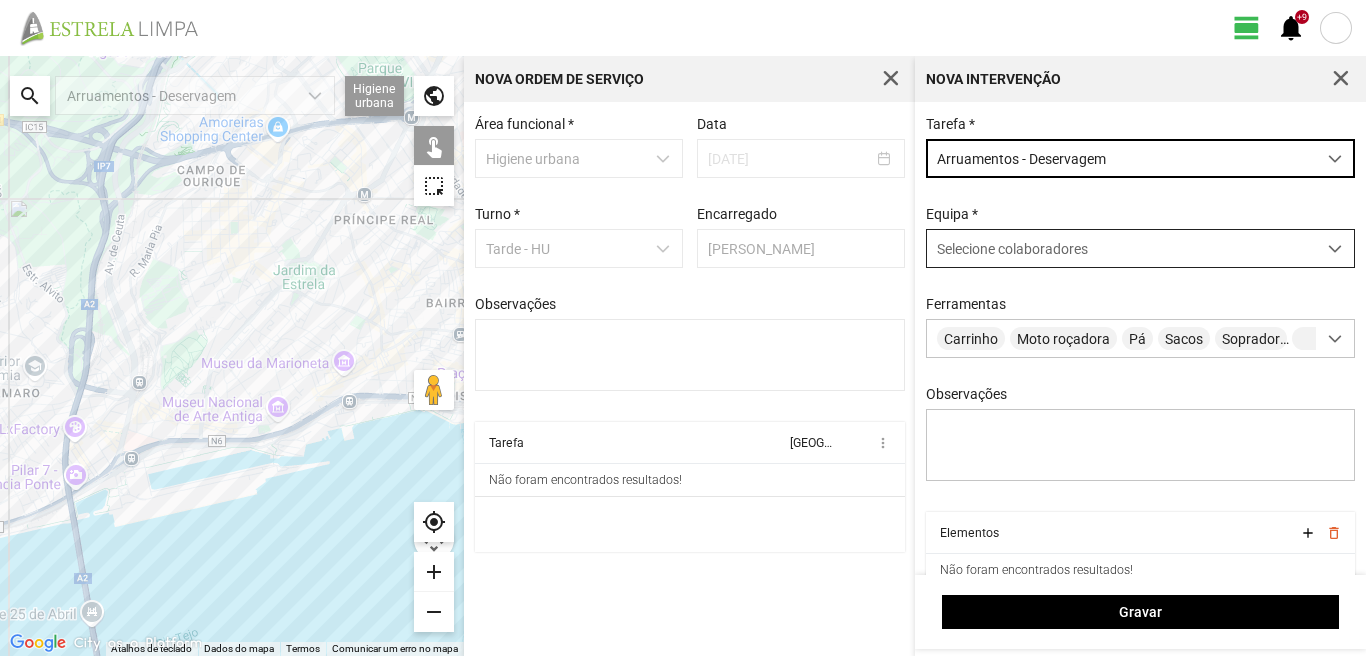 click at bounding box center (1335, 248) 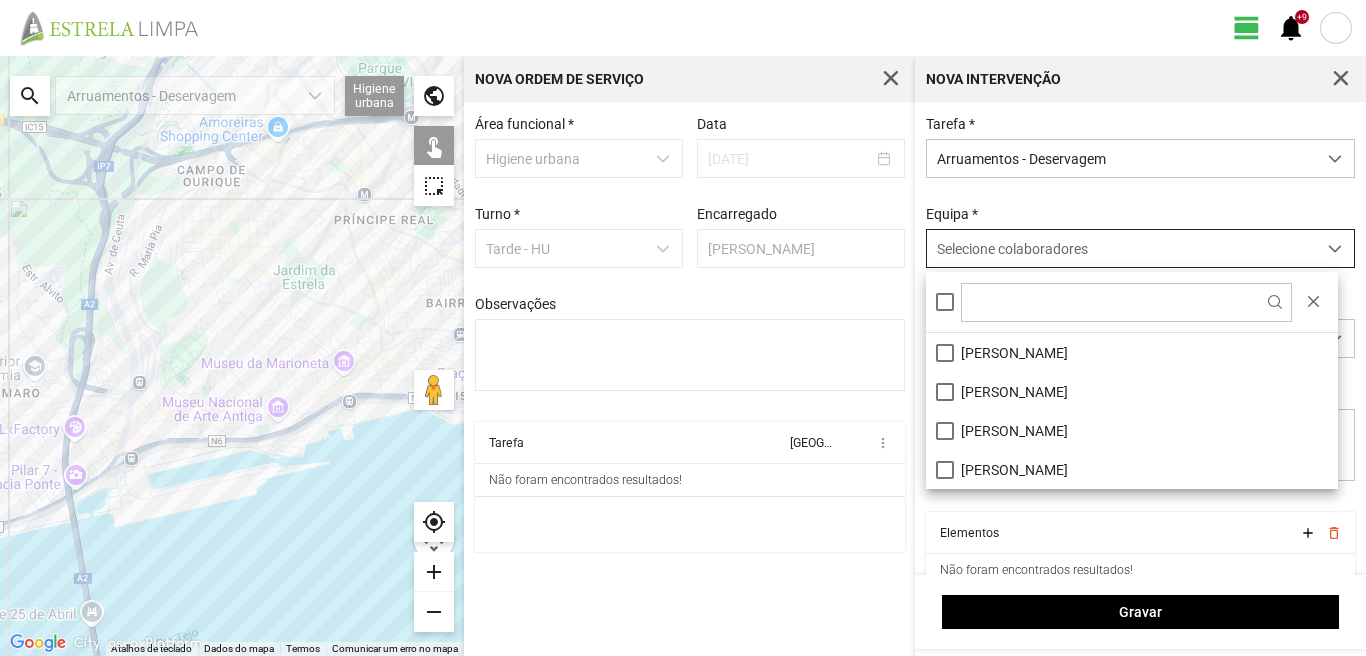 scroll, scrollTop: 11, scrollLeft: 89, axis: both 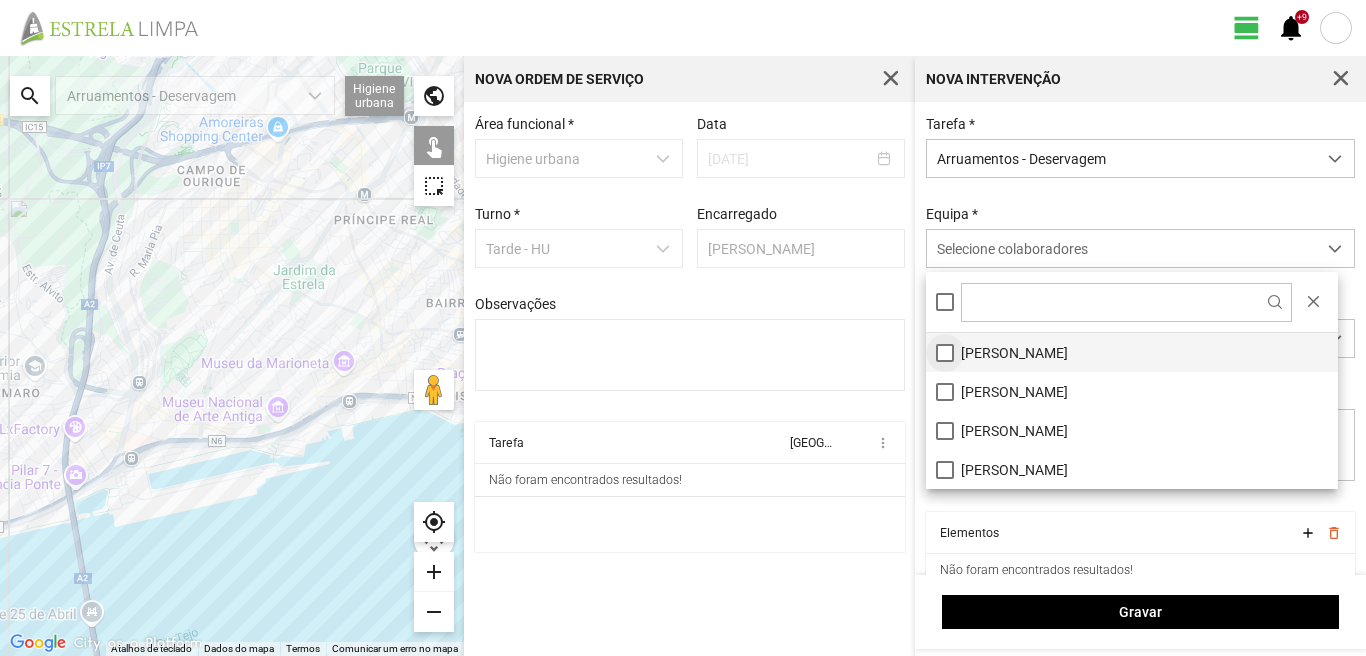 click on "[PERSON_NAME]" at bounding box center (1132, 352) 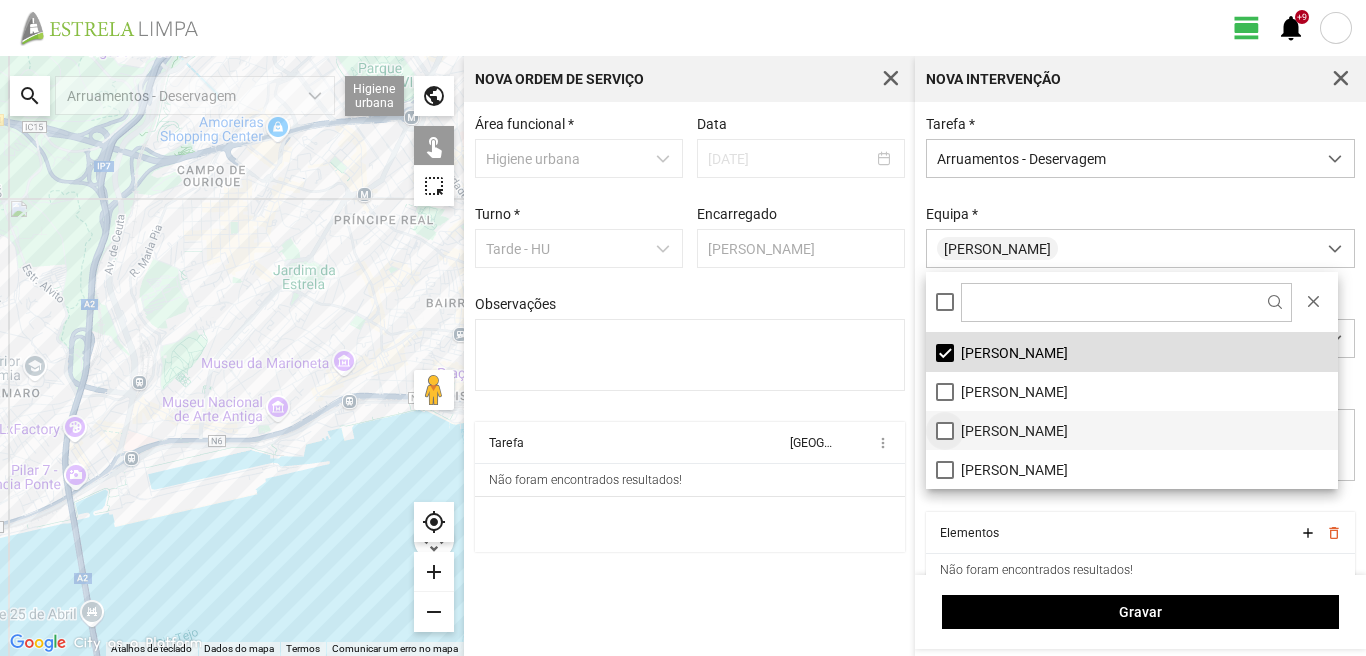 click on "[PERSON_NAME]" at bounding box center (1132, 430) 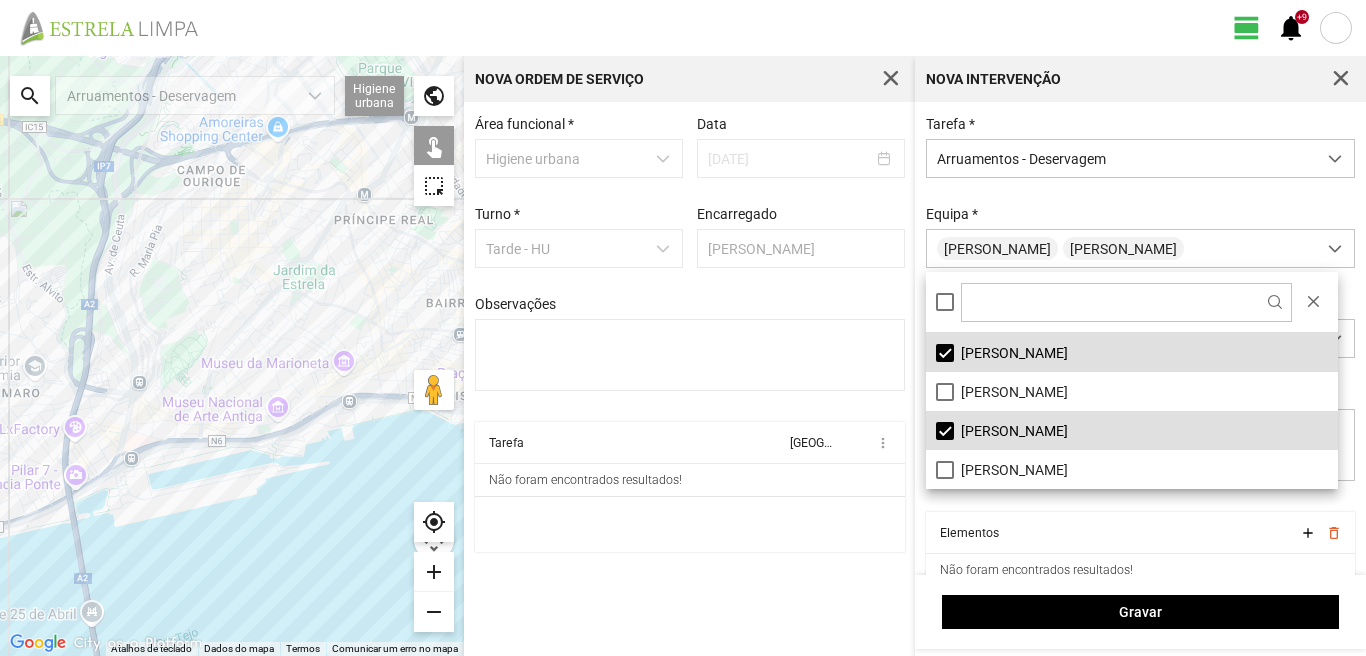 click on "search" 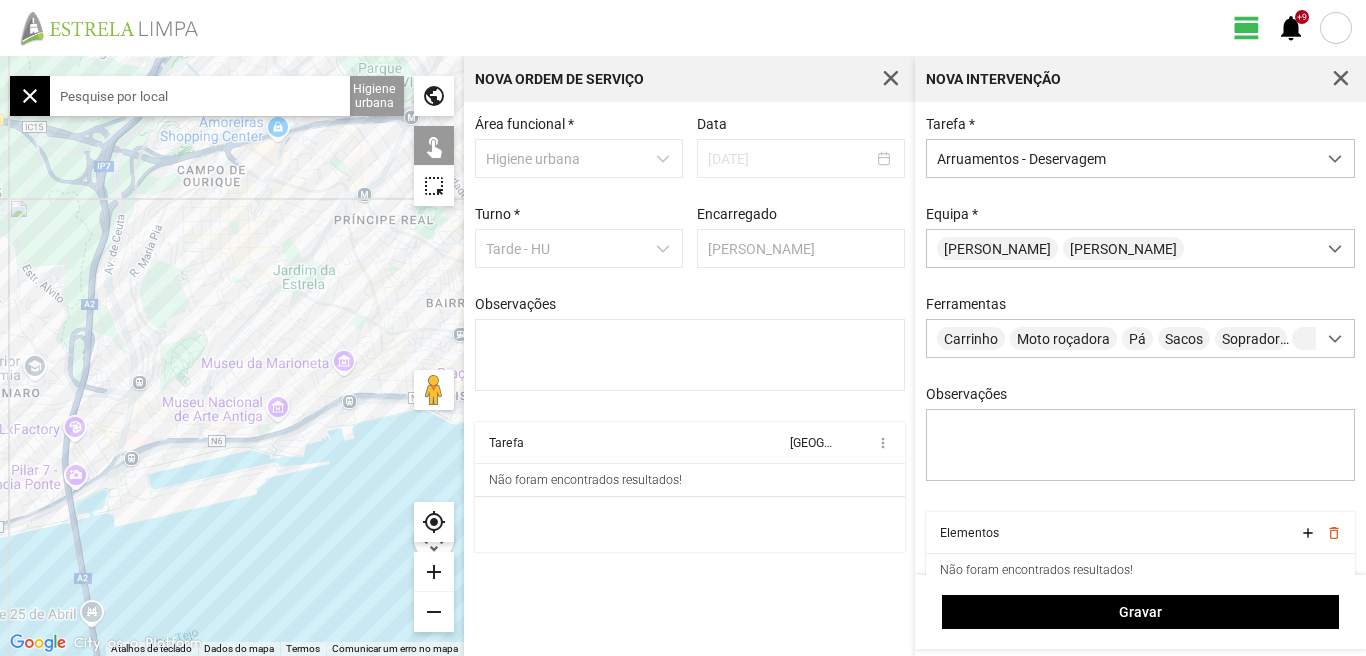 click 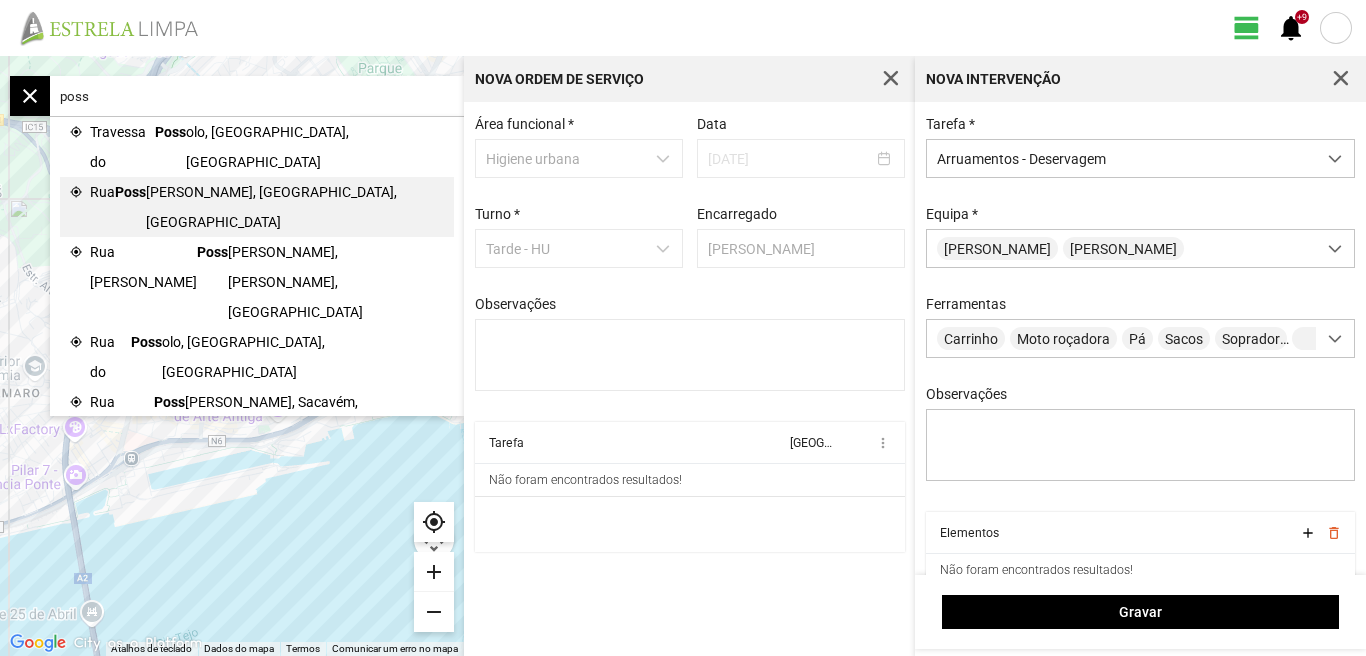 click on "[PERSON_NAME], [GEOGRAPHIC_DATA], [GEOGRAPHIC_DATA]" 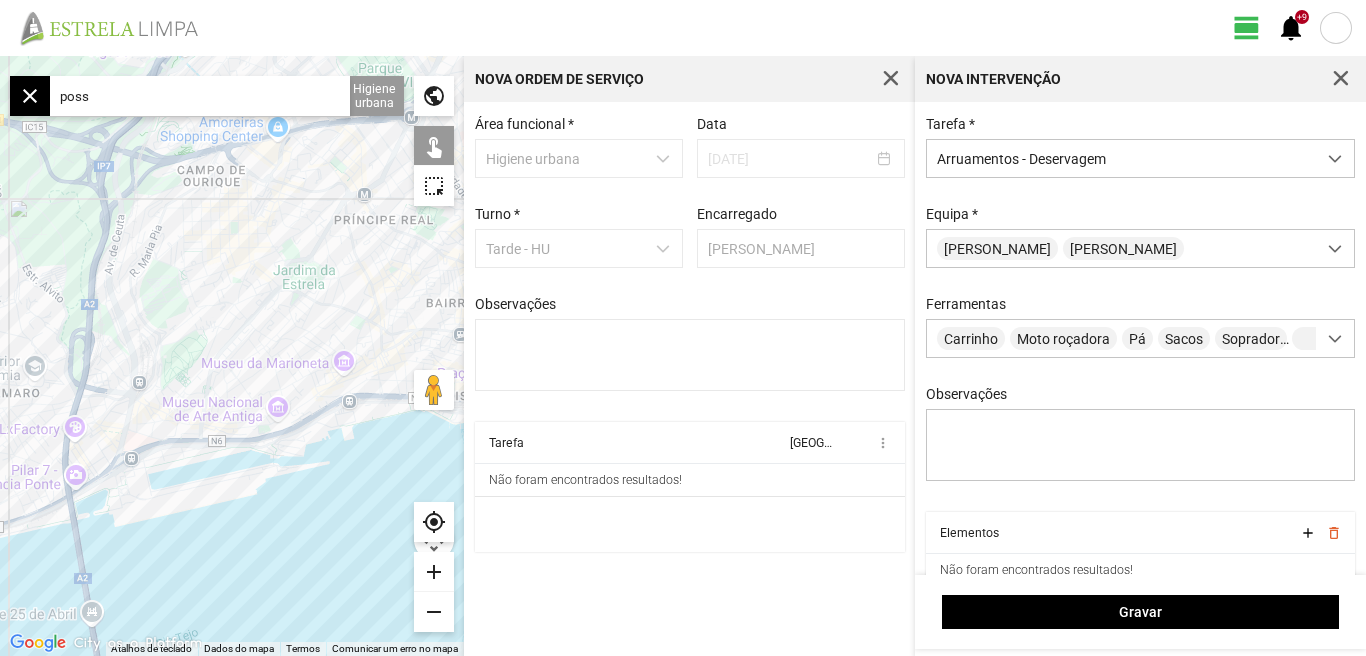 type on "R. [PERSON_NAME], 1350 [GEOGRAPHIC_DATA], [GEOGRAPHIC_DATA]" 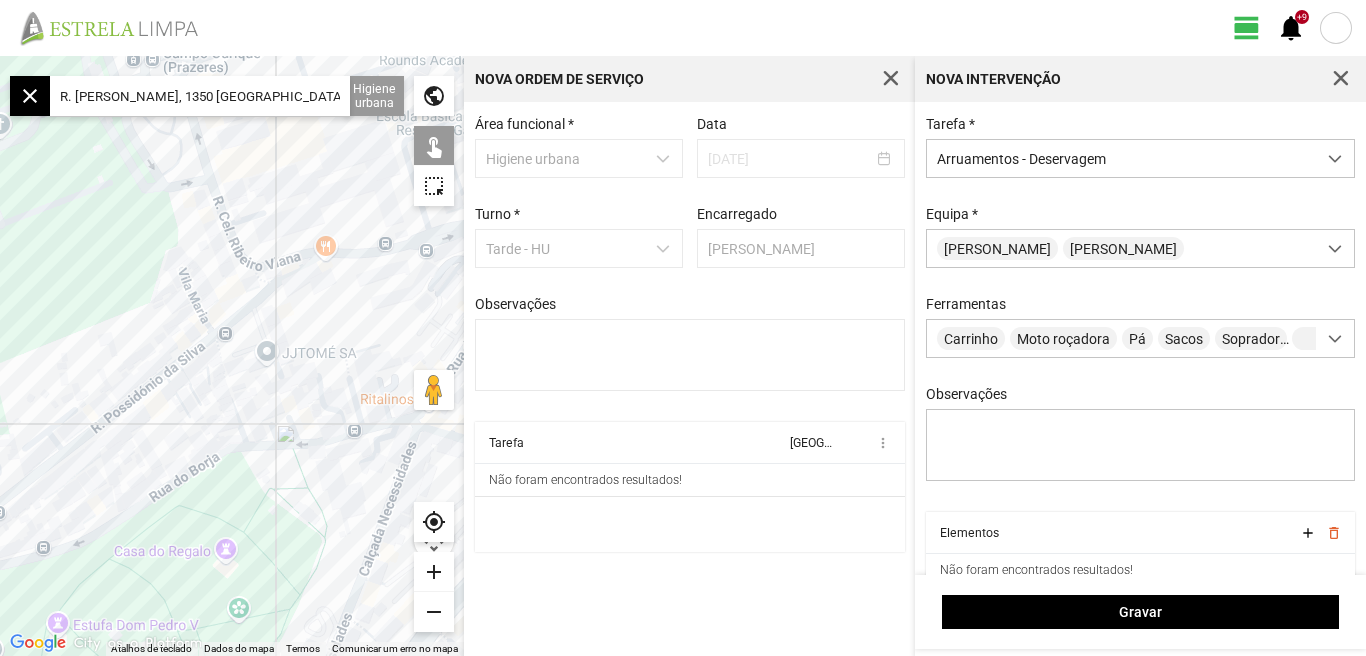 click on "Para navegar, prima as teclas de seta." 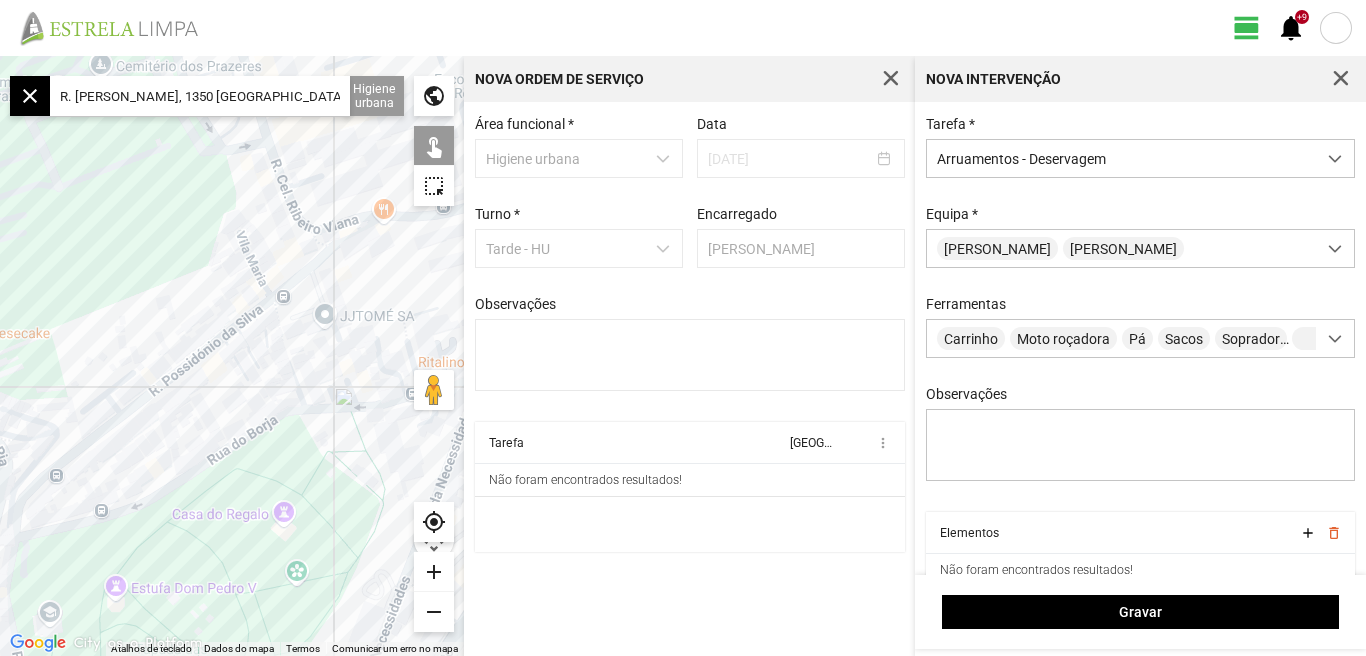 click on "Para navegar, prima as teclas de seta." 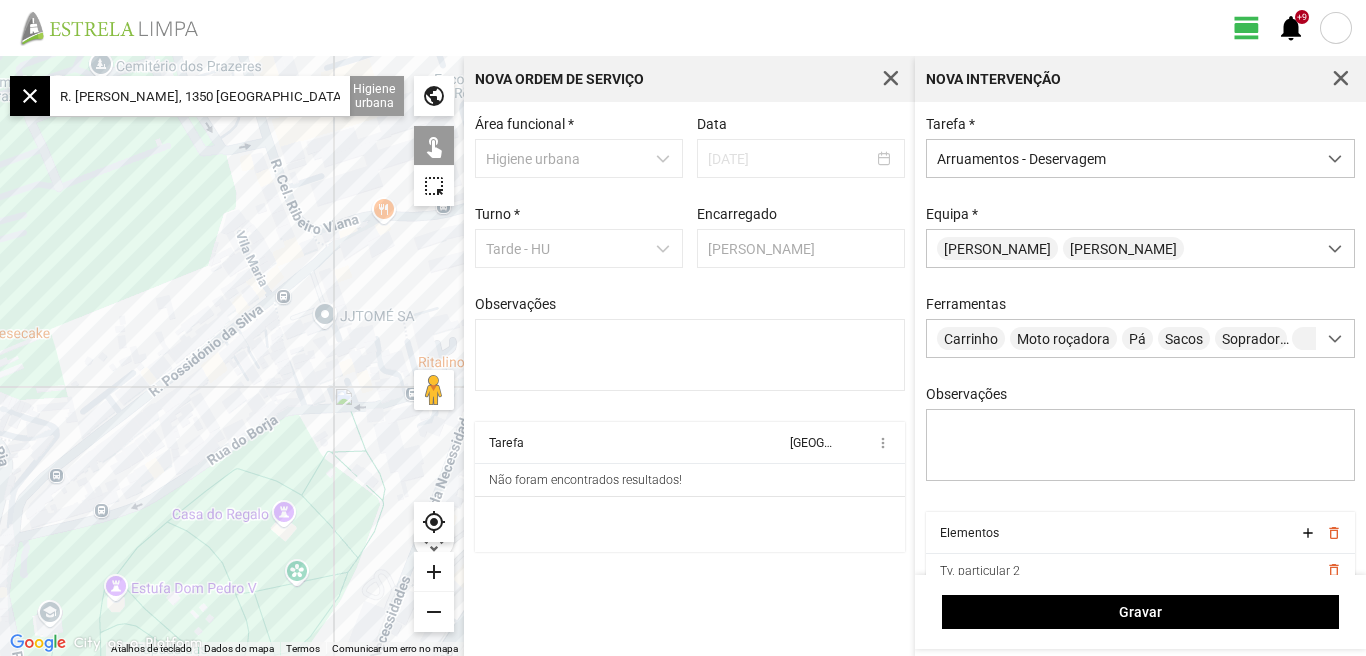 click on "Para navegar, prima as teclas de seta." 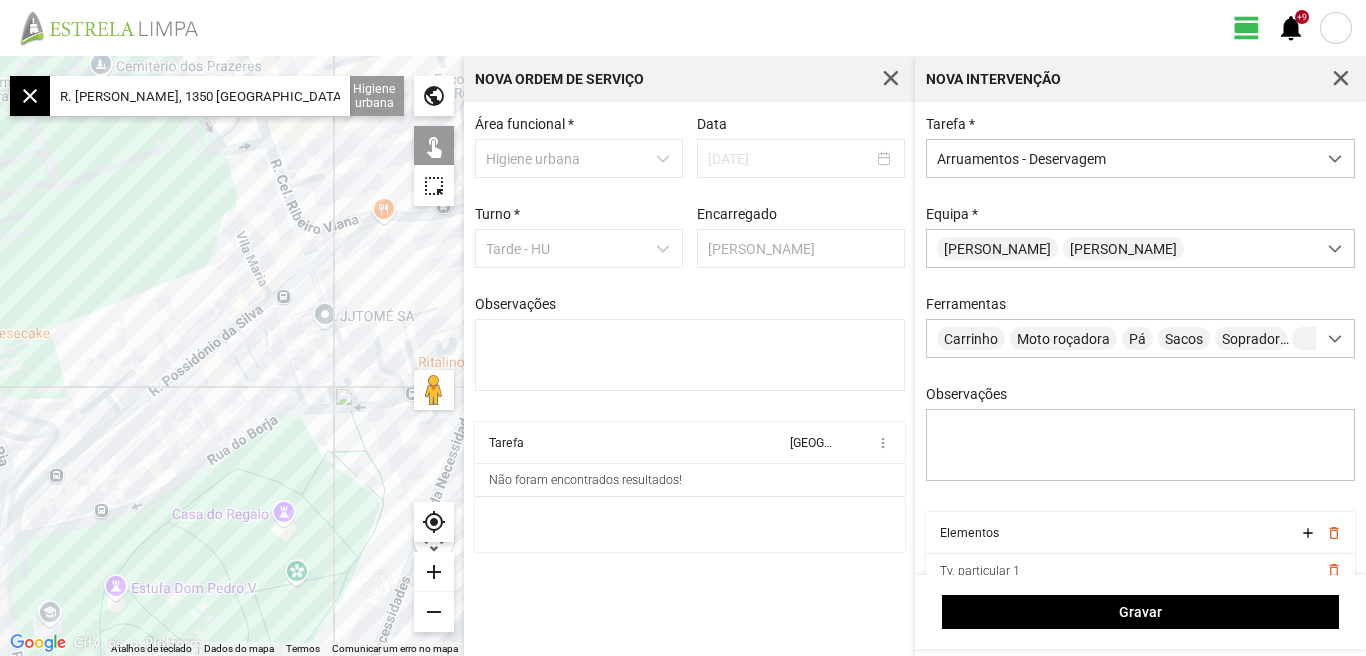 click on "Para navegar, prima as teclas de seta." 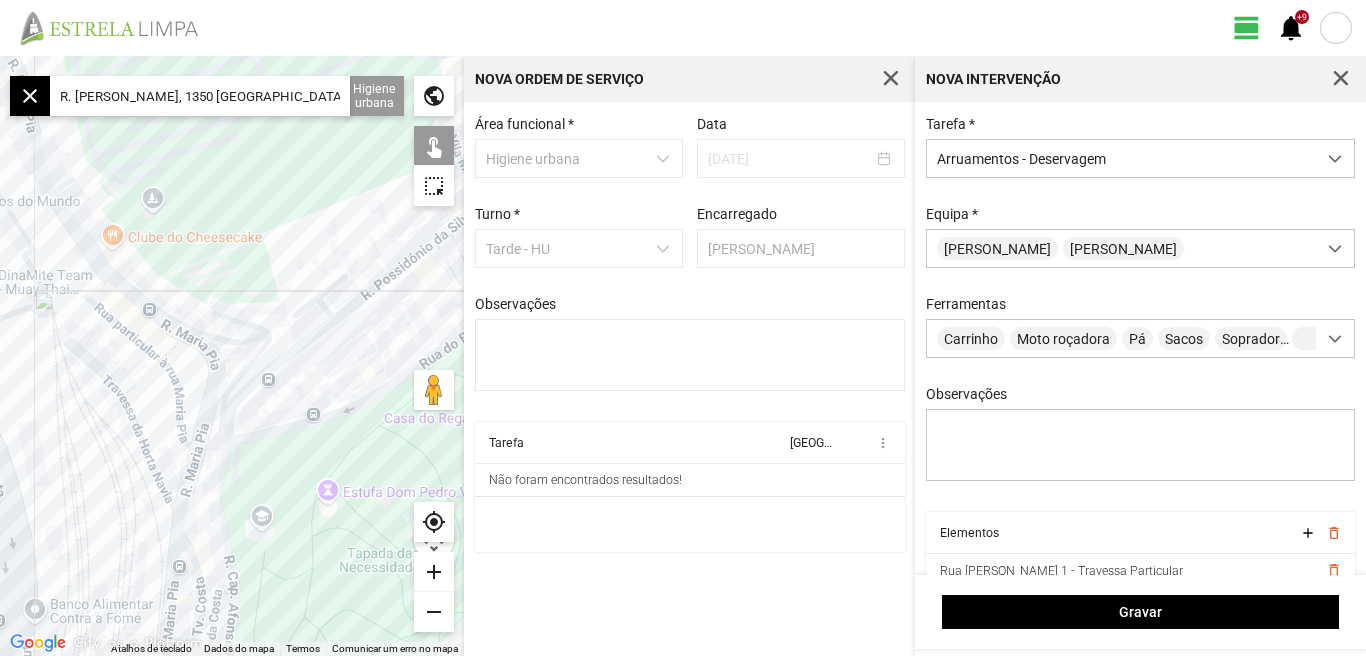 drag, startPoint x: 171, startPoint y: 426, endPoint x: 386, endPoint y: 330, distance: 235.45912 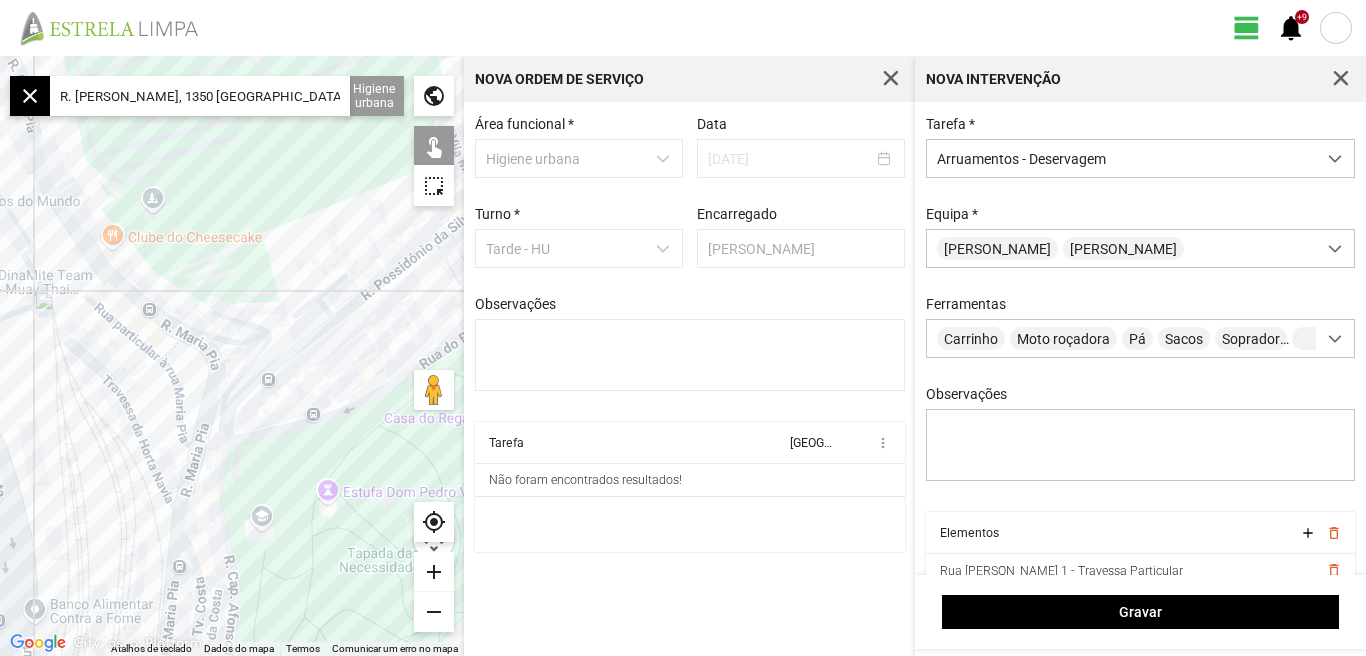 click on "Para navegar, prima as teclas de seta." 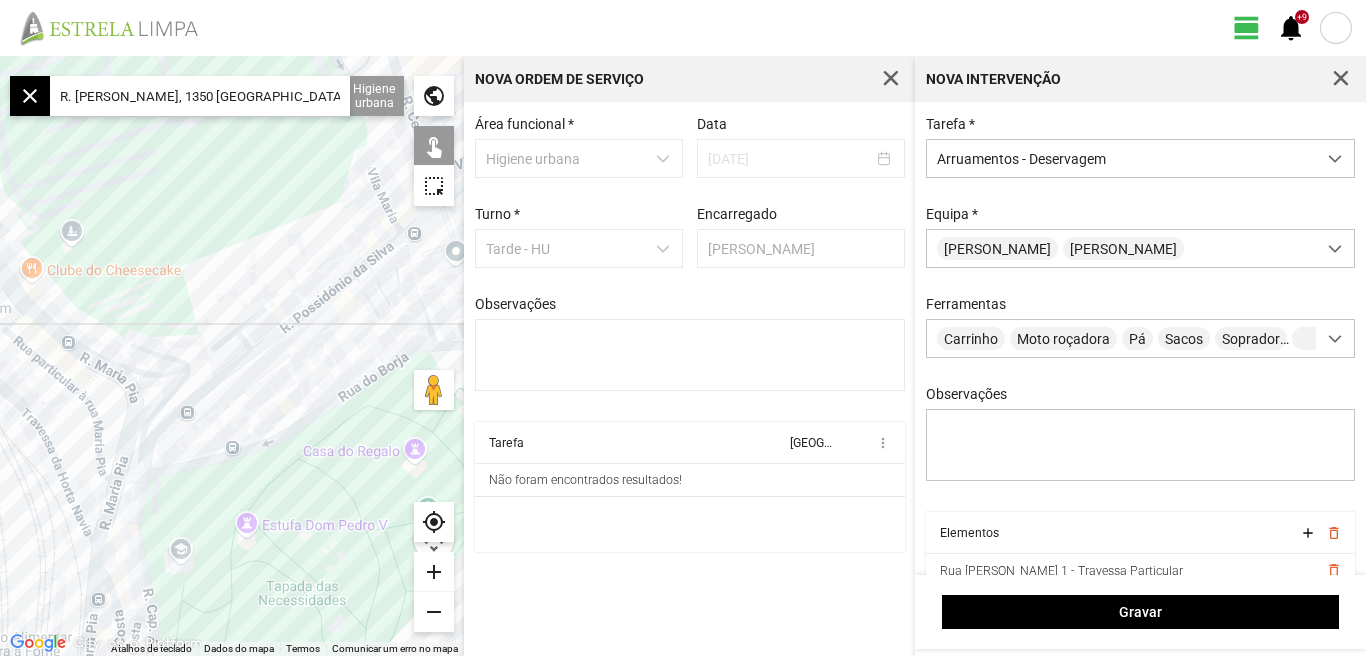 drag, startPoint x: 388, startPoint y: 329, endPoint x: 198, endPoint y: 412, distance: 207.33789 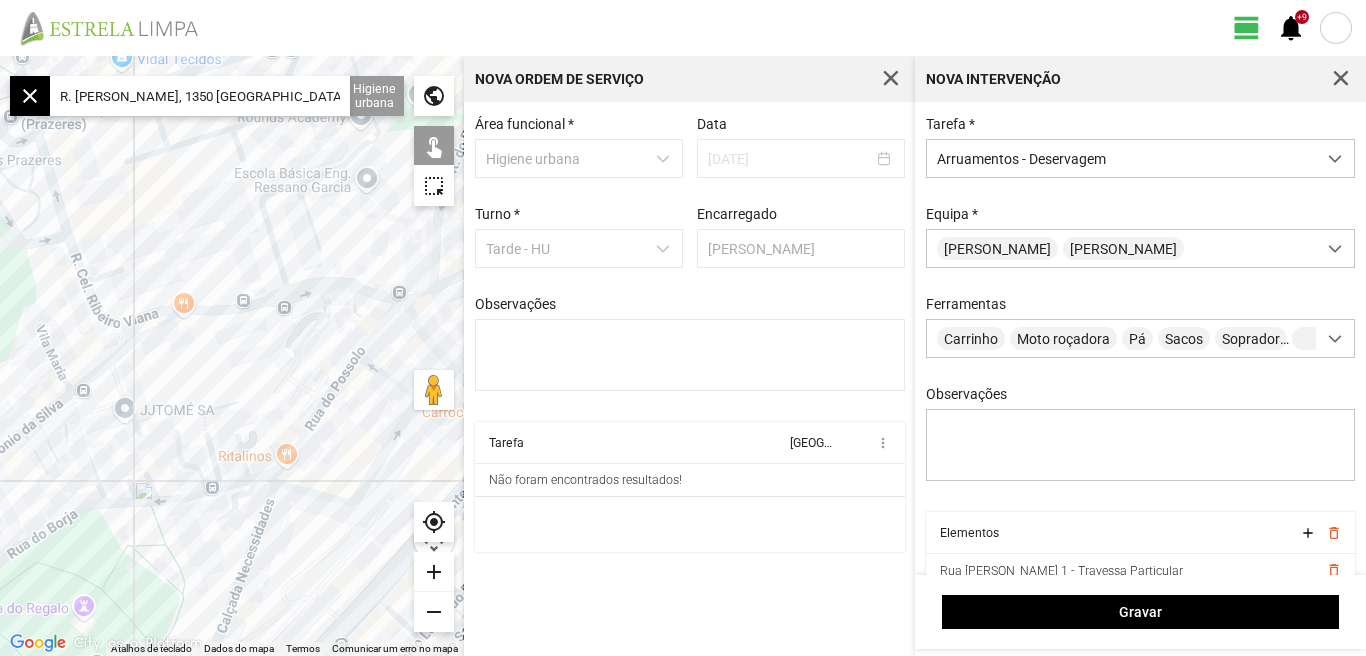 click on "add" 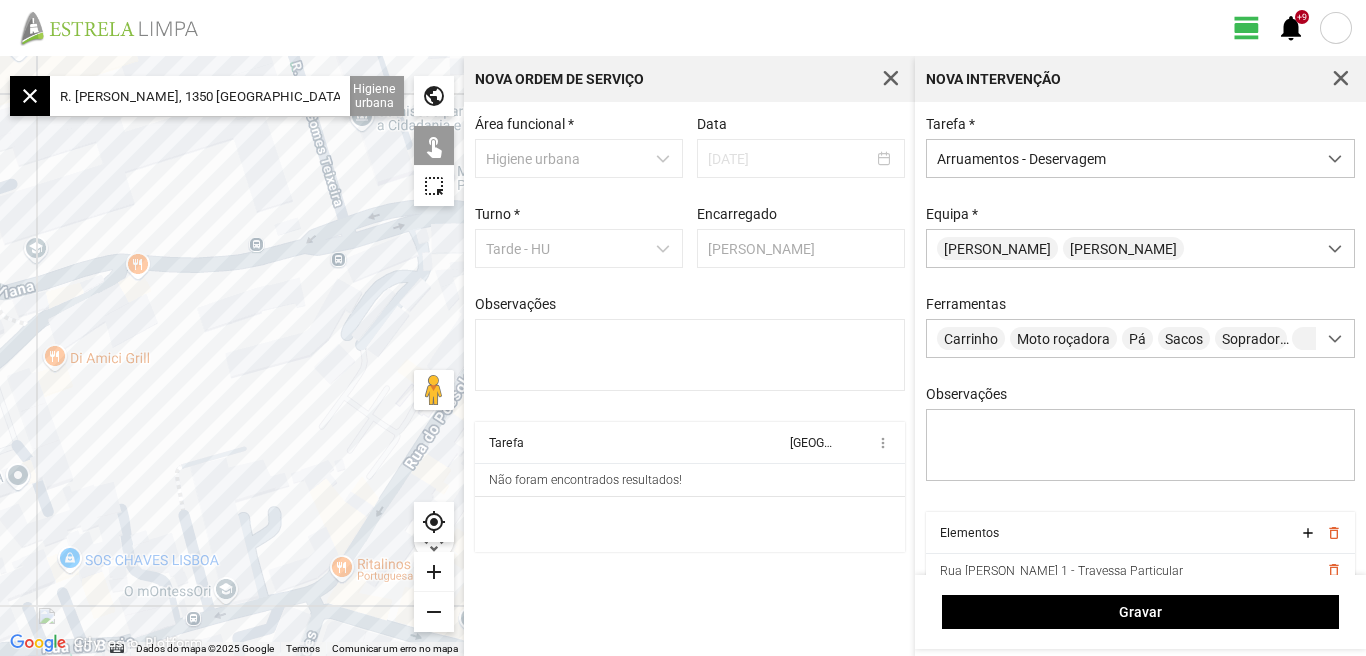 click on "add" 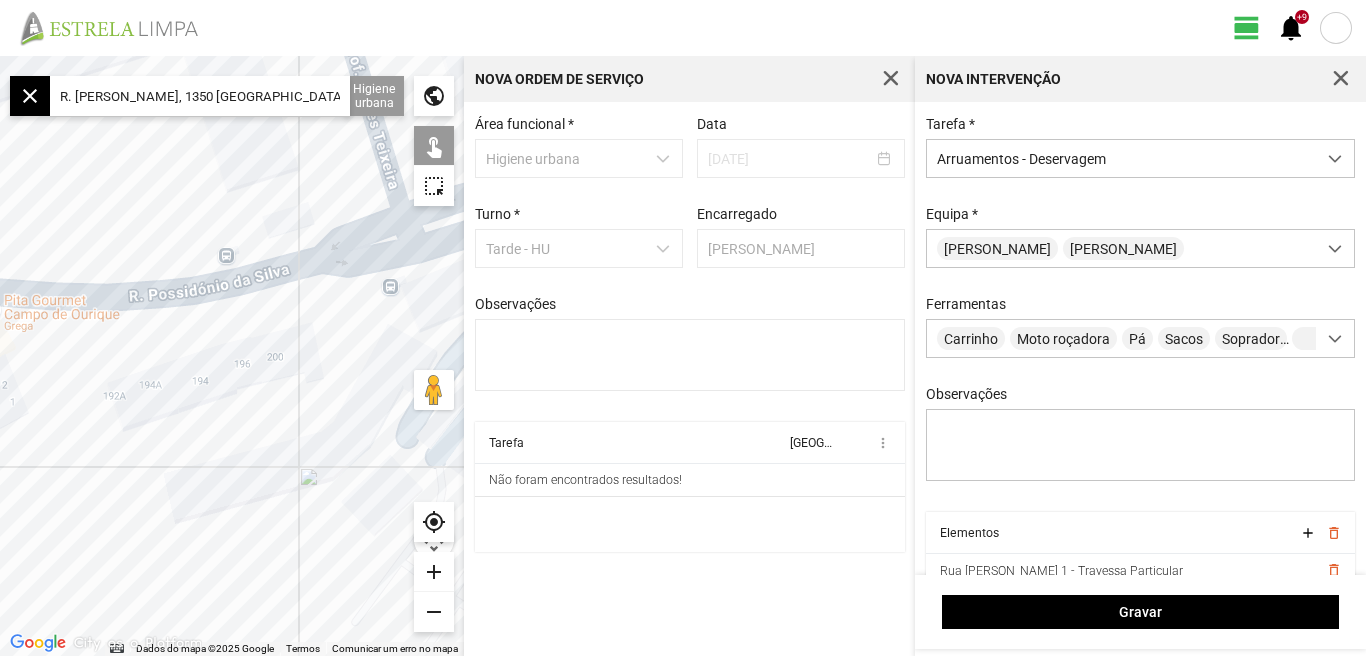 drag, startPoint x: 295, startPoint y: 331, endPoint x: 234, endPoint y: 463, distance: 145.41321 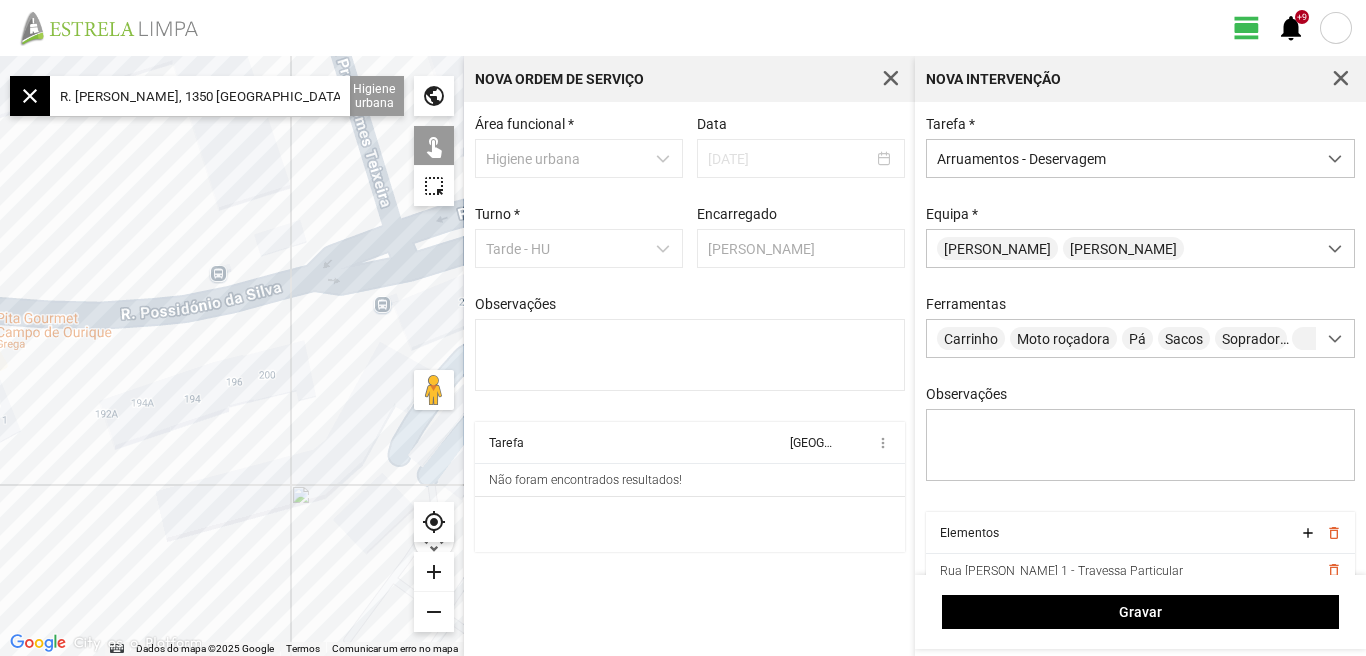click on "Para navegar, prima as teclas de seta." 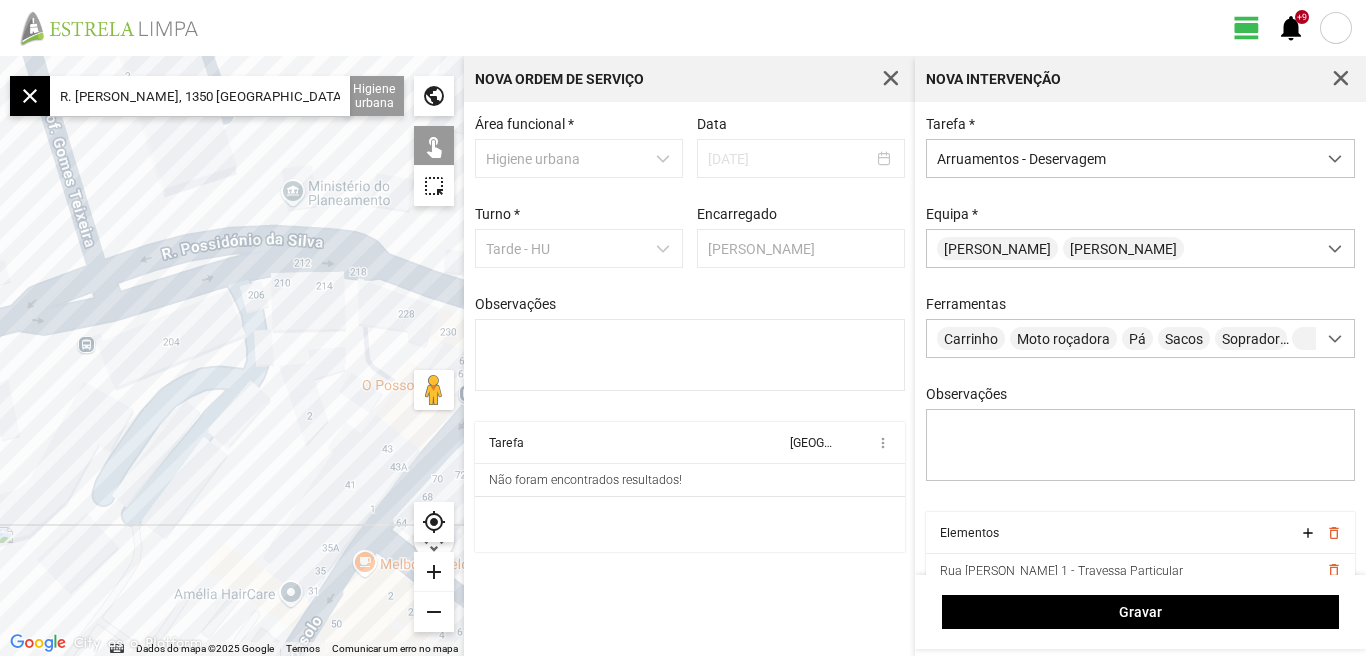 drag, startPoint x: 176, startPoint y: 461, endPoint x: 106, endPoint y: 430, distance: 76.55717 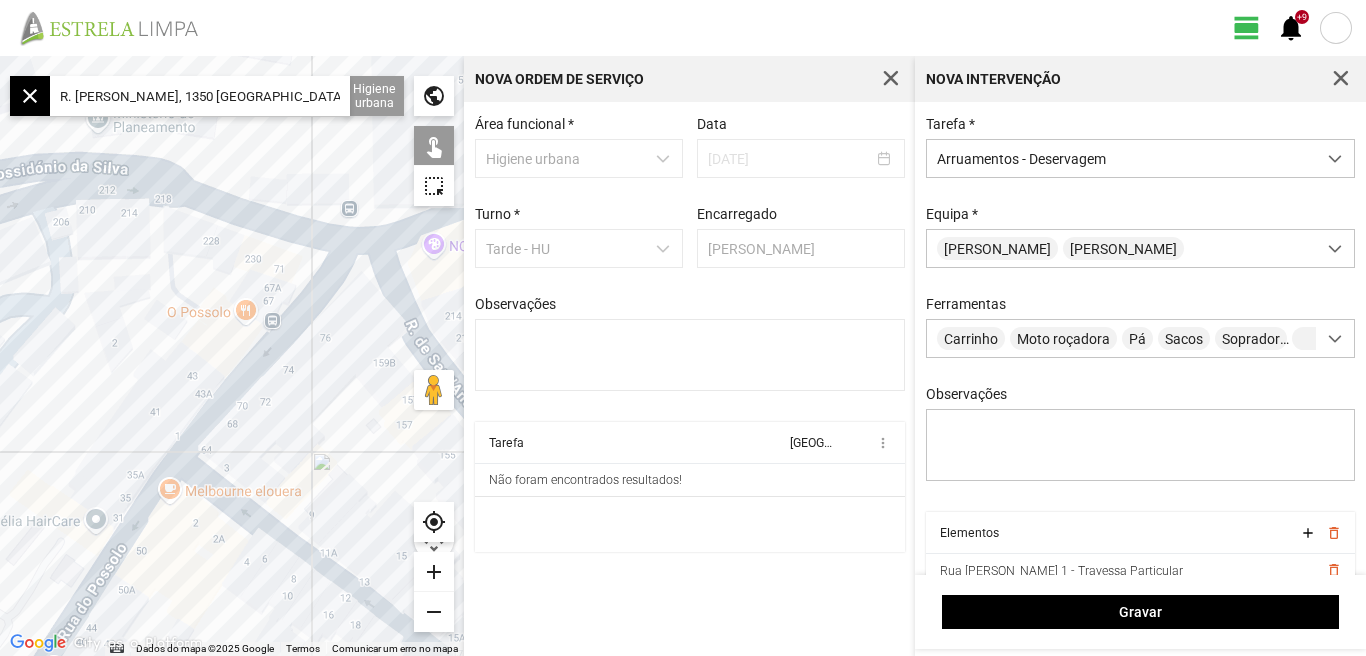 click on "Para navegar, prima as teclas de seta." 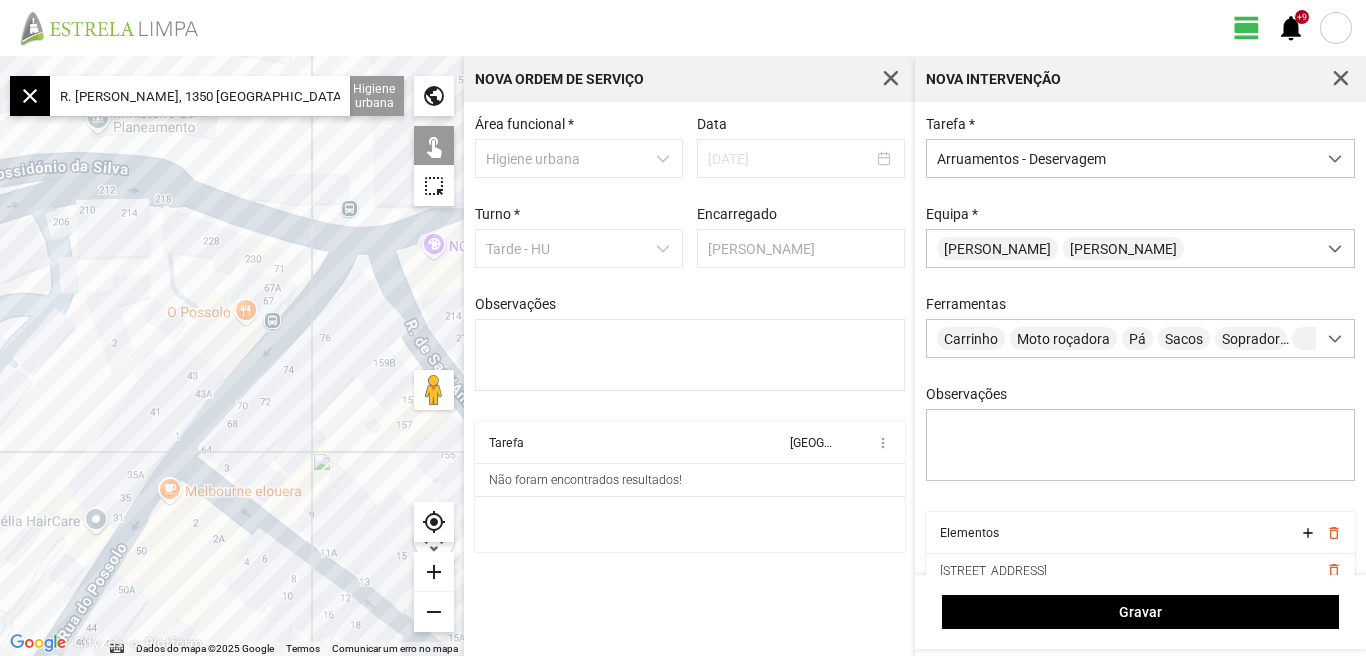 click on "Para navegar, prima as teclas de seta." 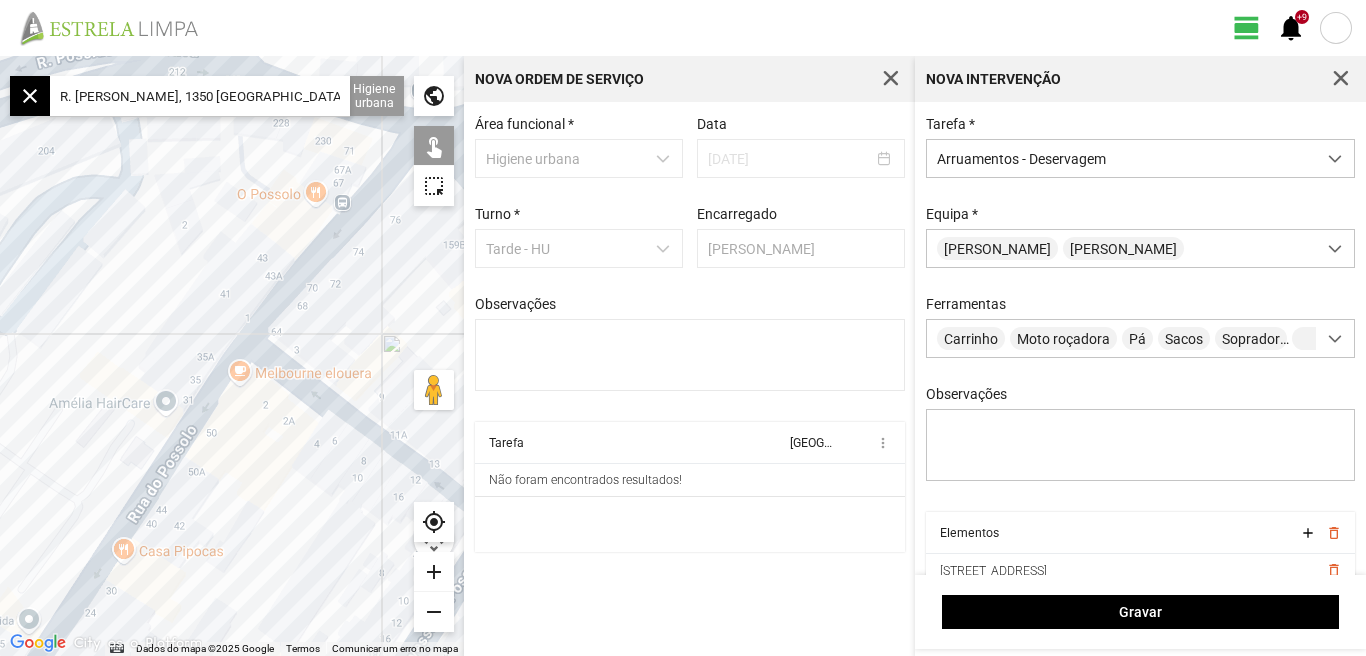 drag, startPoint x: 207, startPoint y: 534, endPoint x: 232, endPoint y: 449, distance: 88.60023 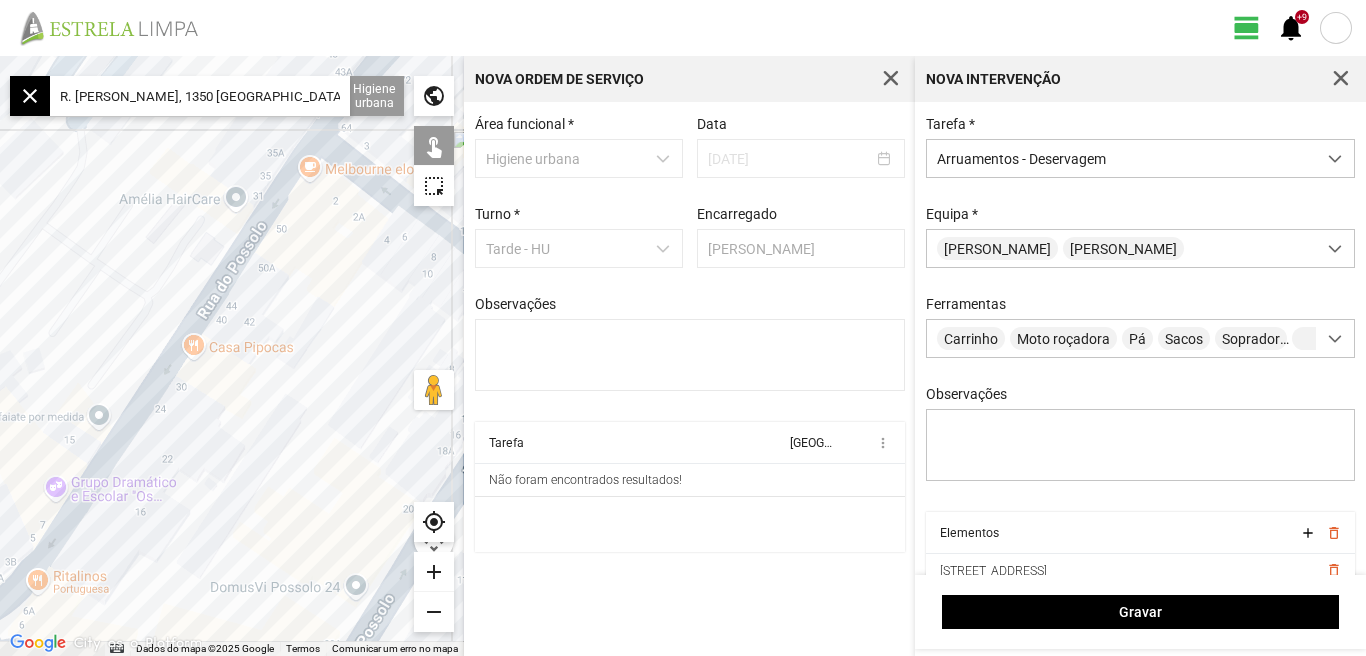 drag, startPoint x: 212, startPoint y: 453, endPoint x: 236, endPoint y: 421, distance: 40 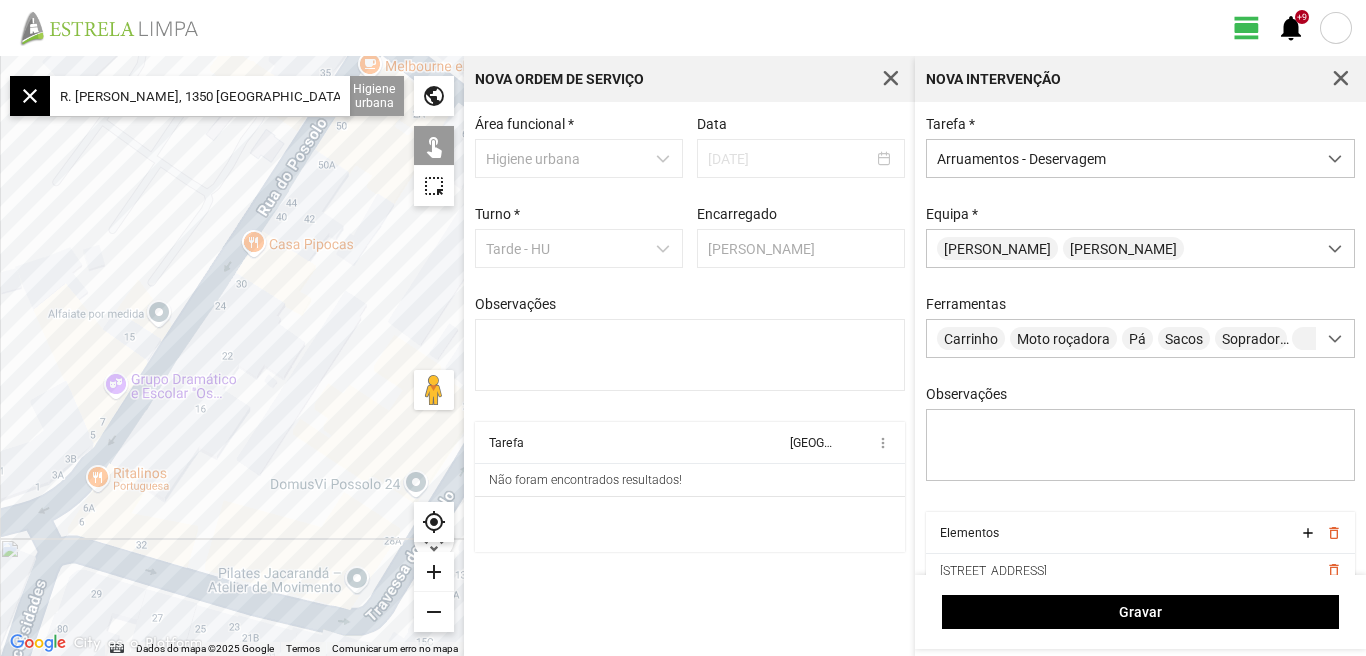 drag, startPoint x: 236, startPoint y: 421, endPoint x: 129, endPoint y: 481, distance: 122.67436 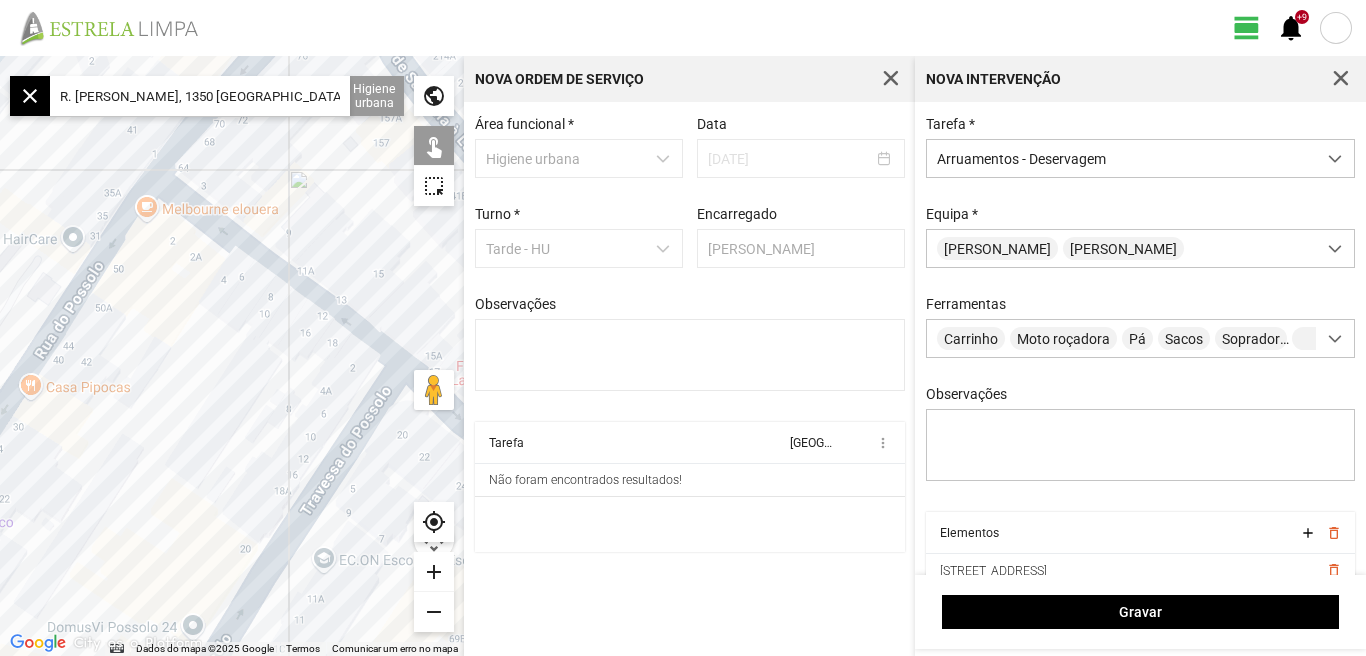 drag, startPoint x: 170, startPoint y: 398, endPoint x: 70, endPoint y: 463, distance: 119.26861 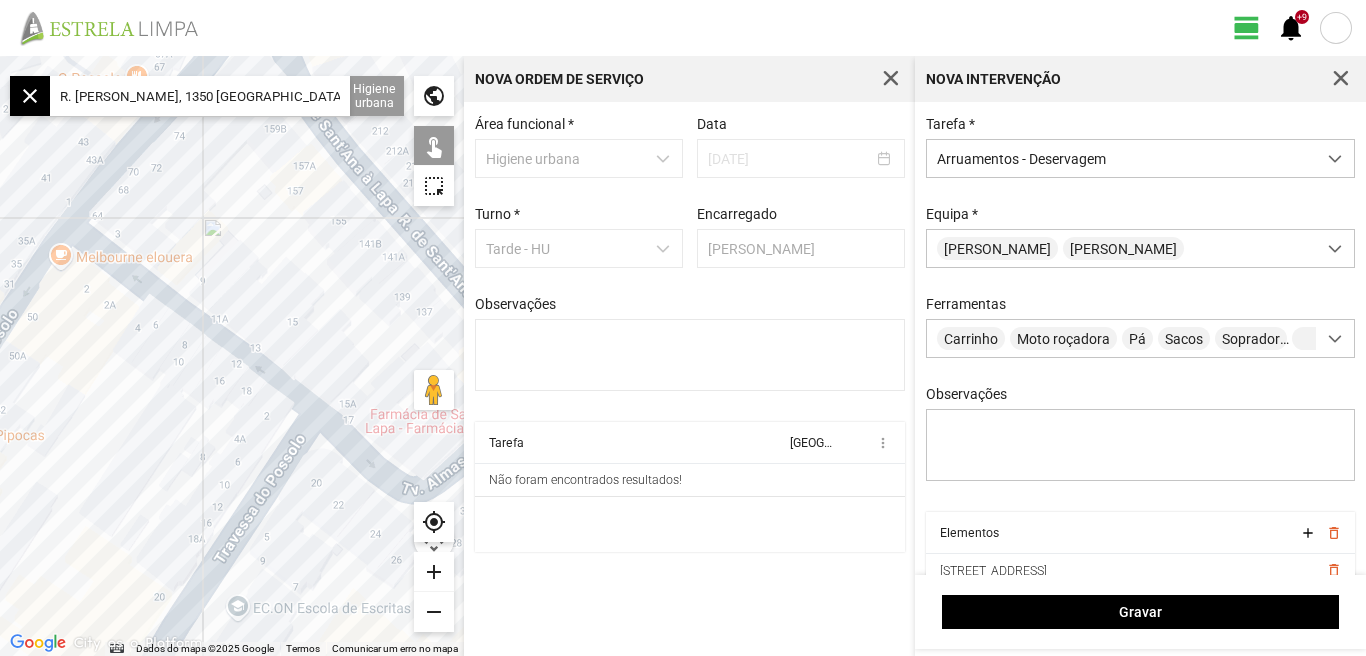 click on "Para navegar, prima as teclas de seta." 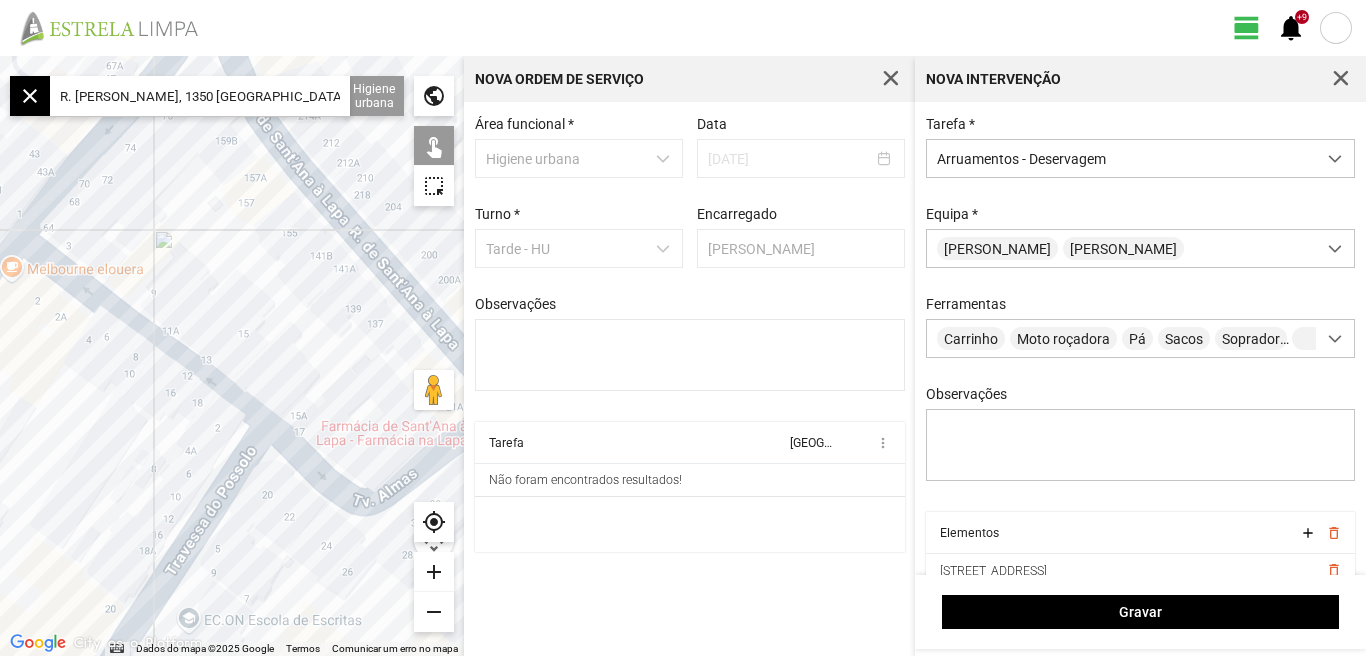 drag, startPoint x: 350, startPoint y: 501, endPoint x: 261, endPoint y: 512, distance: 89.6772 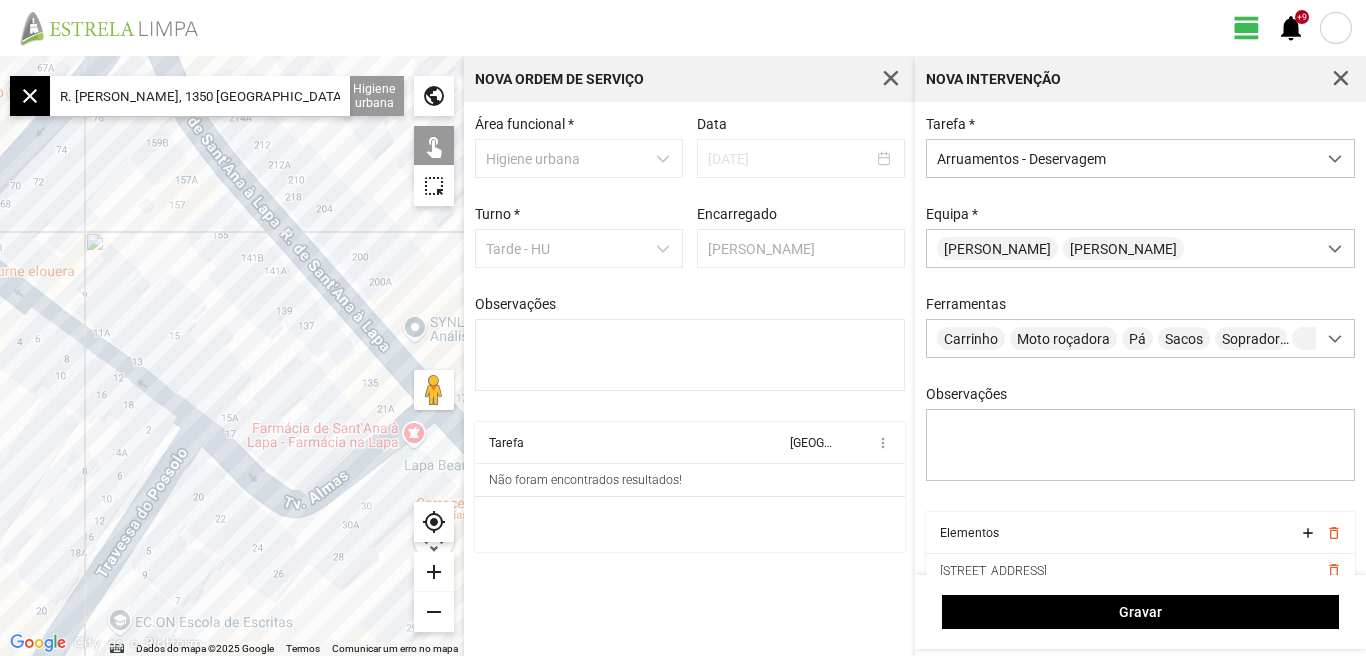scroll, scrollTop: 85, scrollLeft: 0, axis: vertical 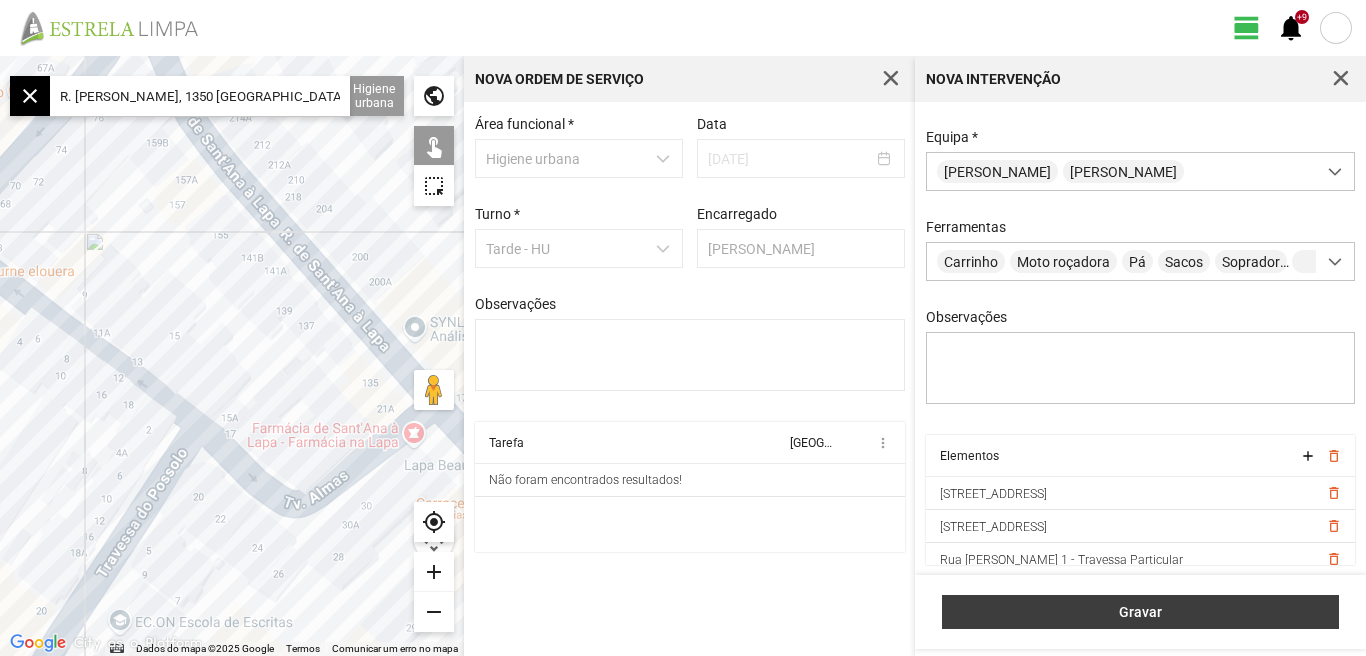 click on "Gravar" at bounding box center (1141, 612) 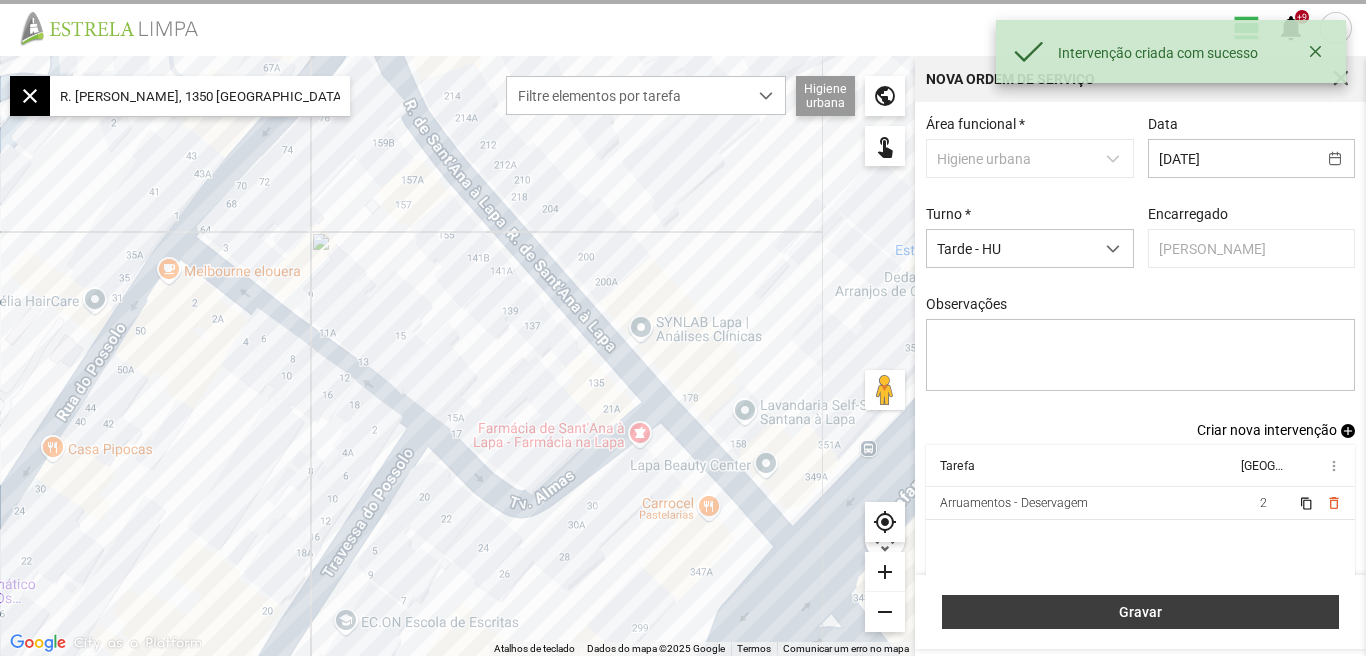 click on "Gravar" at bounding box center [1141, 612] 